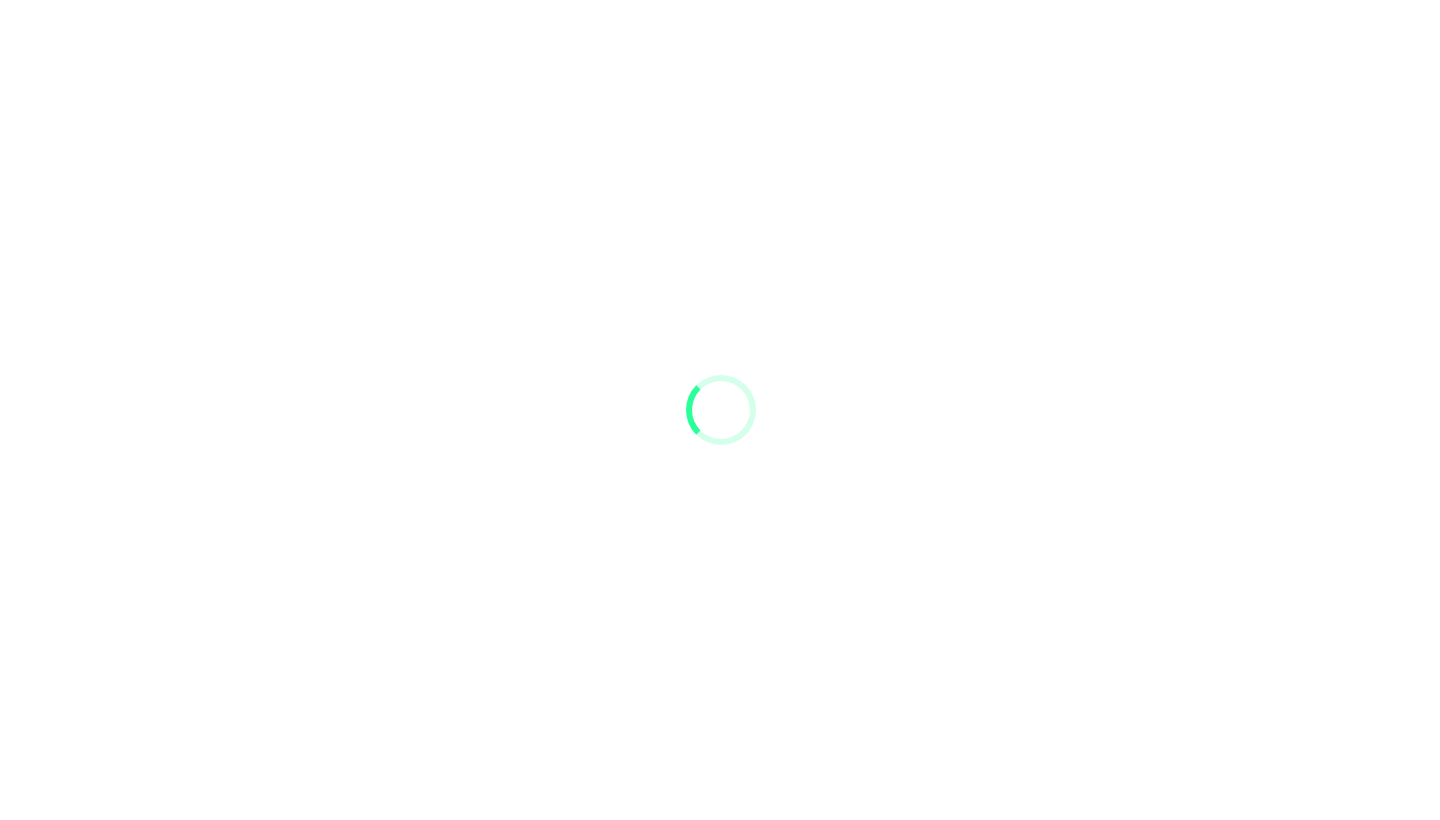 scroll, scrollTop: 0, scrollLeft: 0, axis: both 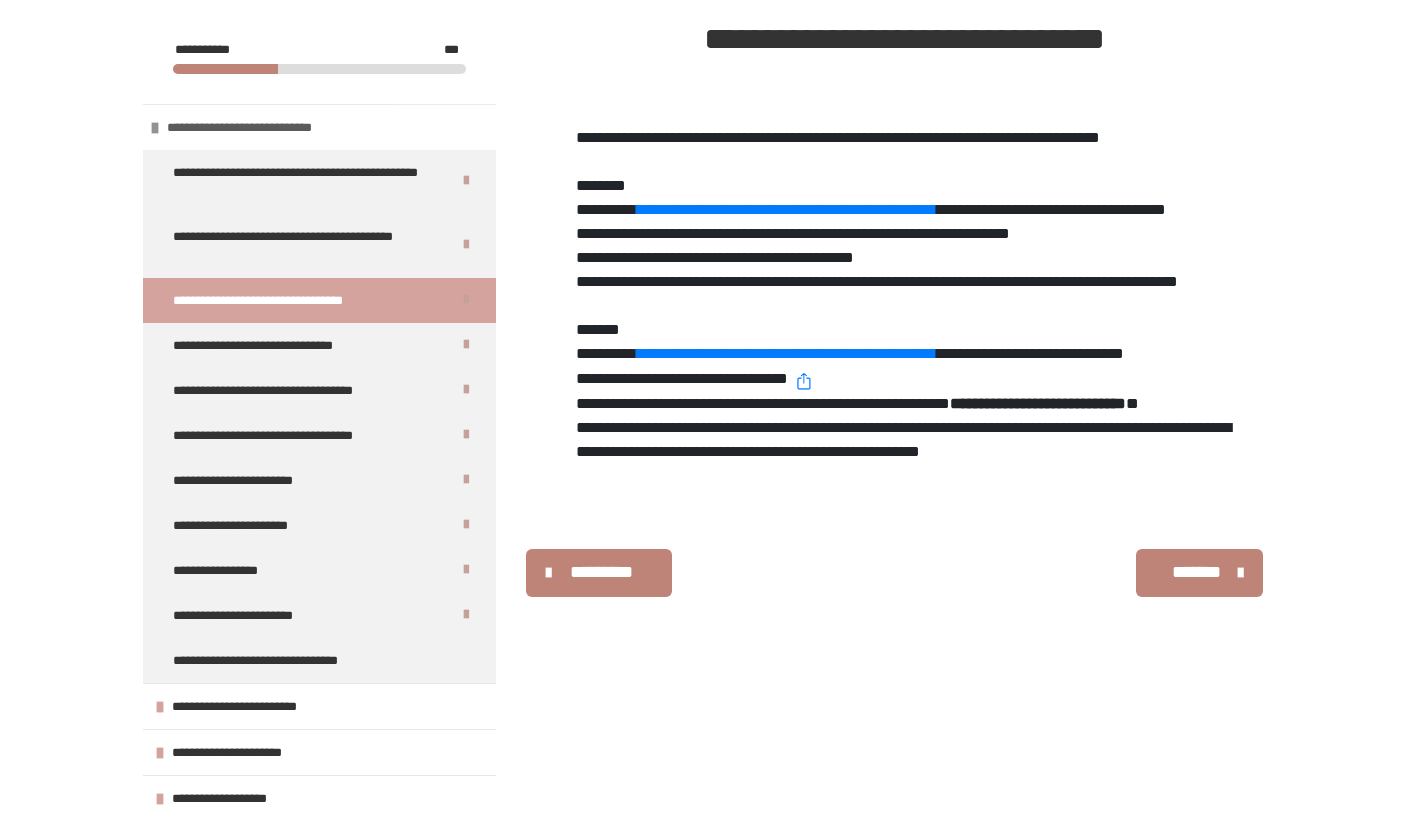 click at bounding box center (155, 128) 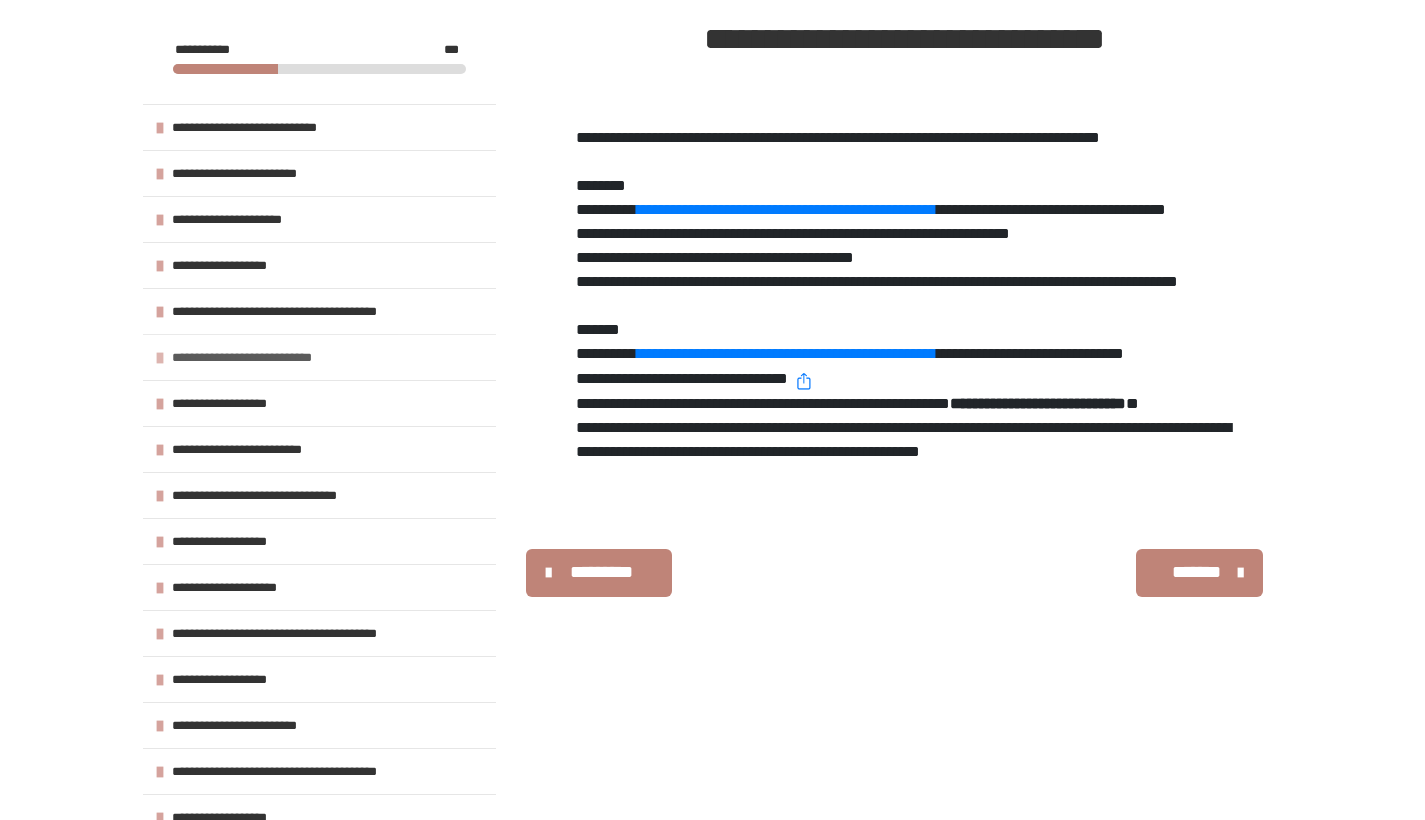 click at bounding box center [160, 358] 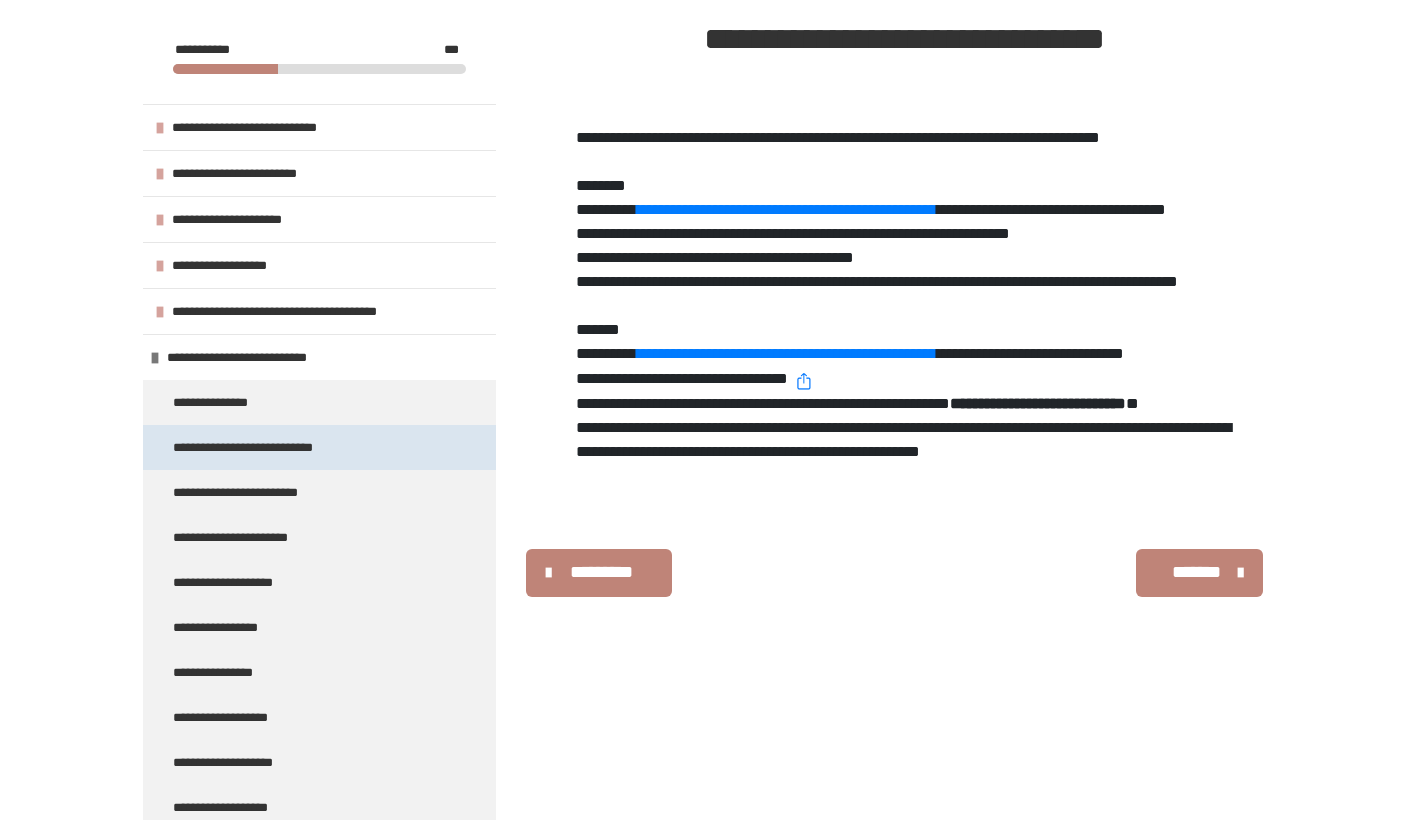 click on "**********" at bounding box center (257, 447) 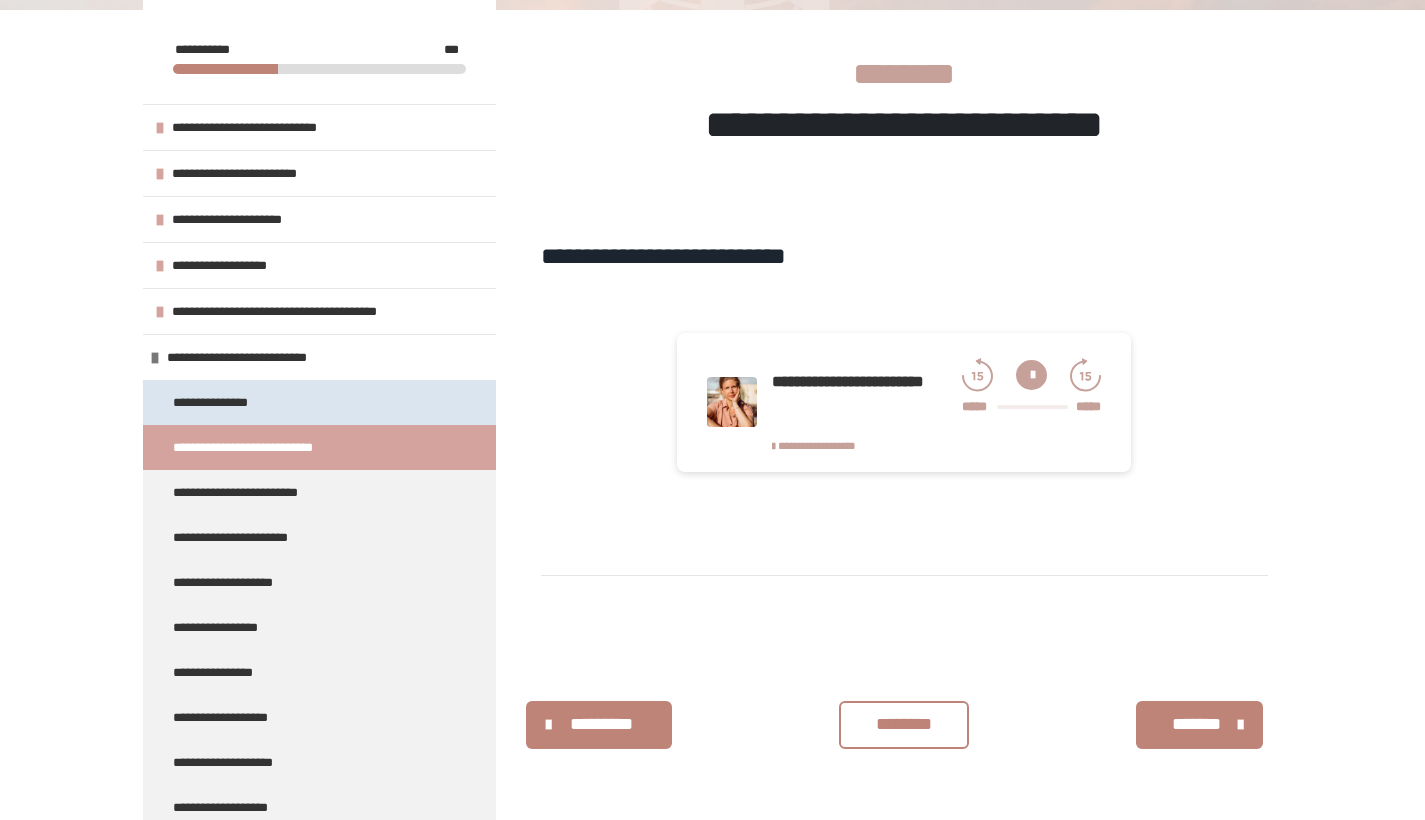 click on "**********" at bounding box center (217, 402) 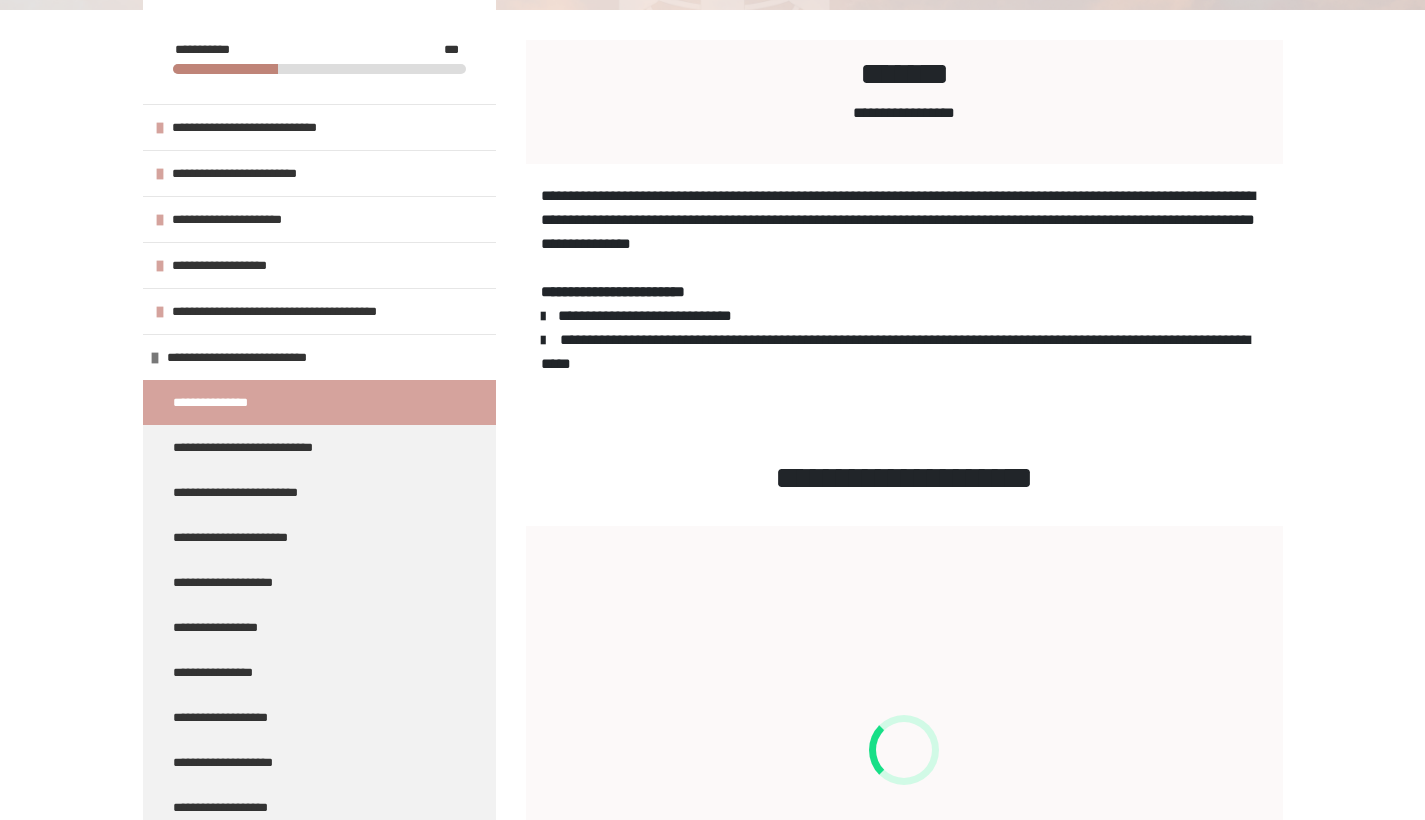 scroll, scrollTop: 287, scrollLeft: 0, axis: vertical 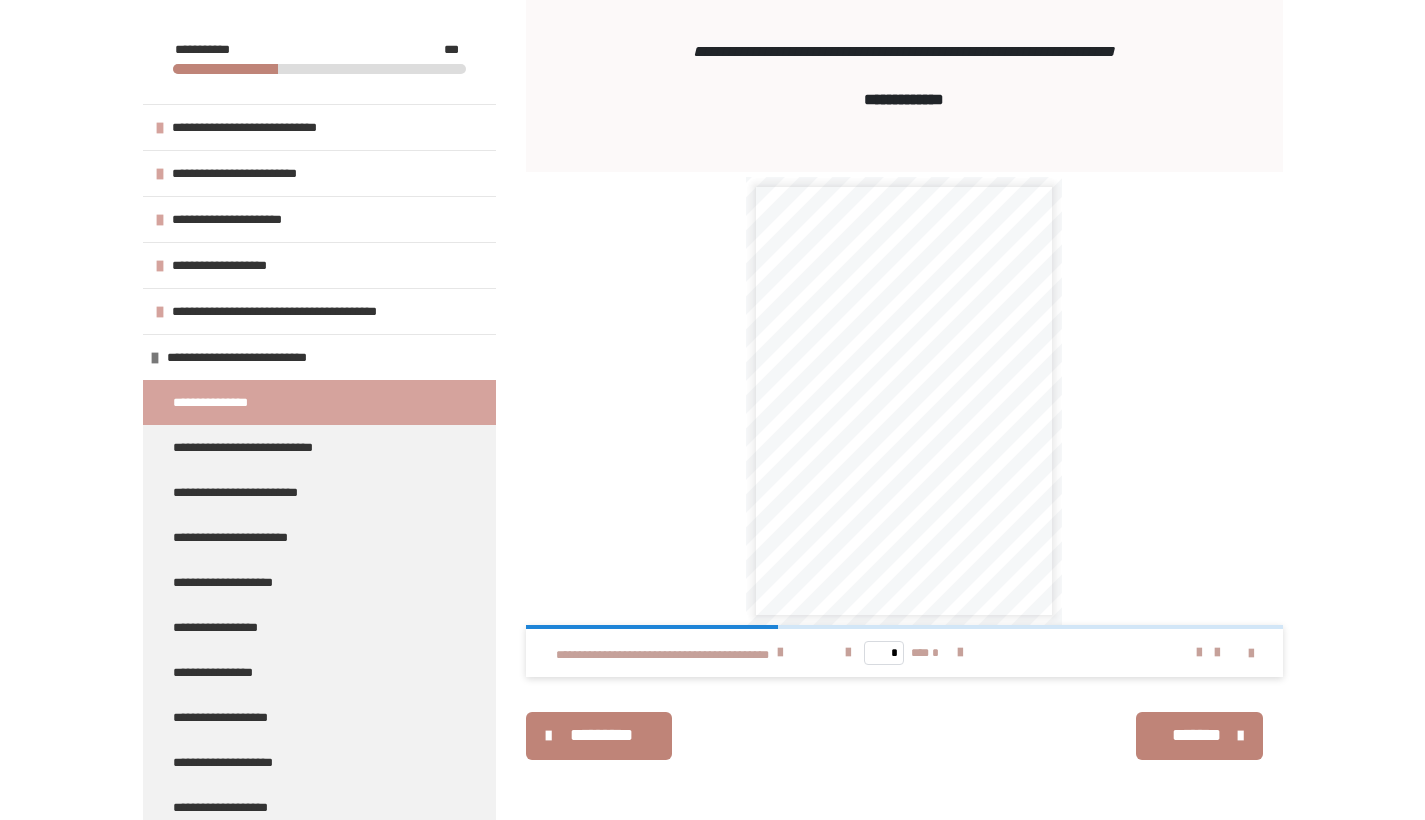 click on "**********" at bounding box center [904, 255] 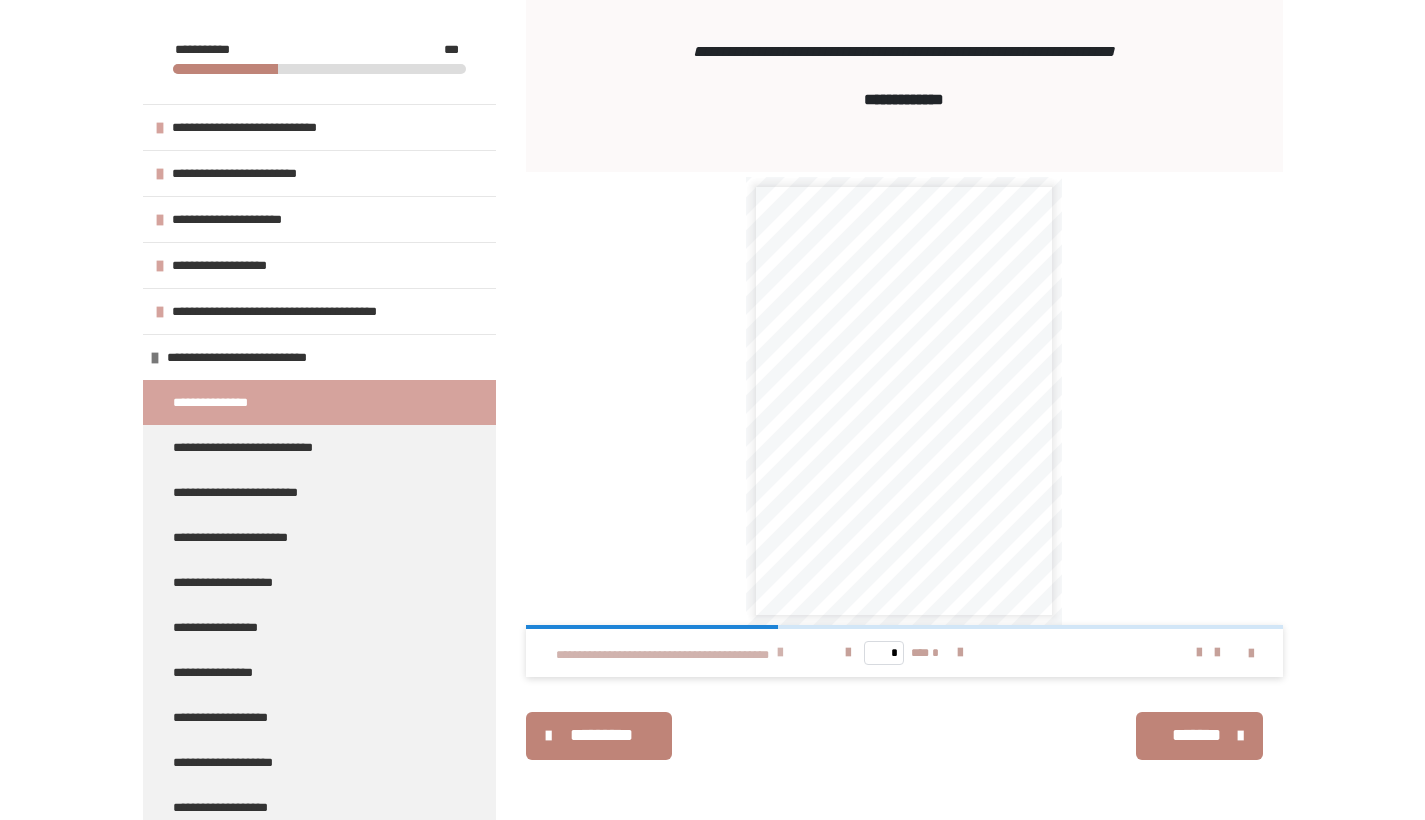 click at bounding box center [780, 653] 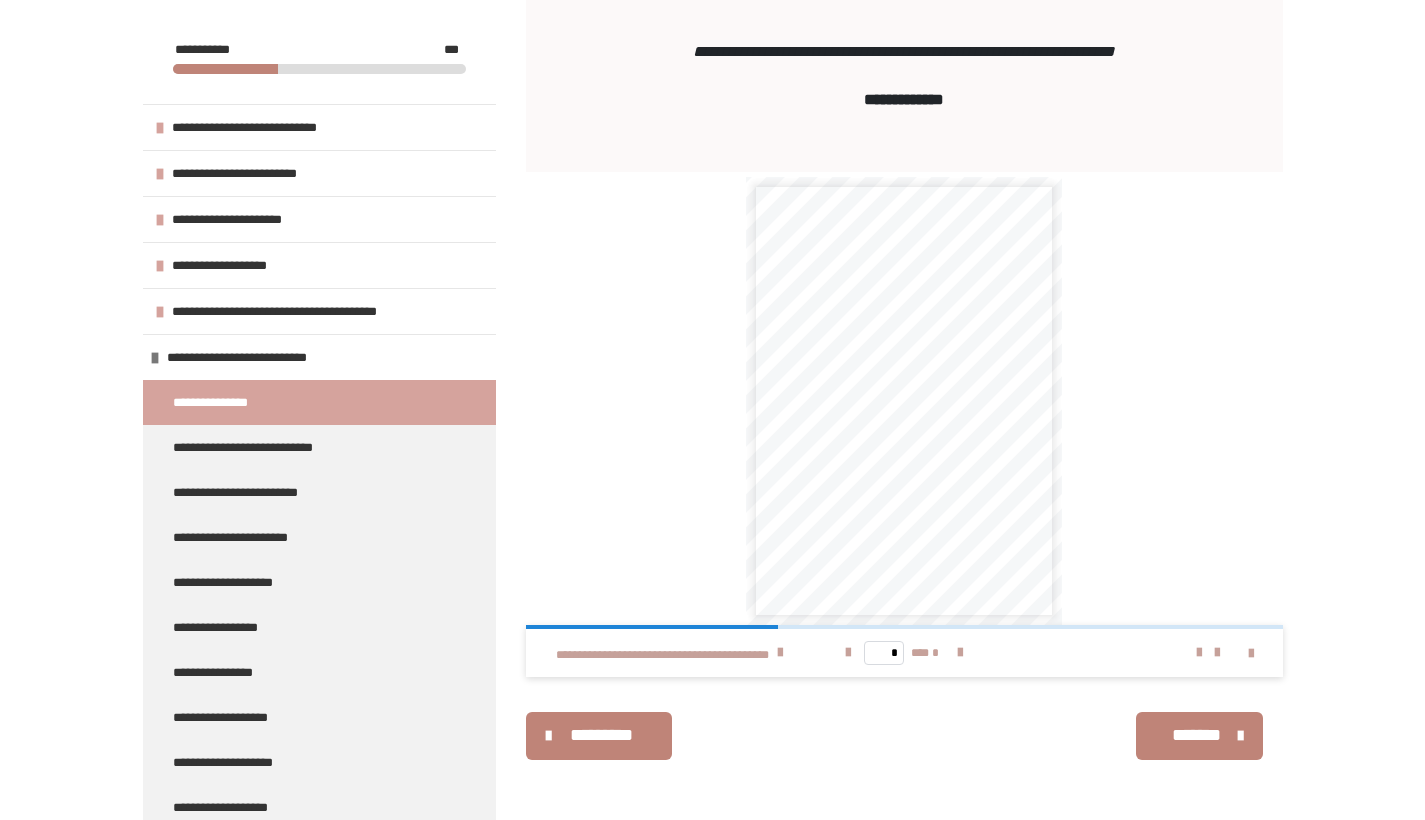 scroll, scrollTop: 1324, scrollLeft: 0, axis: vertical 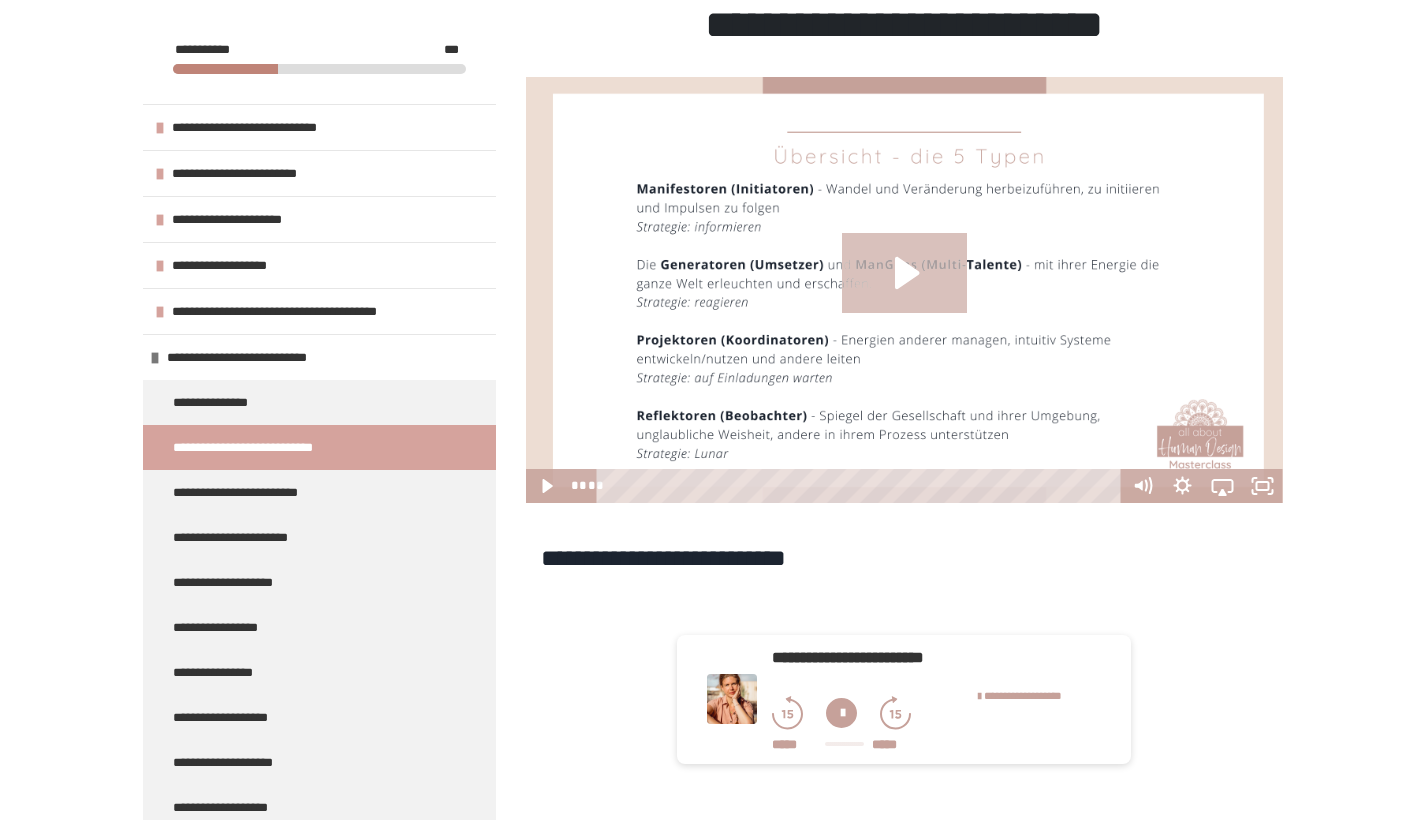 click 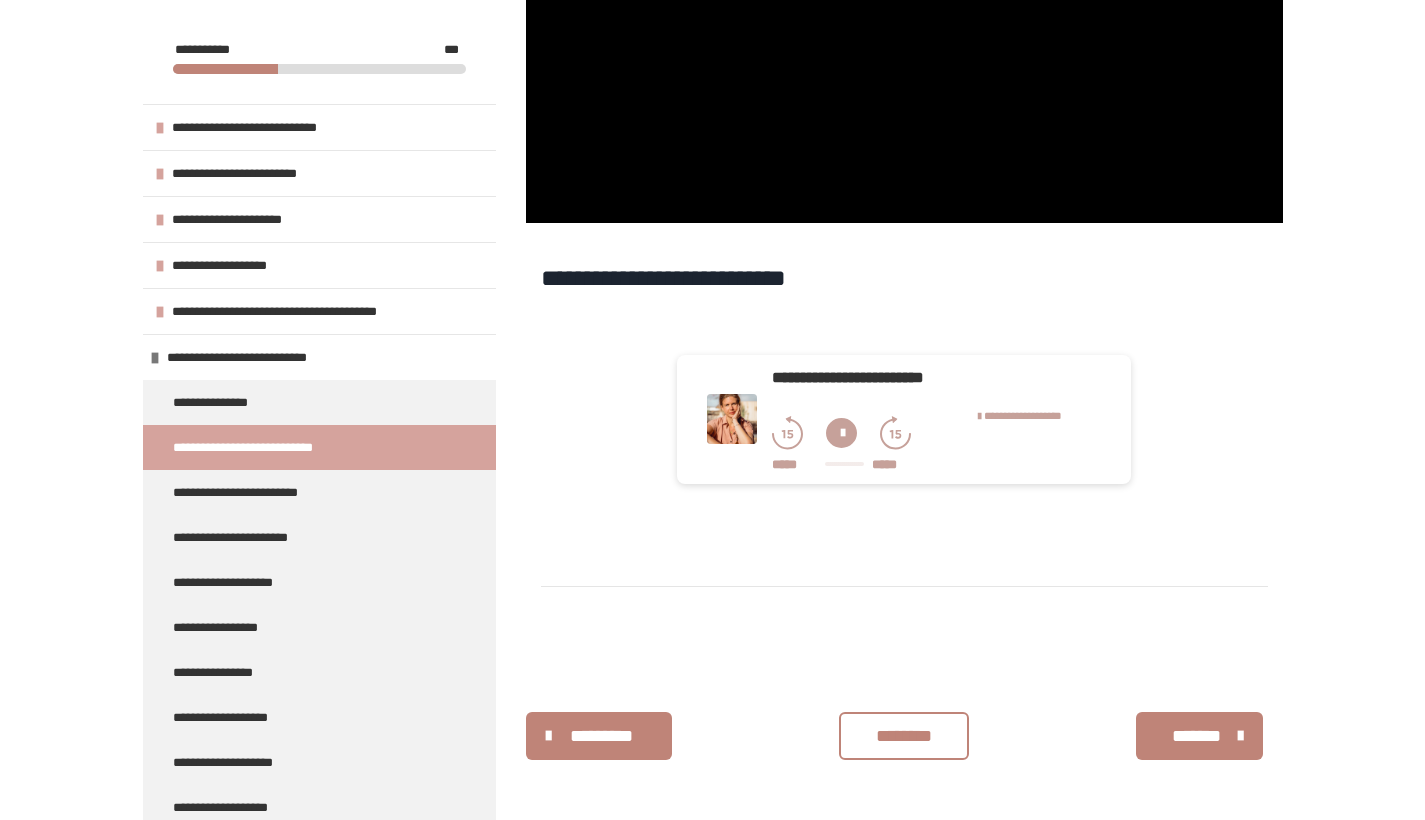 scroll, scrollTop: 655, scrollLeft: 0, axis: vertical 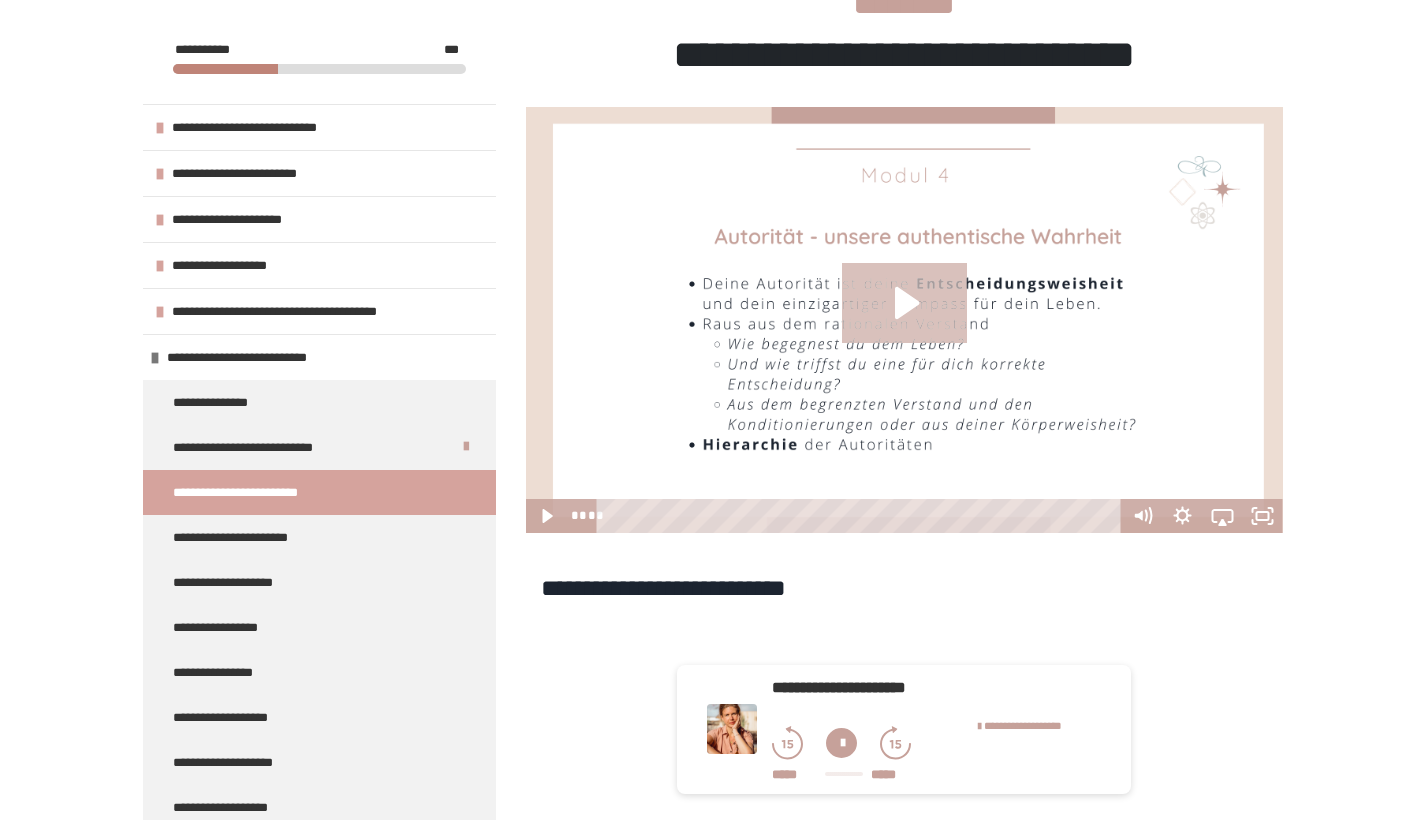 click 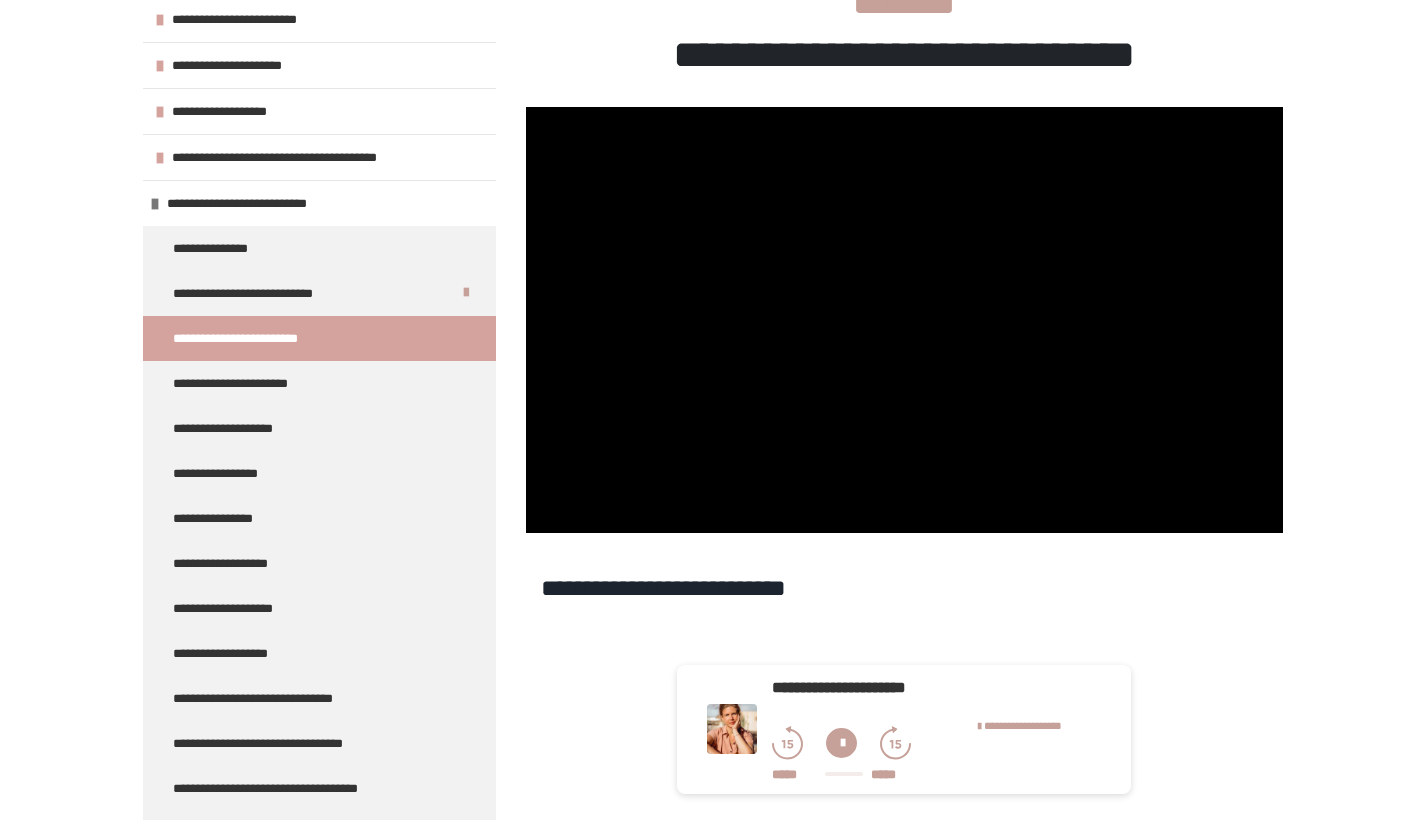 scroll, scrollTop: 150, scrollLeft: 0, axis: vertical 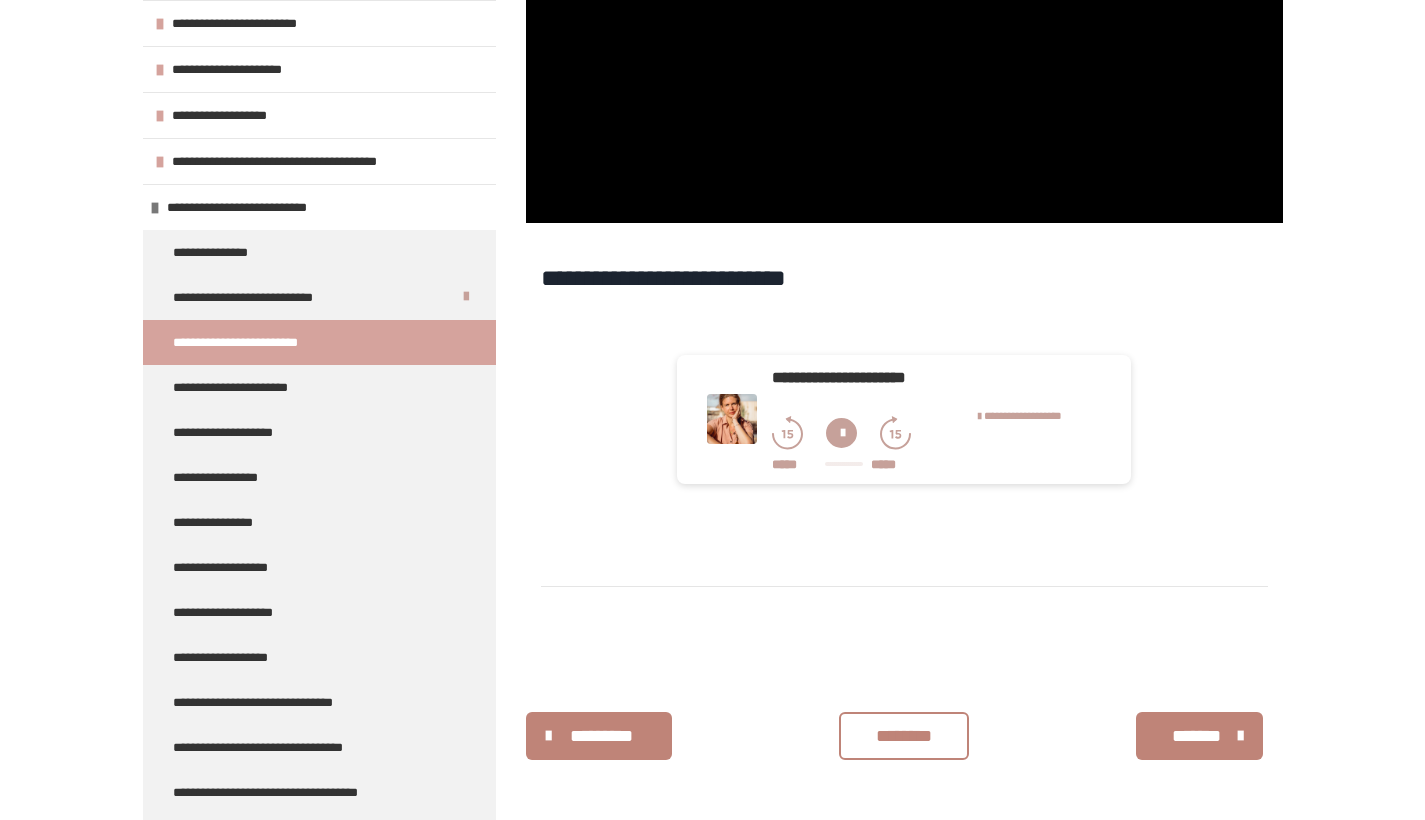click on "********" at bounding box center (904, 736) 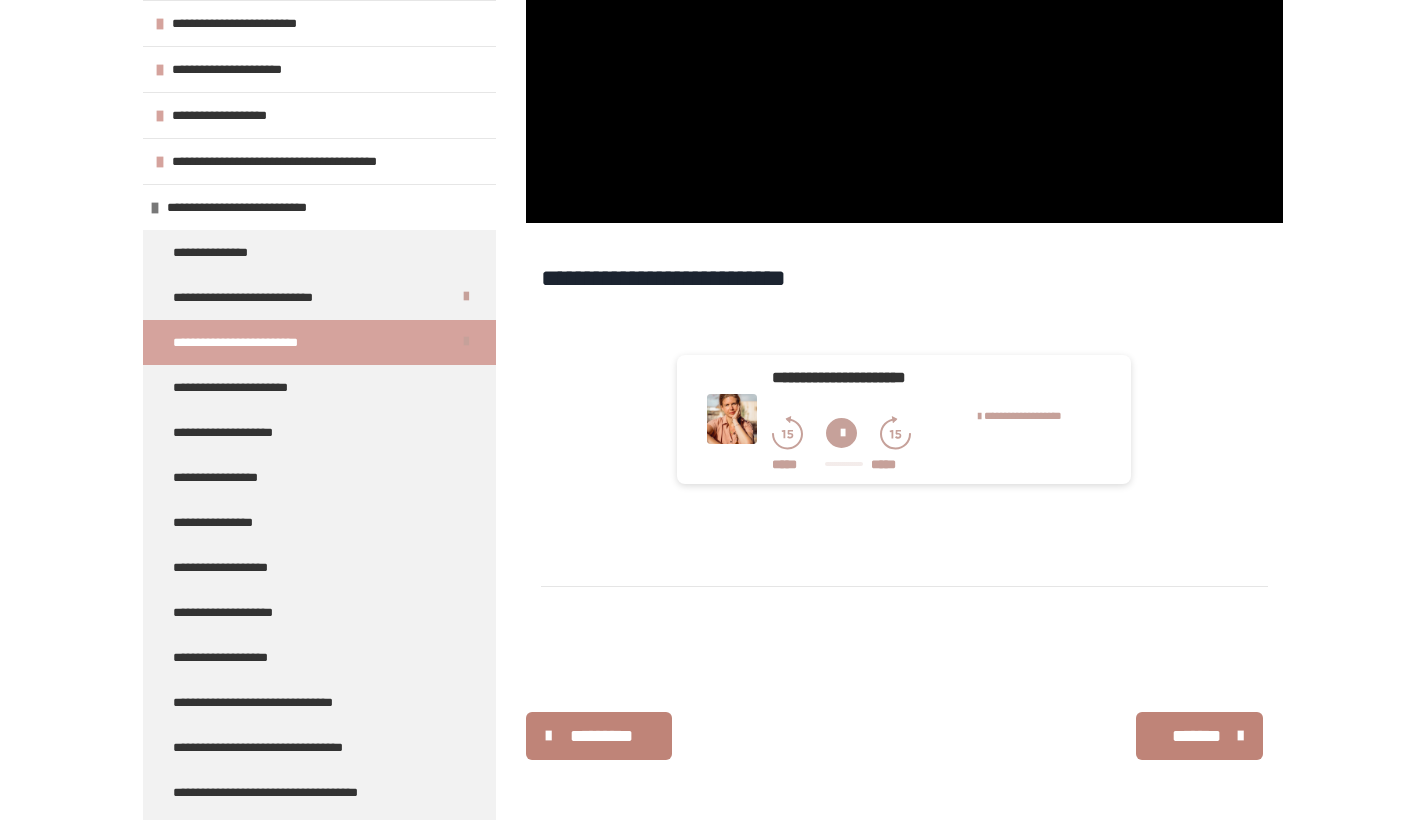 click on "*******" at bounding box center (1197, 736) 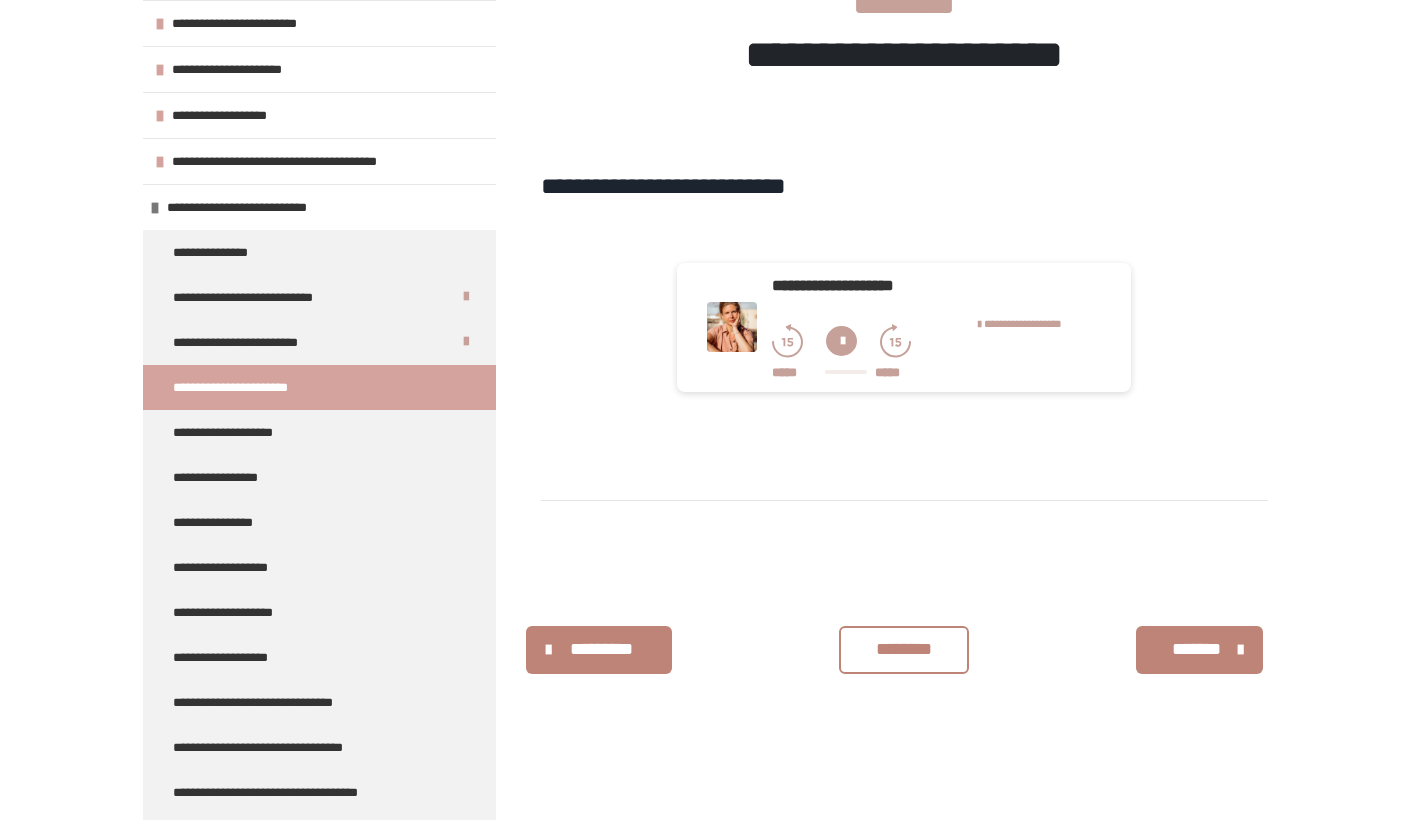 scroll, scrollTop: 340, scrollLeft: 0, axis: vertical 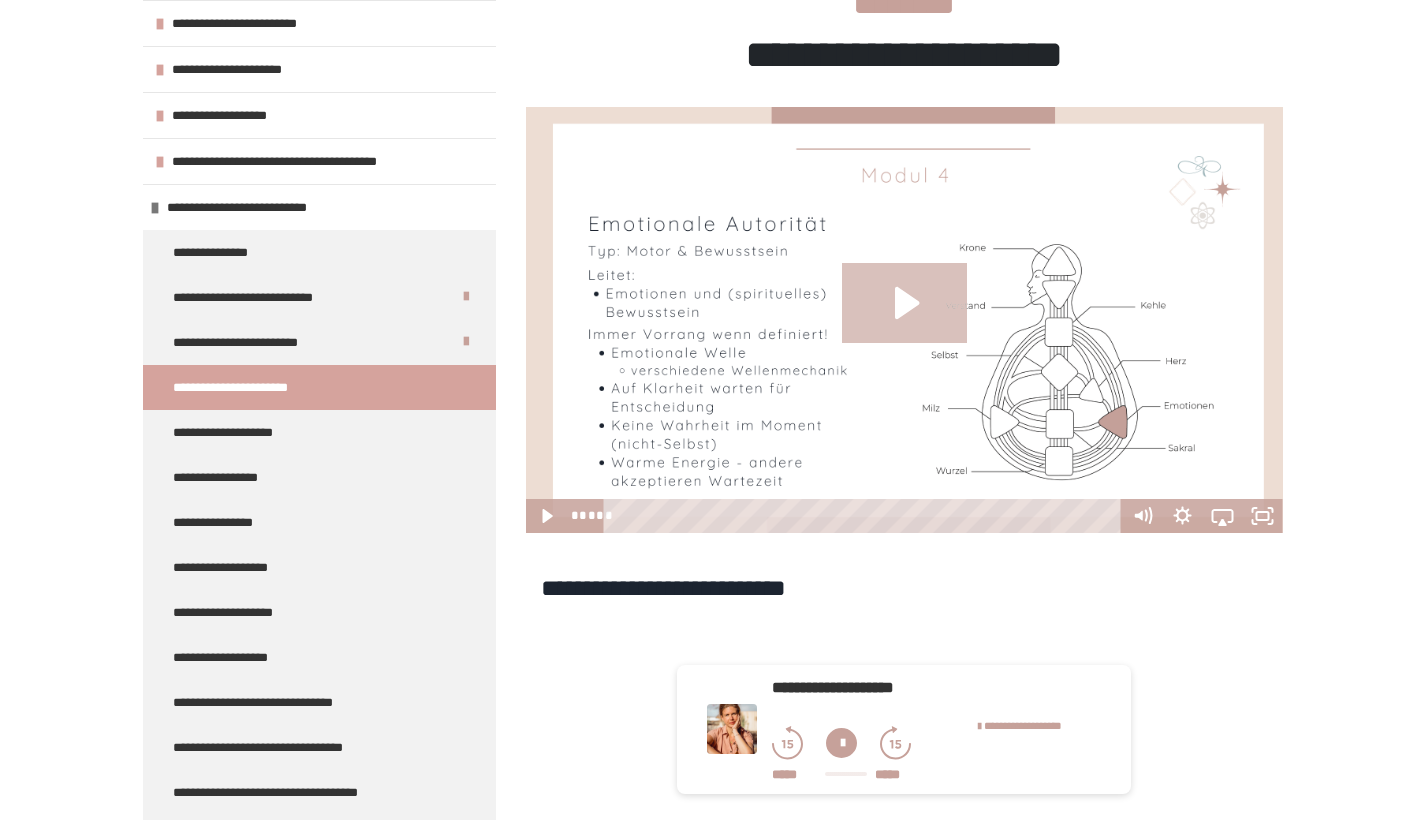 click 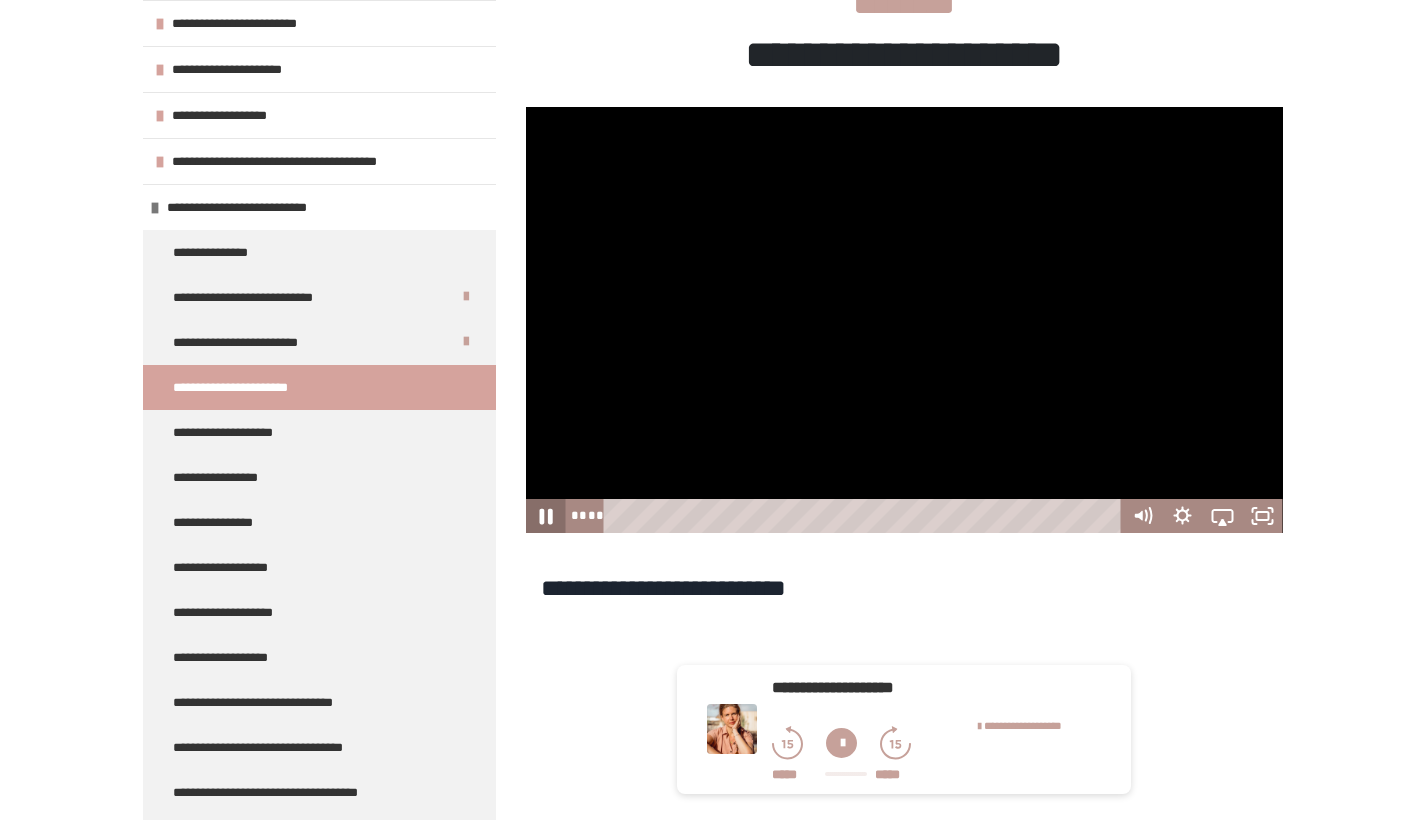 click 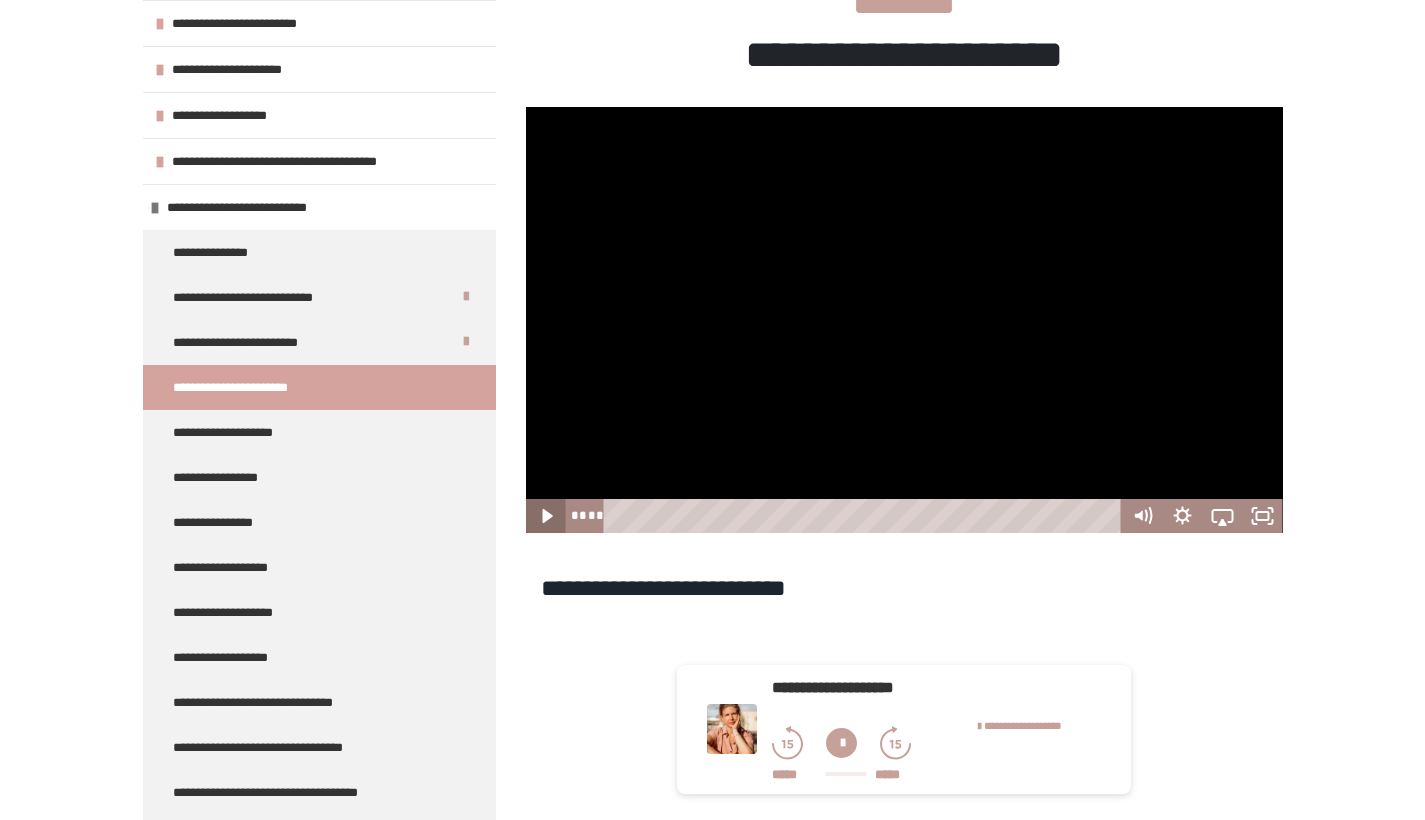 type 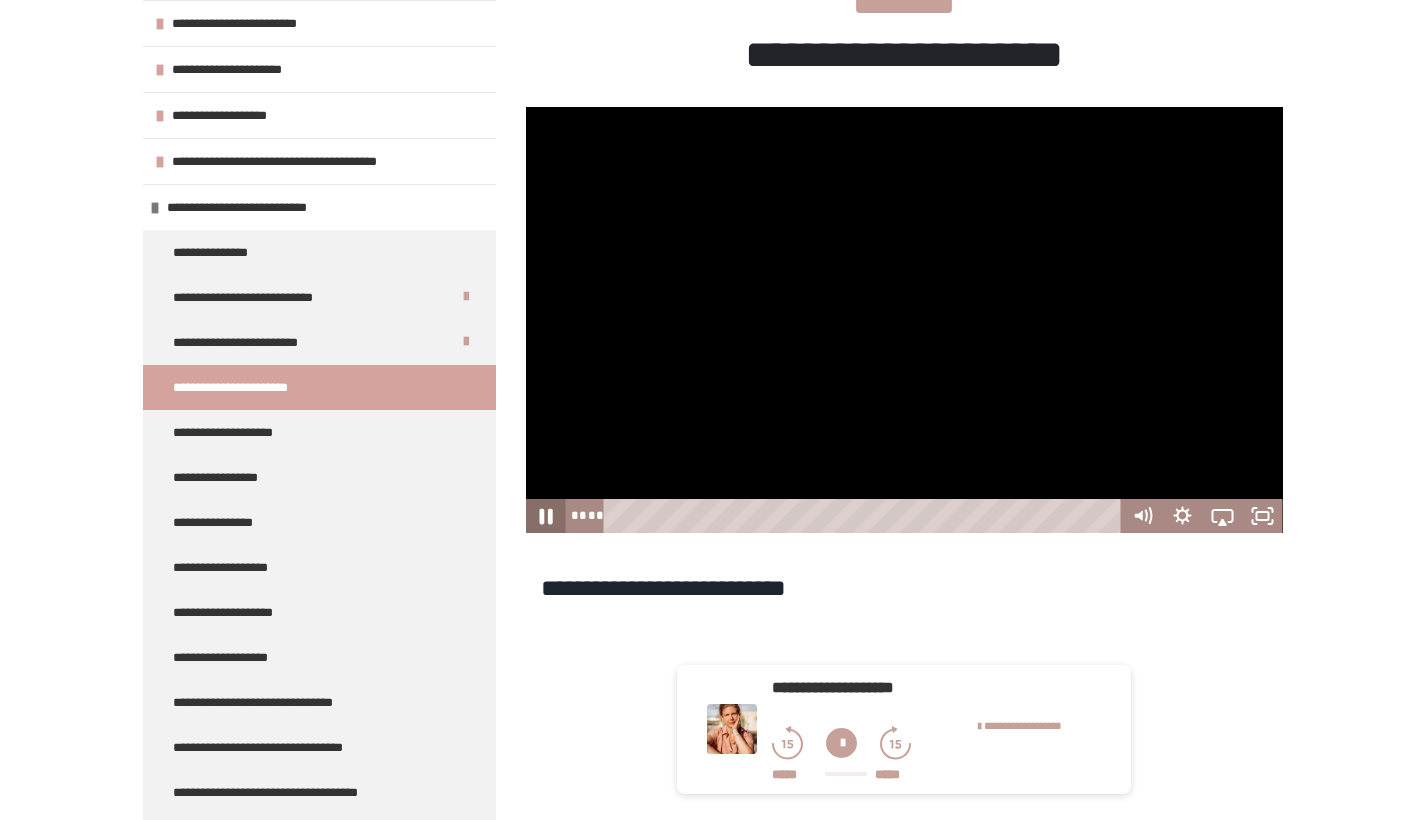 click 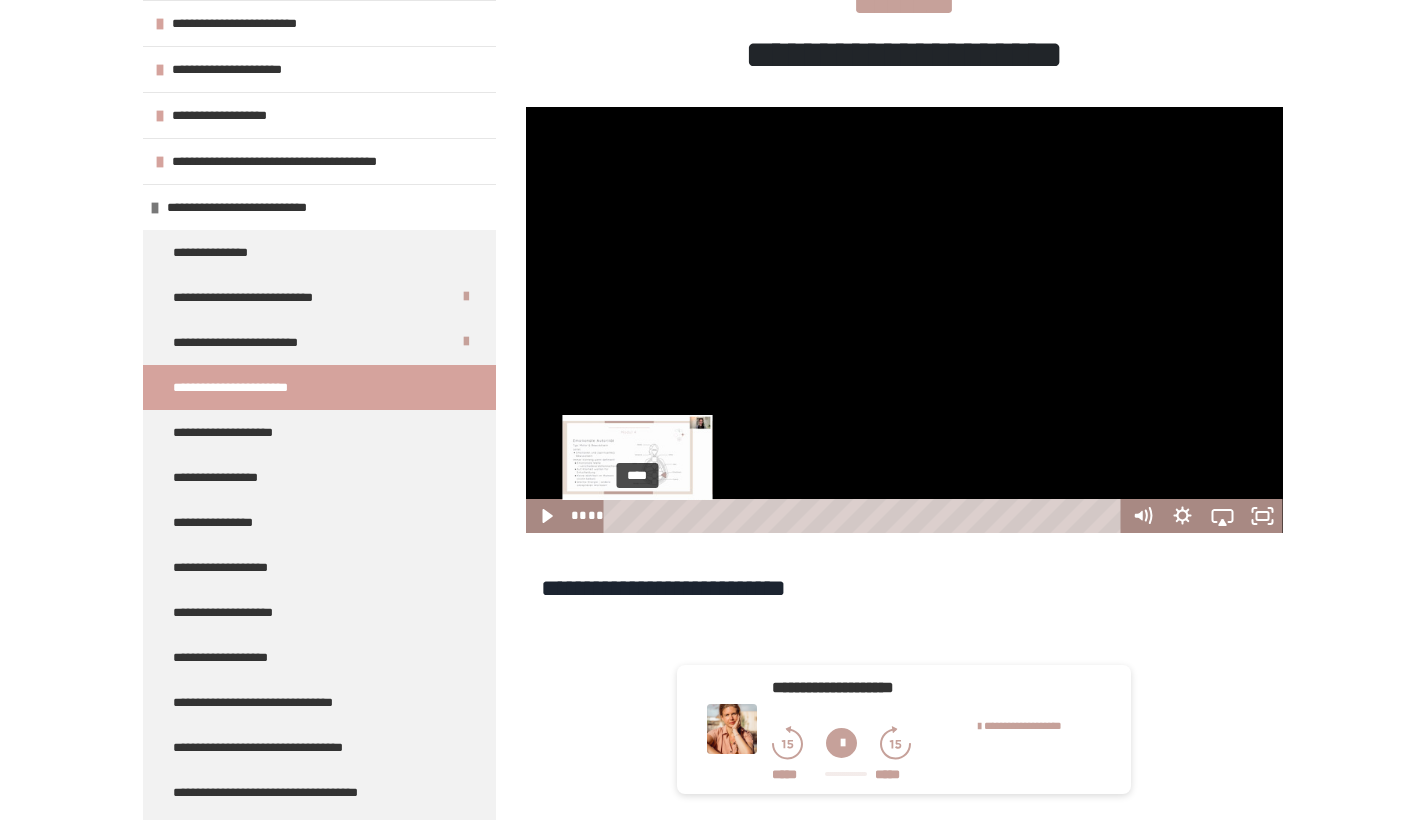 drag, startPoint x: 648, startPoint y: 519, endPoint x: 637, endPoint y: 520, distance: 11.045361 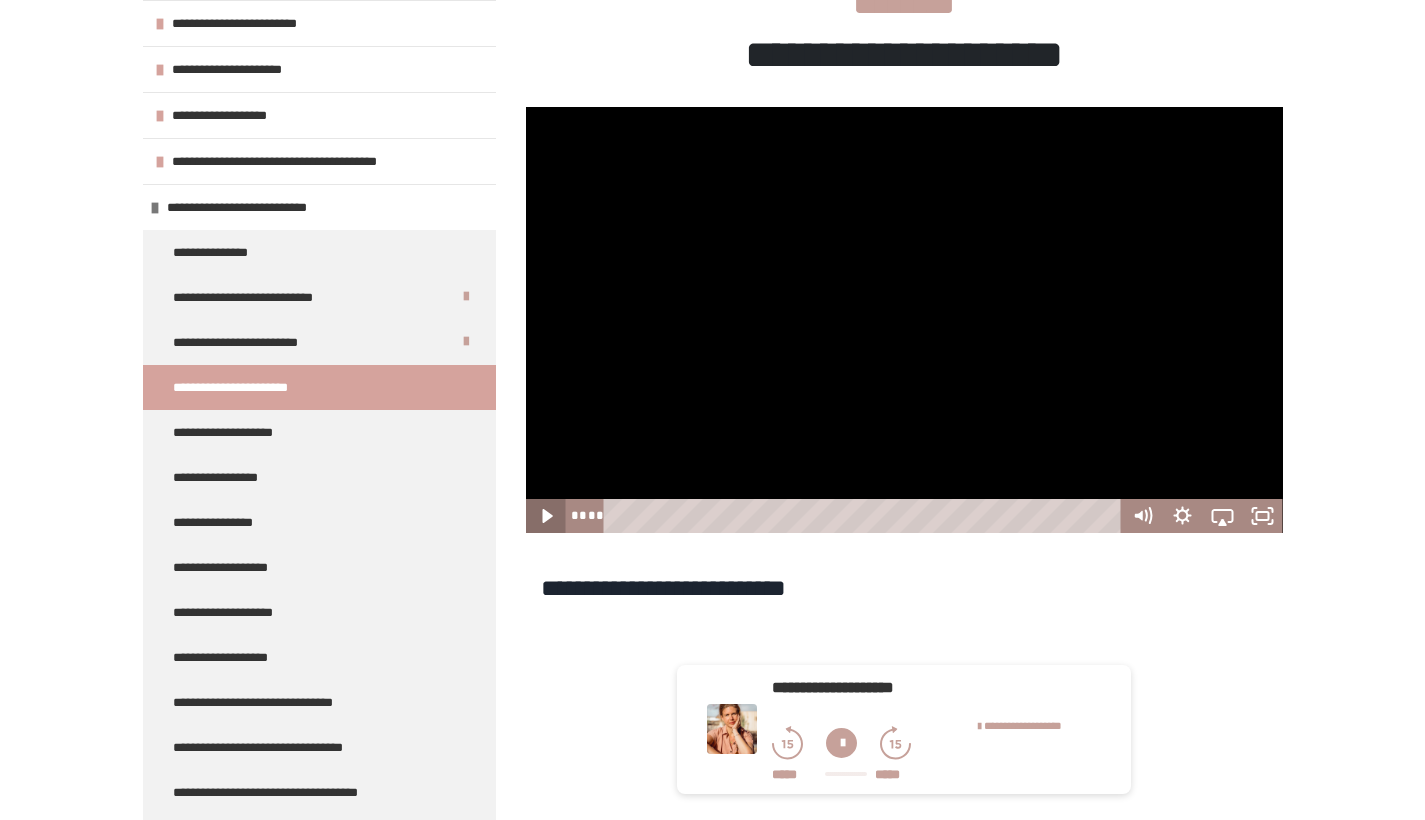 click 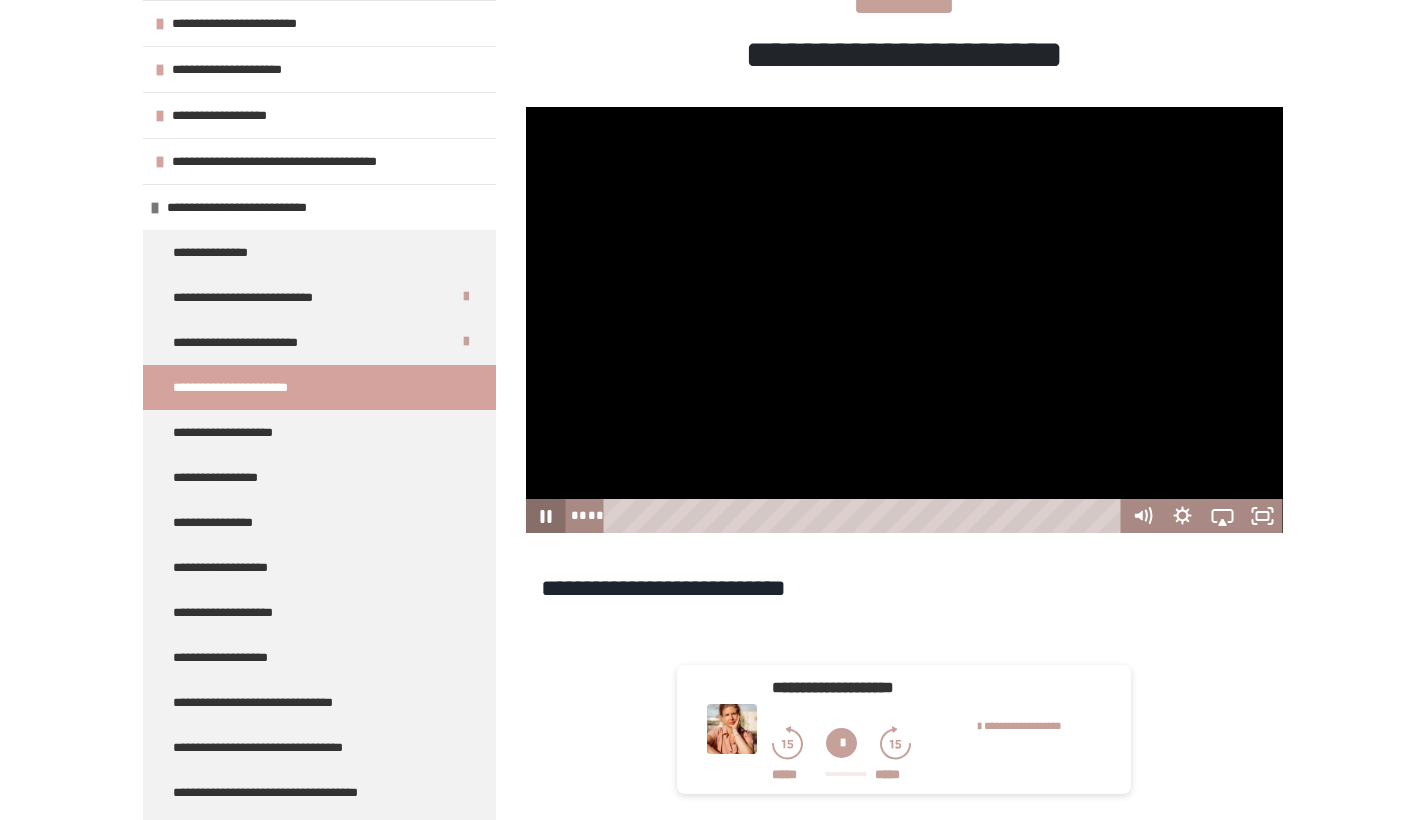 click at bounding box center [546, 516] 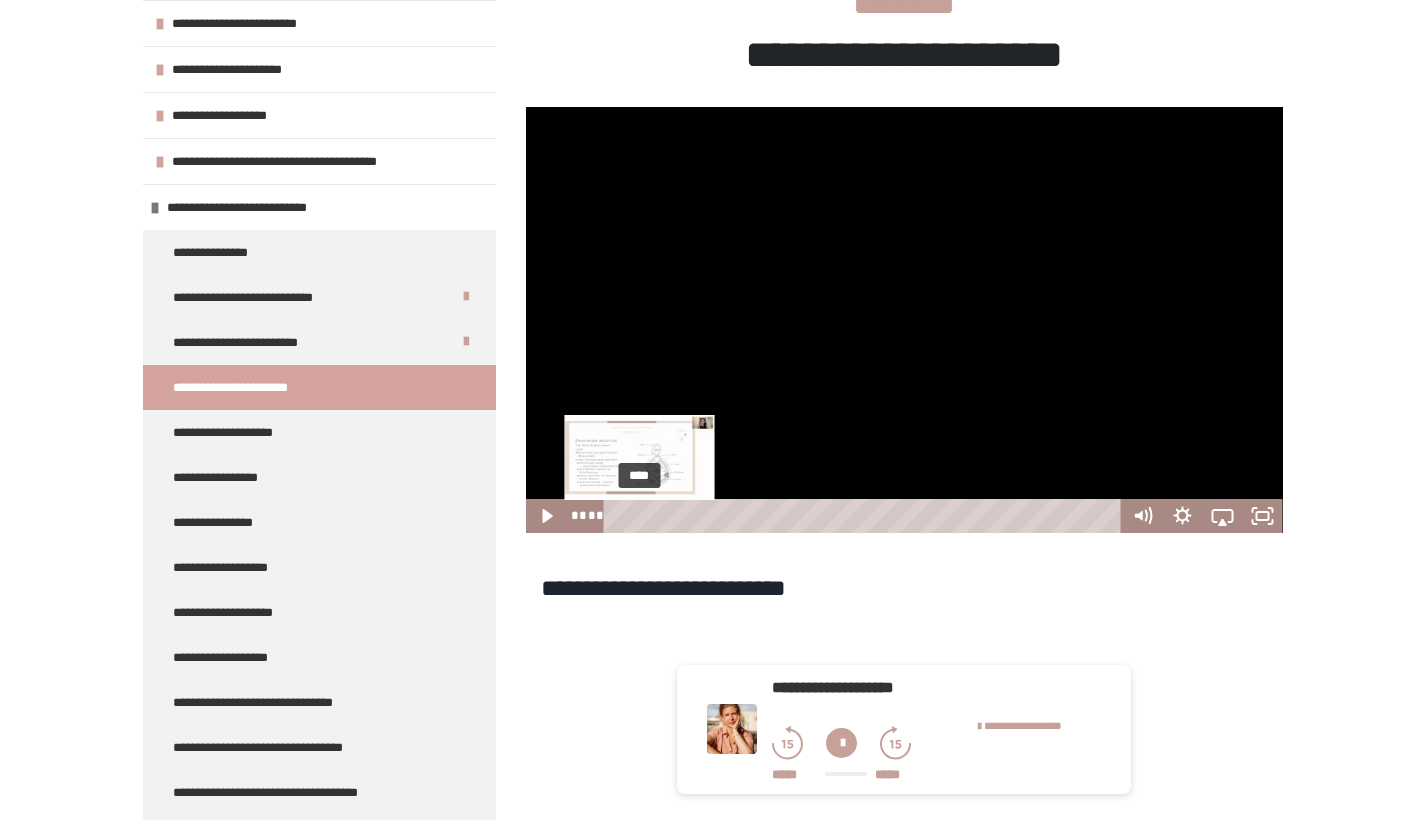 click at bounding box center [638, 516] 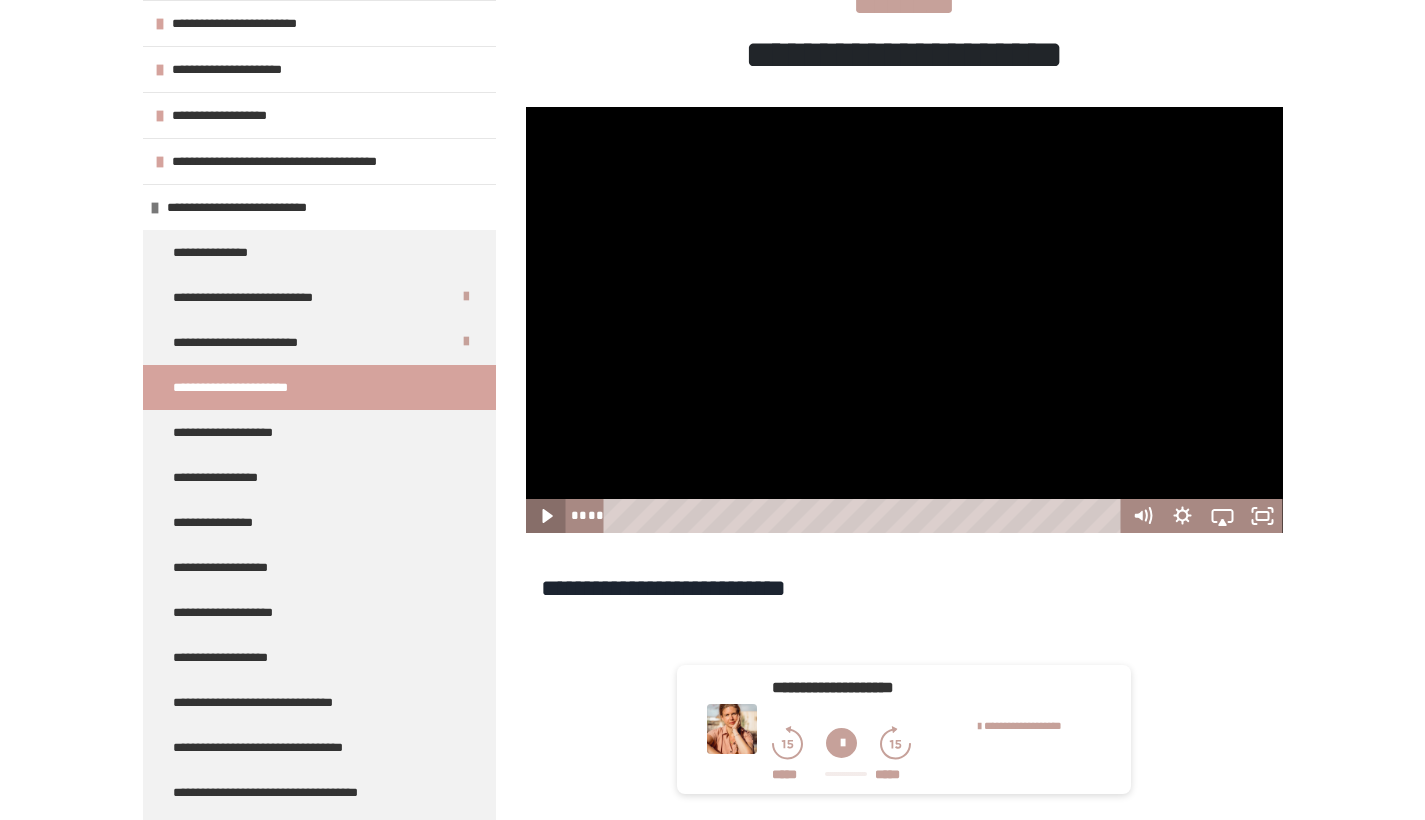 click 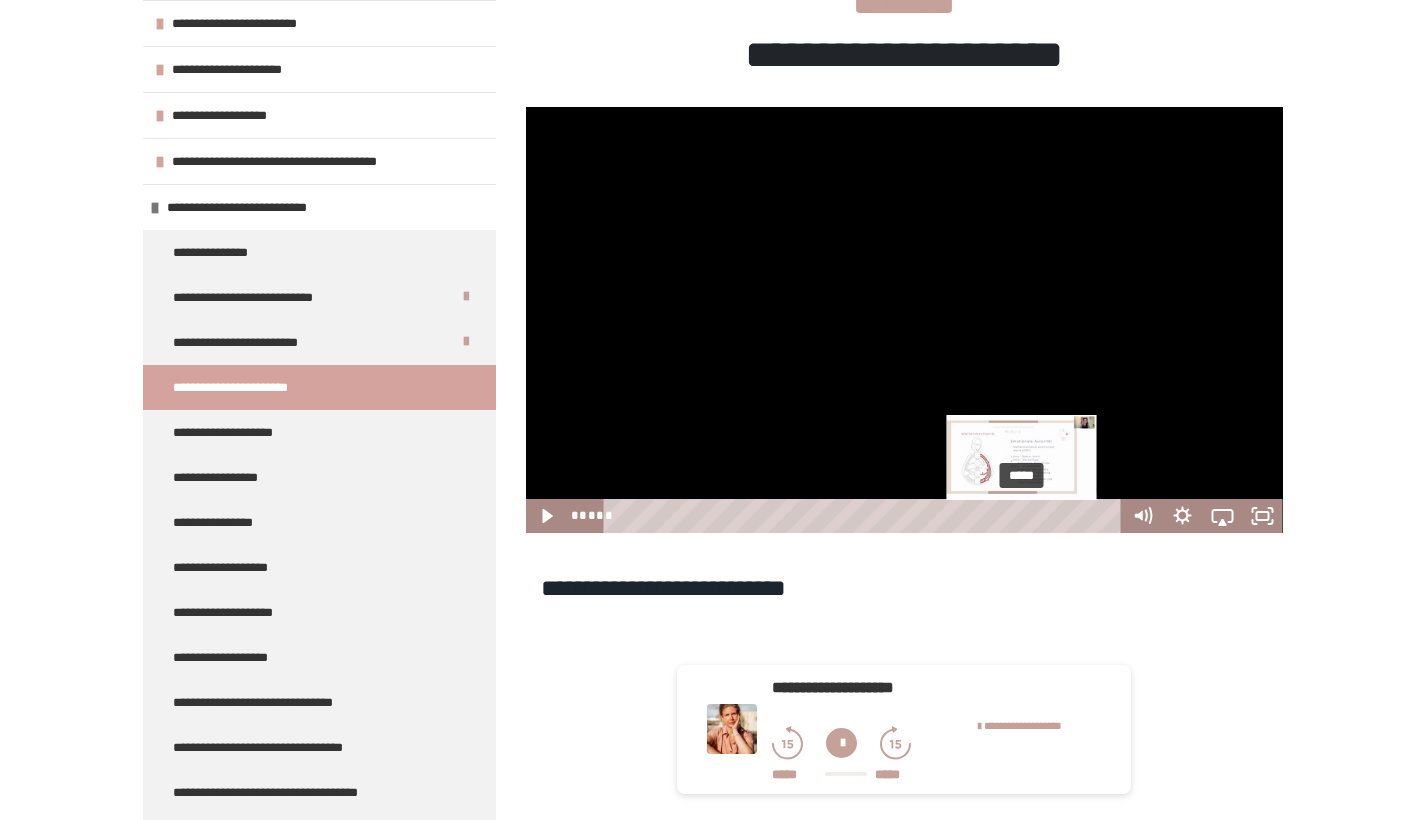 drag, startPoint x: 1108, startPoint y: 518, endPoint x: 1023, endPoint y: 521, distance: 85.052925 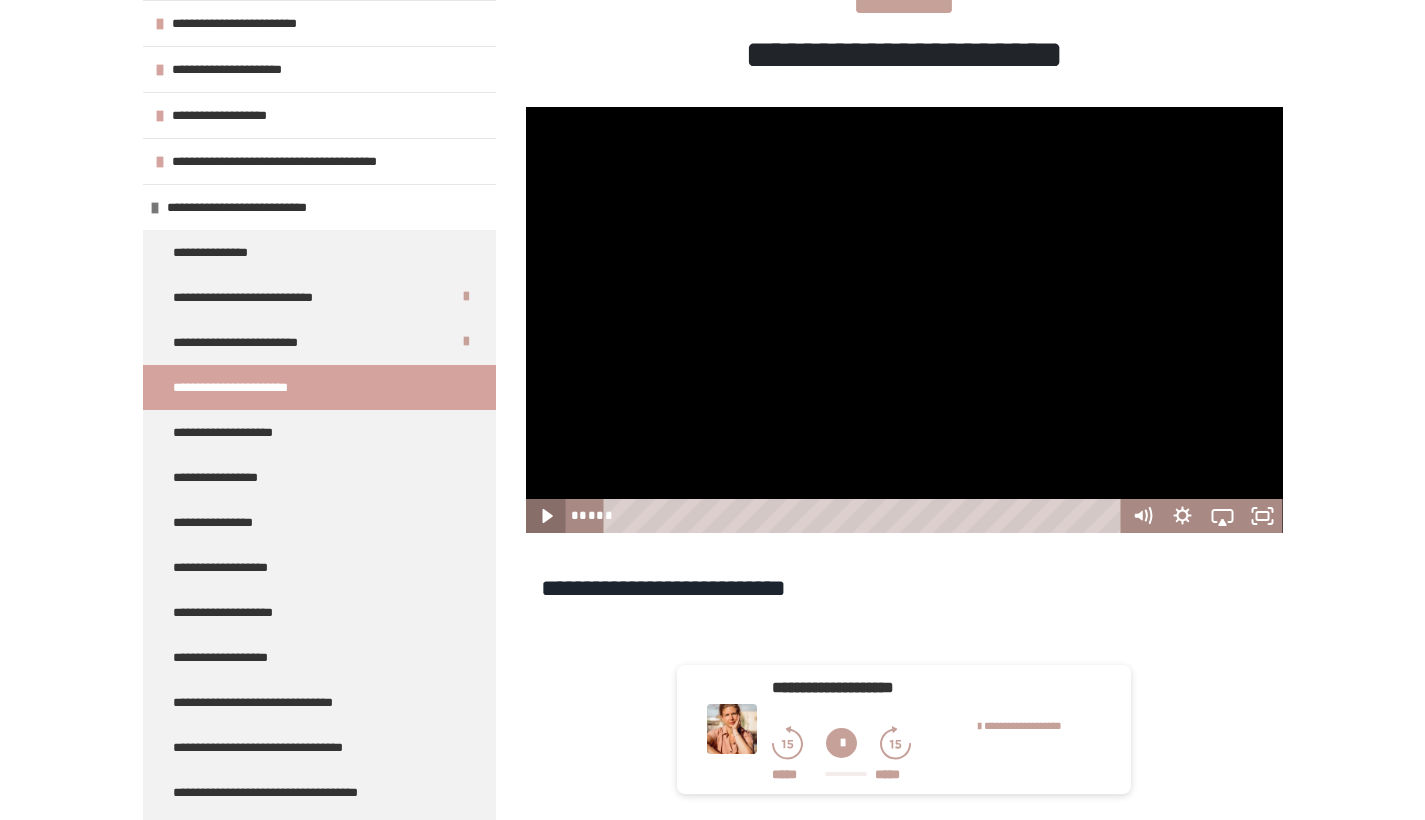click 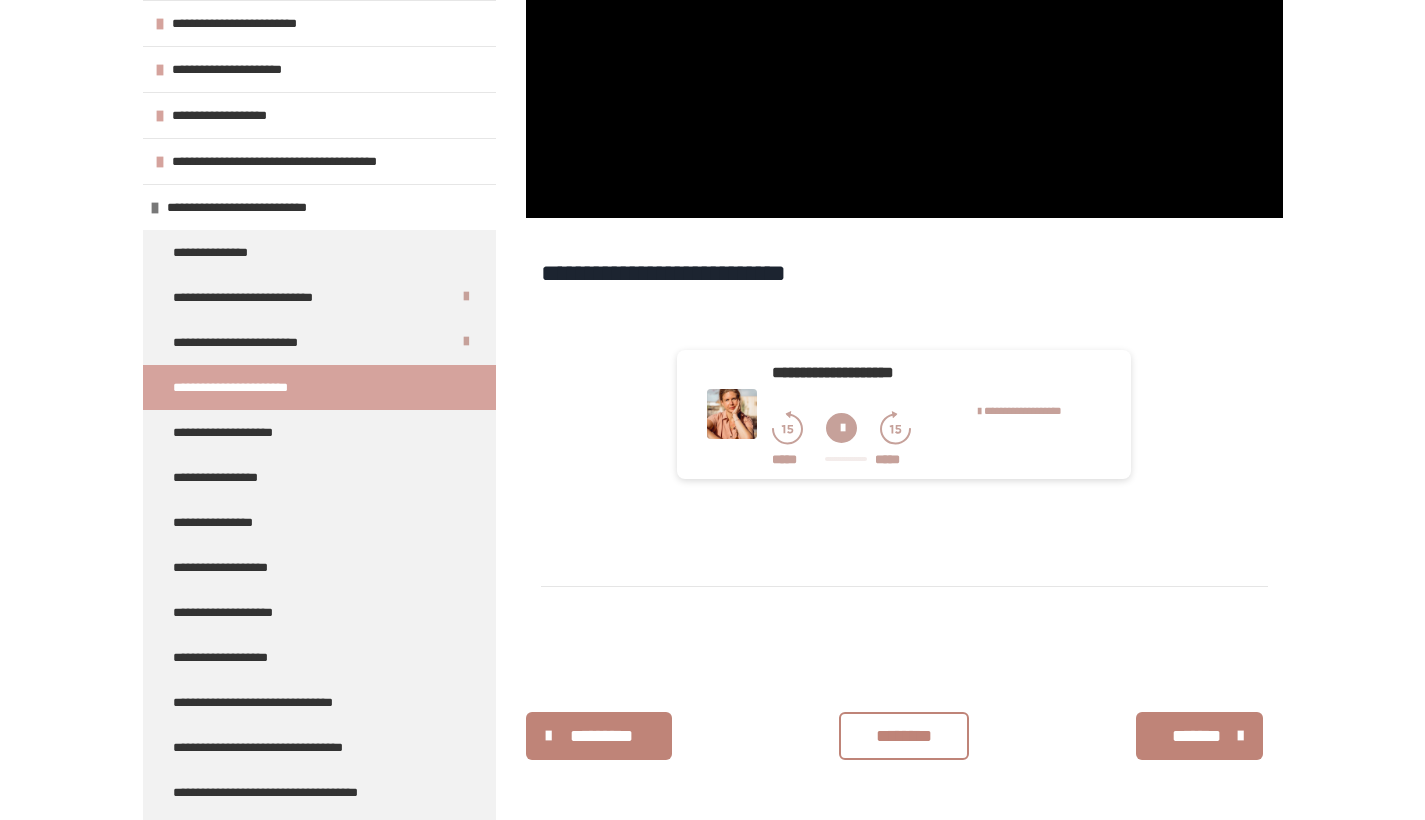 scroll, scrollTop: 660, scrollLeft: 0, axis: vertical 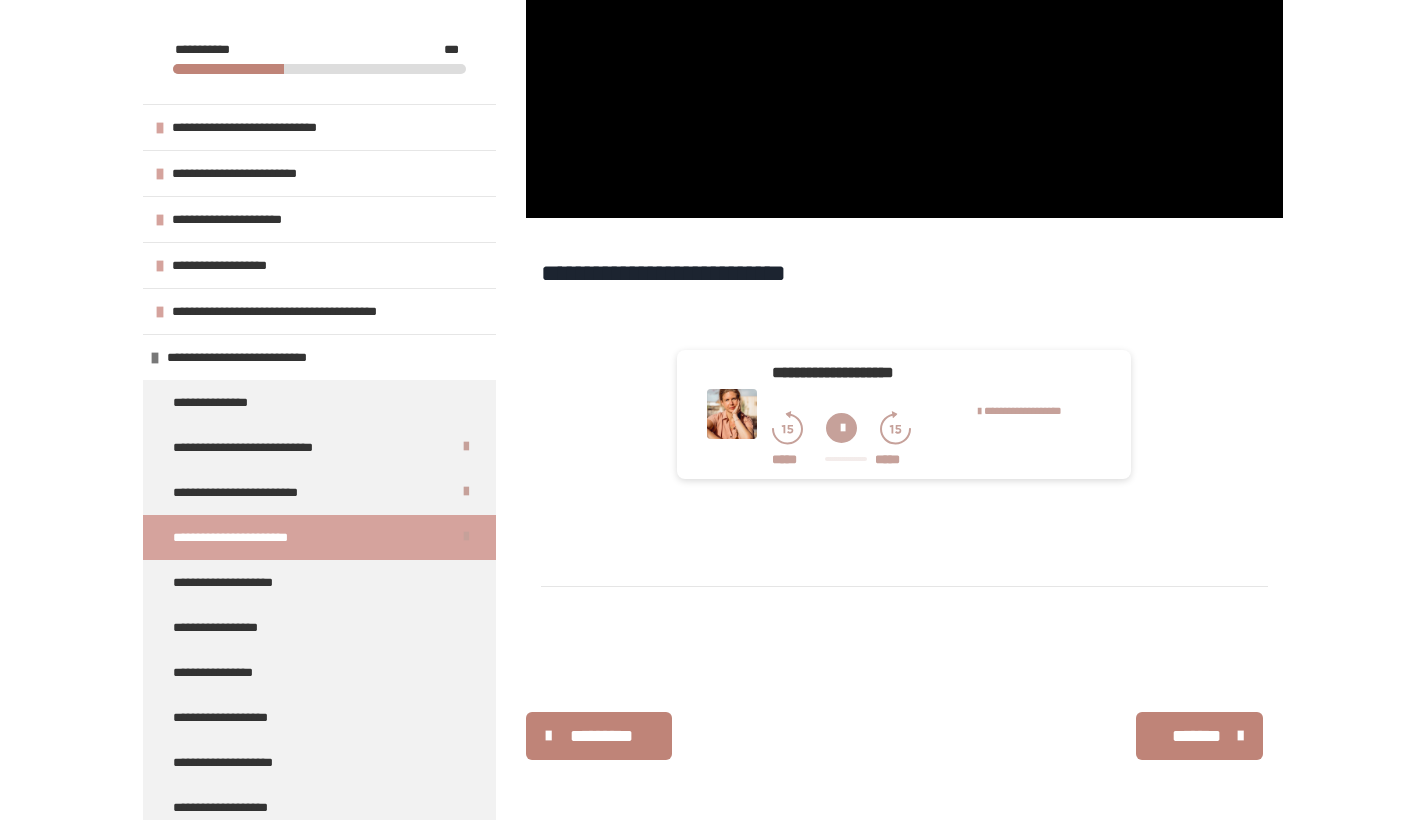 click on "*******" at bounding box center (1197, 736) 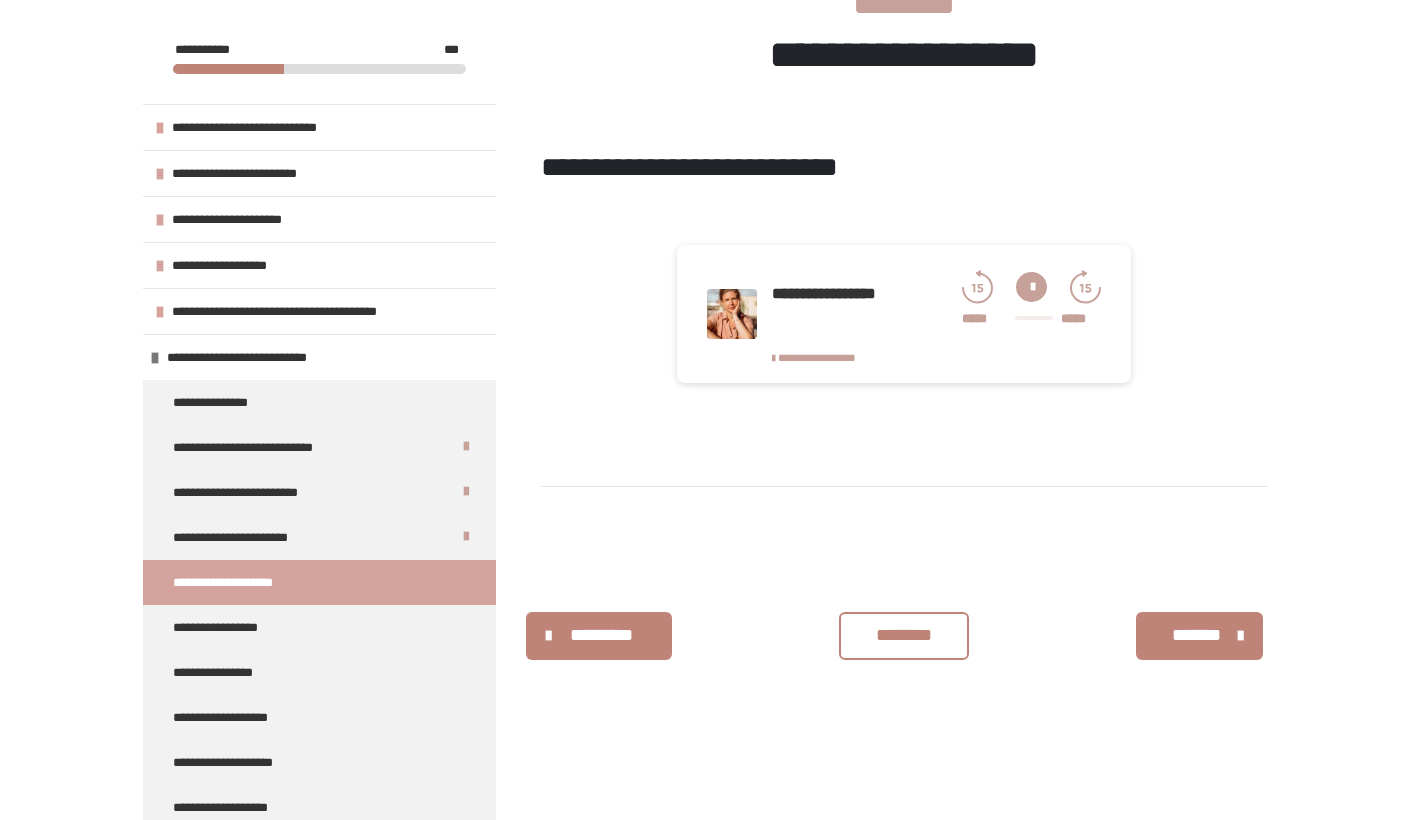 scroll, scrollTop: 340, scrollLeft: 0, axis: vertical 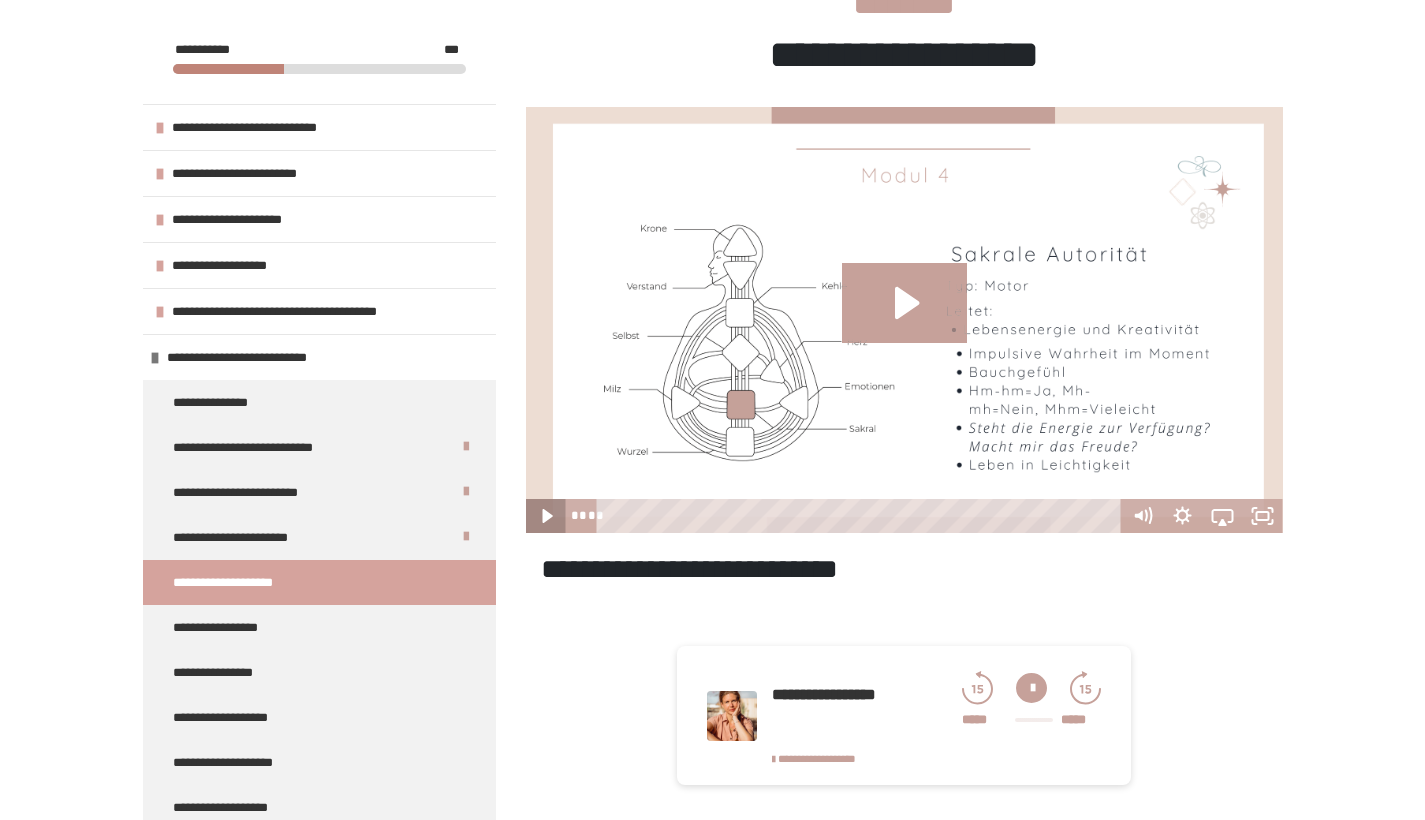 click 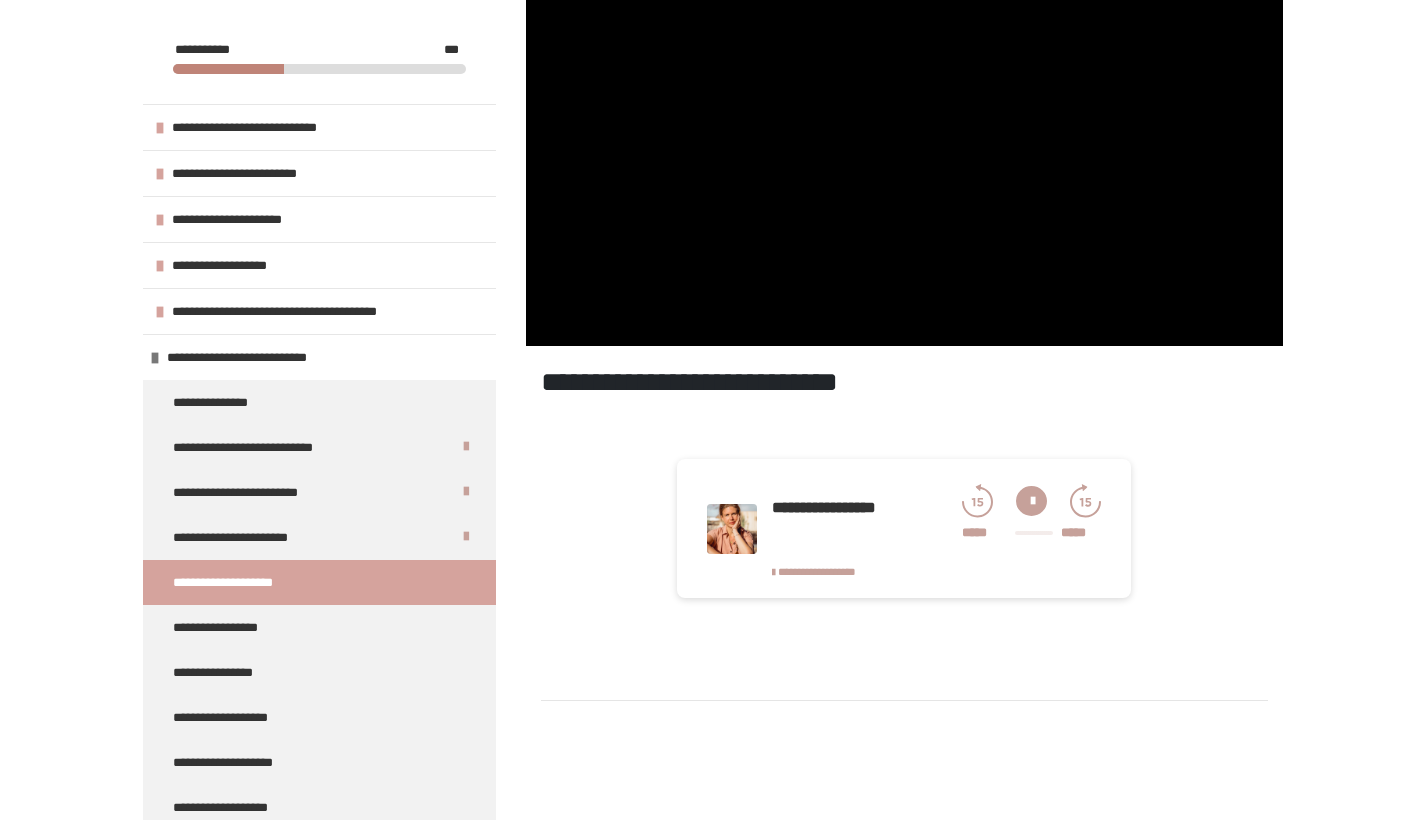 scroll, scrollTop: 617, scrollLeft: 0, axis: vertical 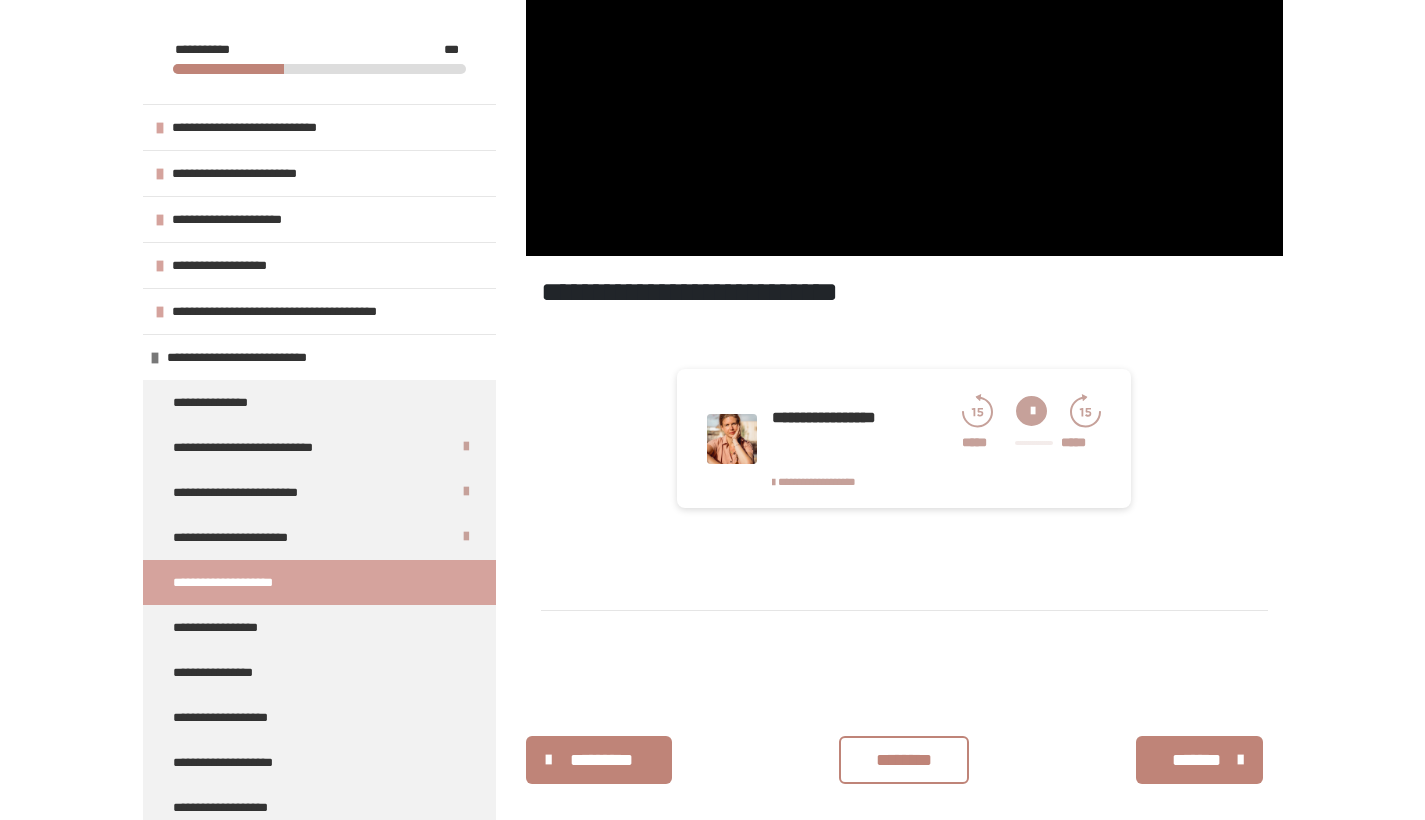 click on "********" at bounding box center (904, 760) 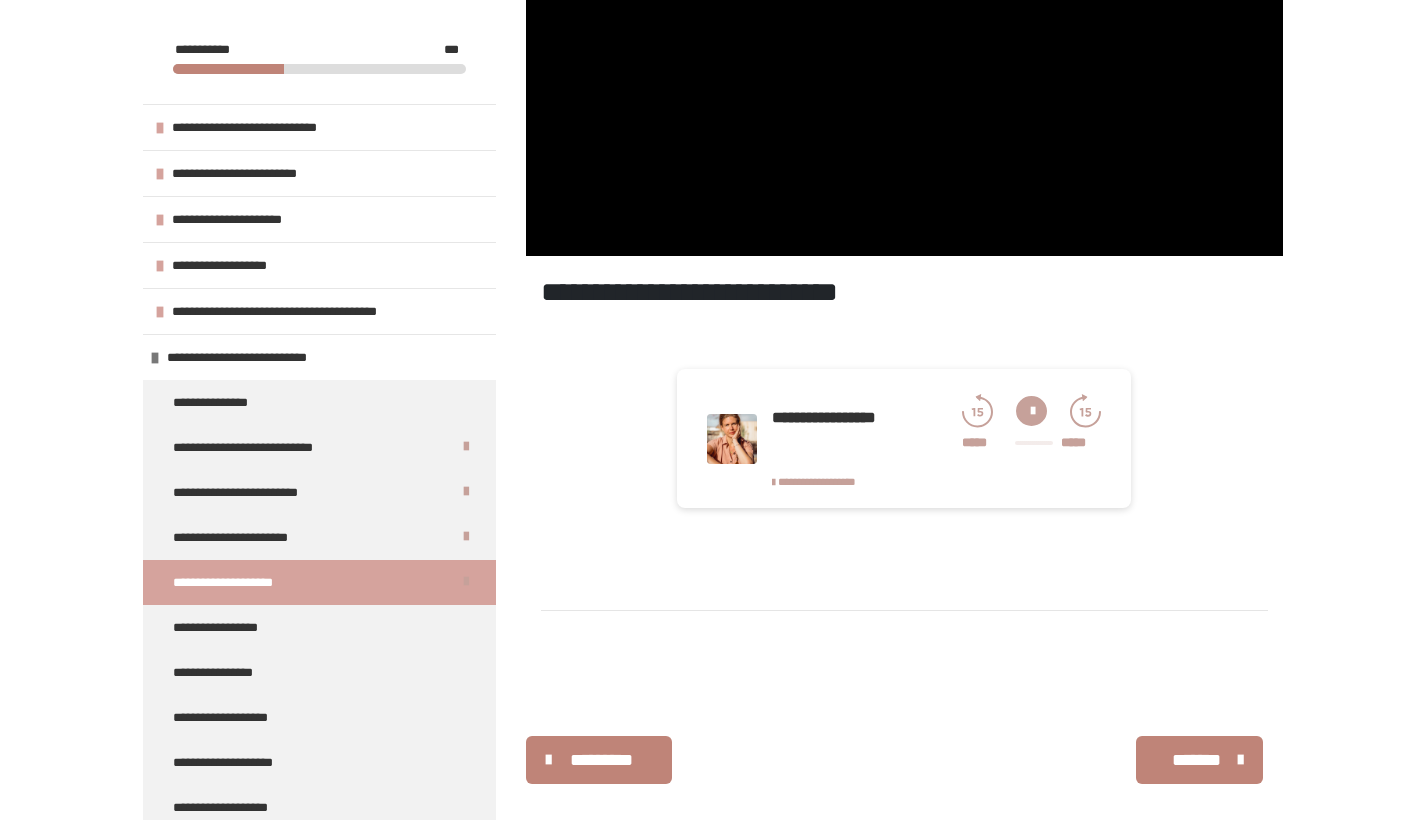 scroll, scrollTop: 623, scrollLeft: 0, axis: vertical 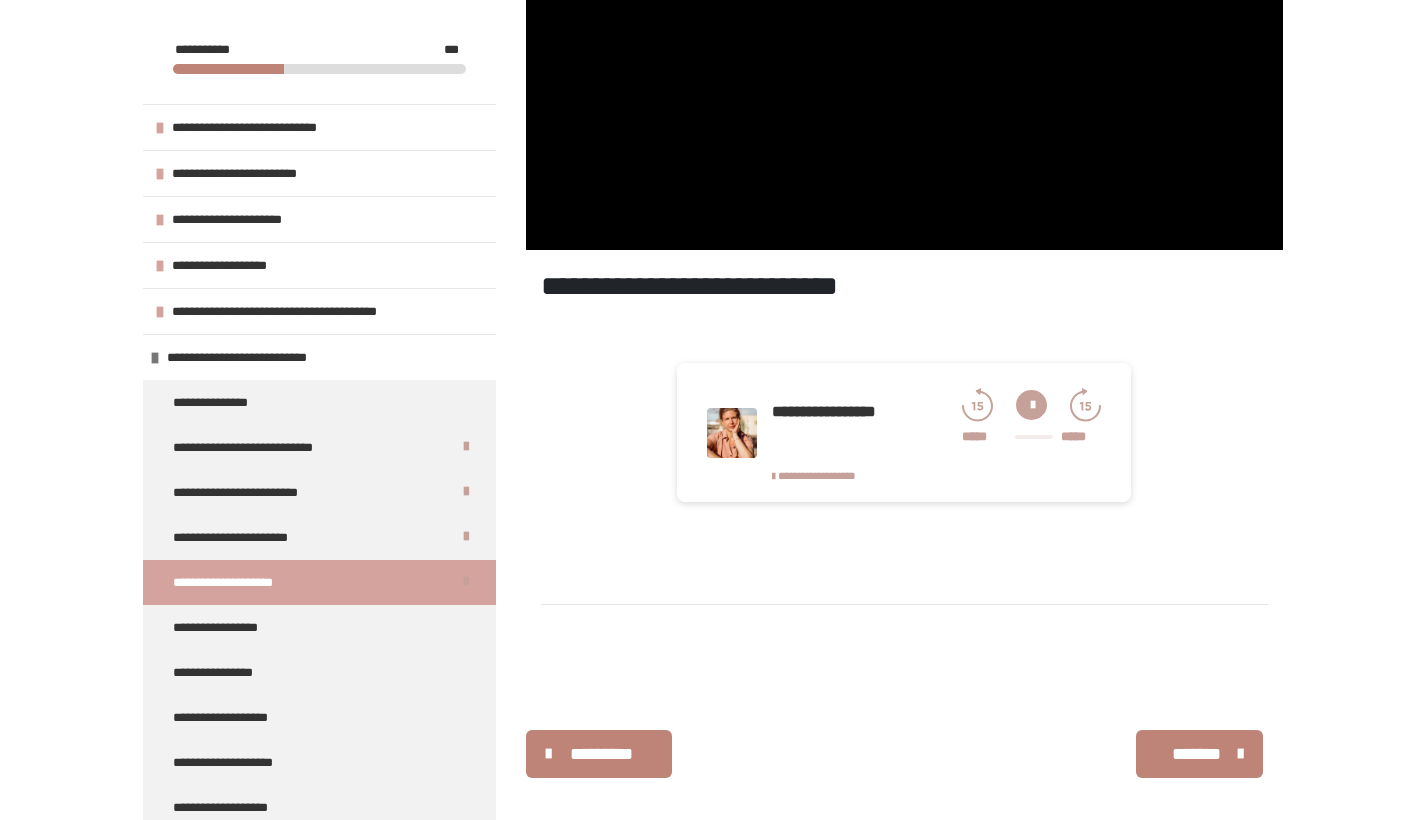 click on "*******" at bounding box center (1197, 754) 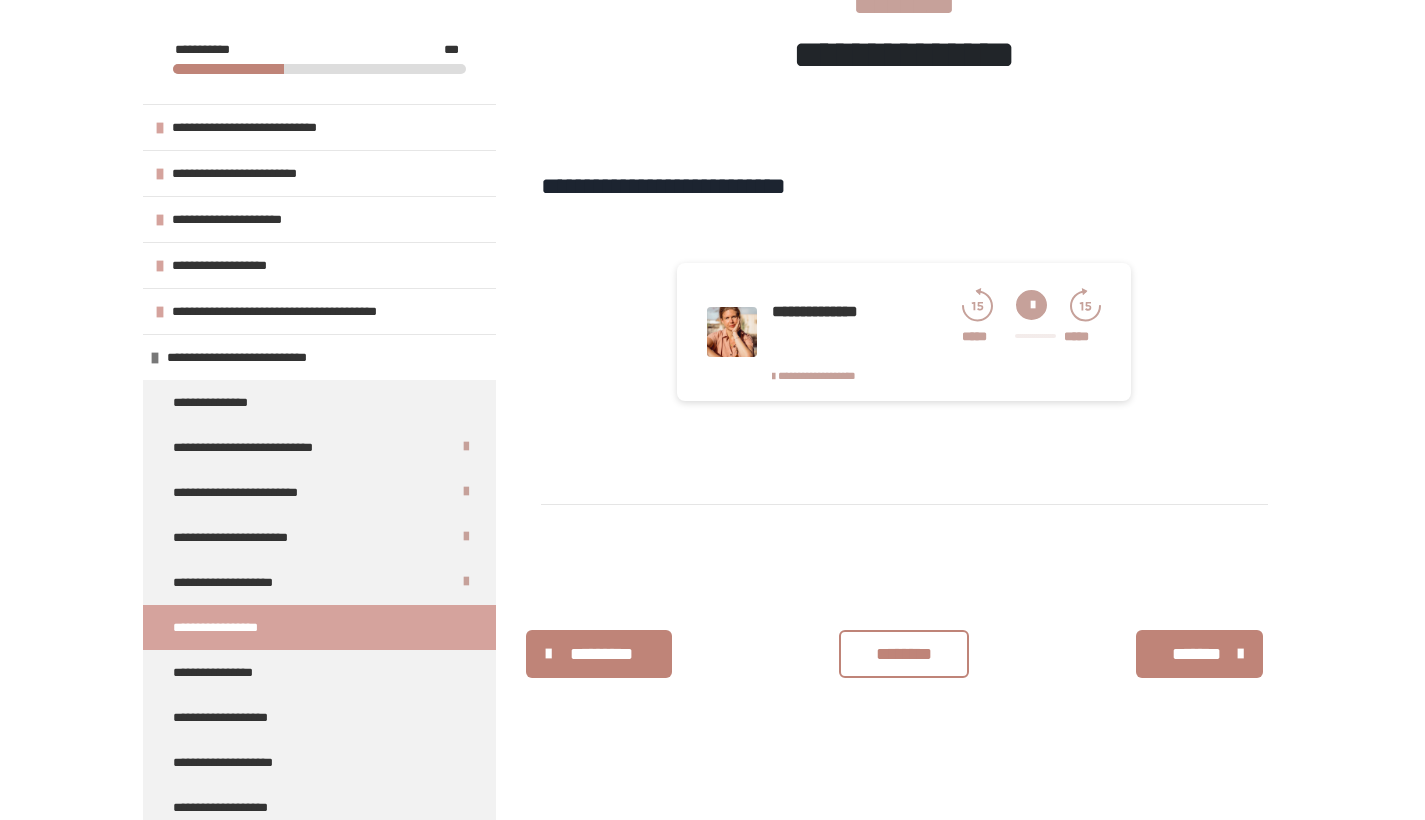 scroll, scrollTop: 340, scrollLeft: 0, axis: vertical 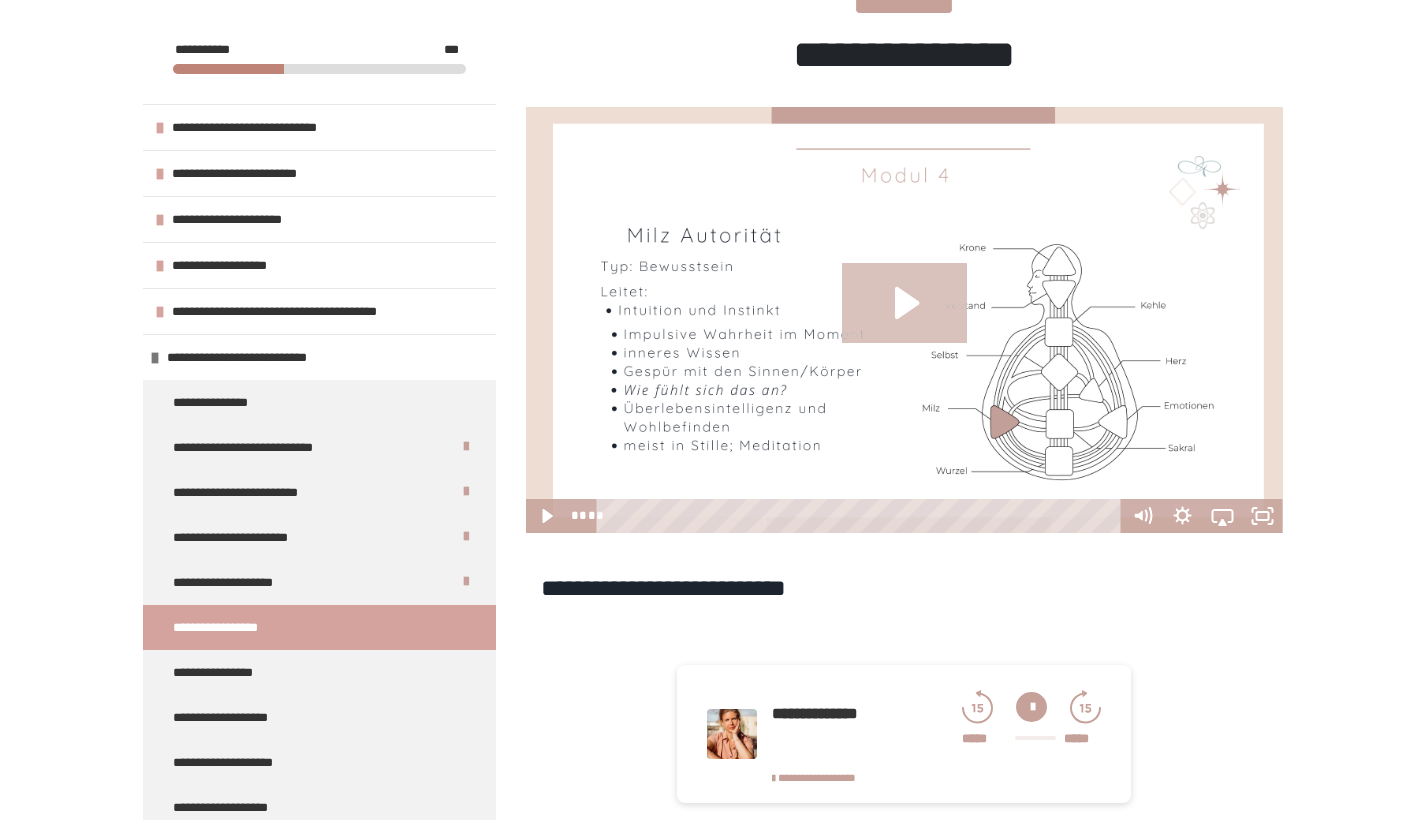click 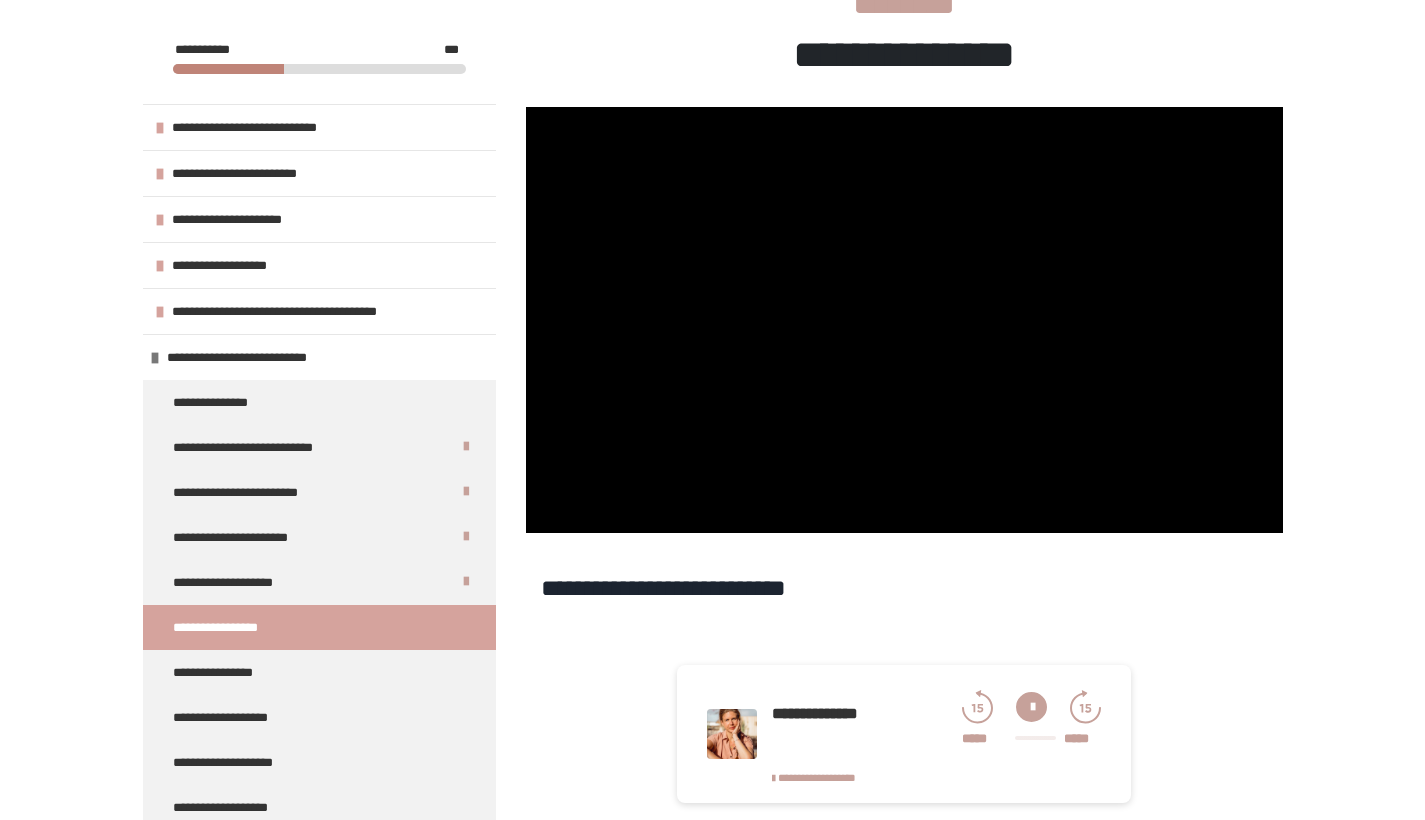 type 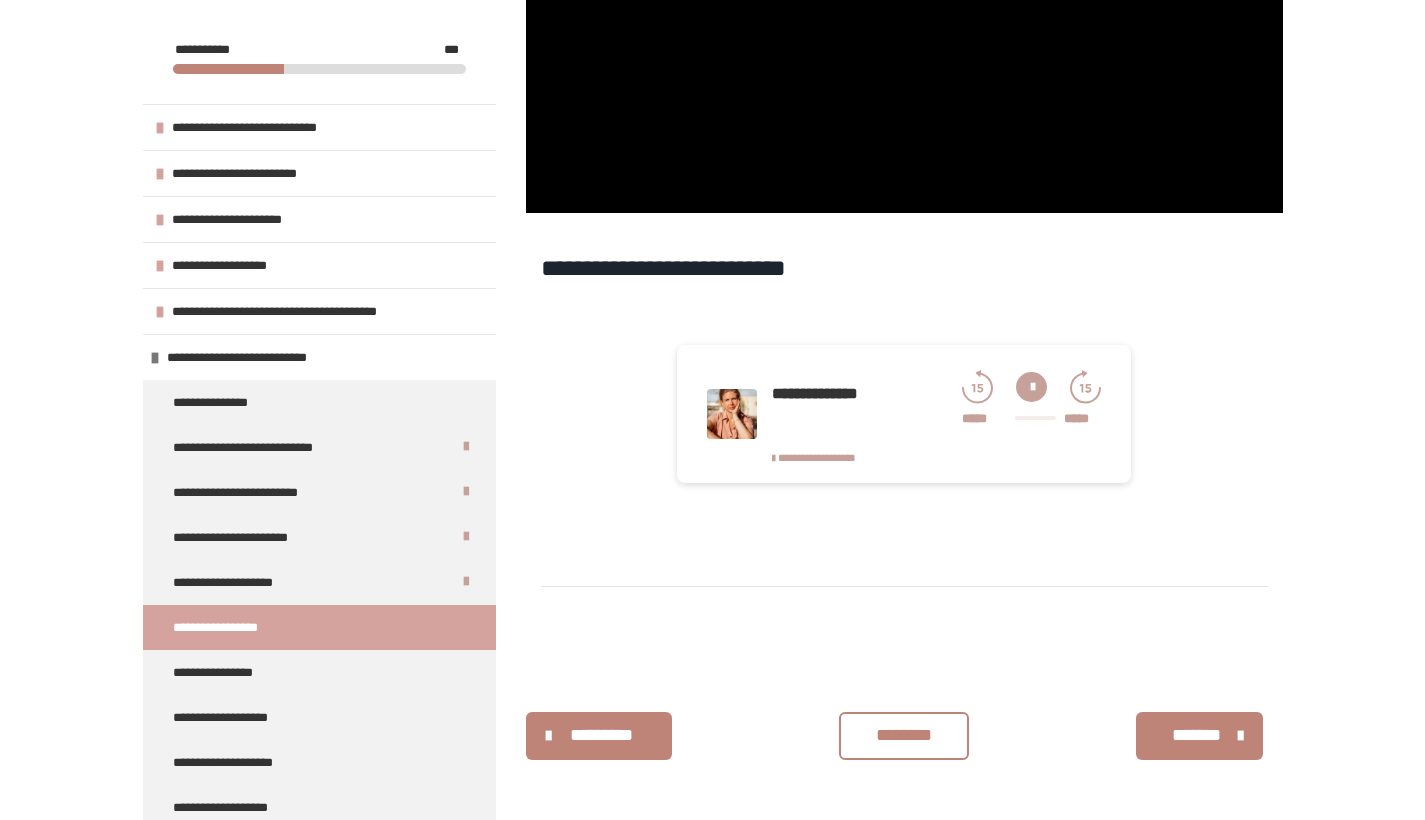 scroll, scrollTop: 664, scrollLeft: 0, axis: vertical 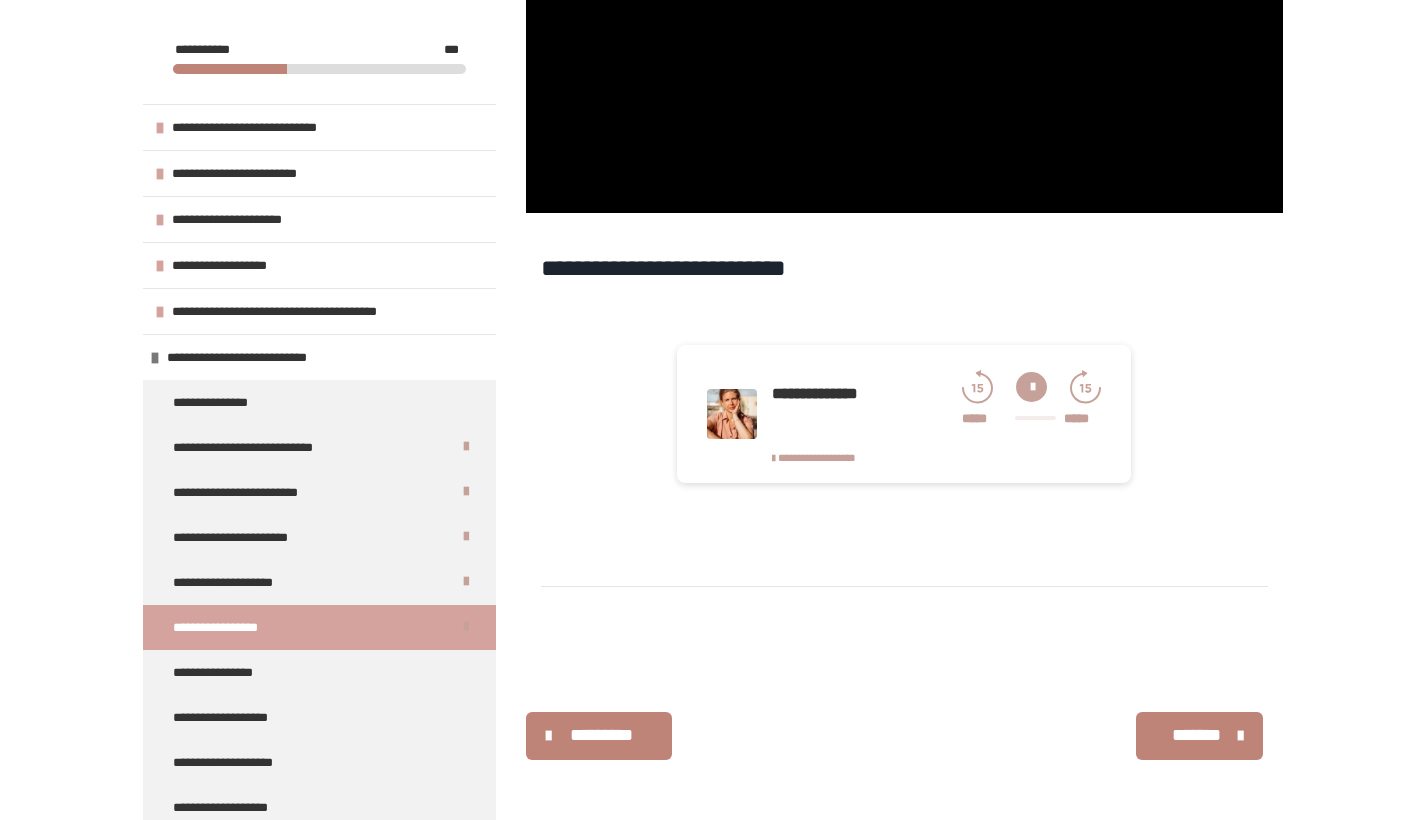click on "*******" at bounding box center (1197, 735) 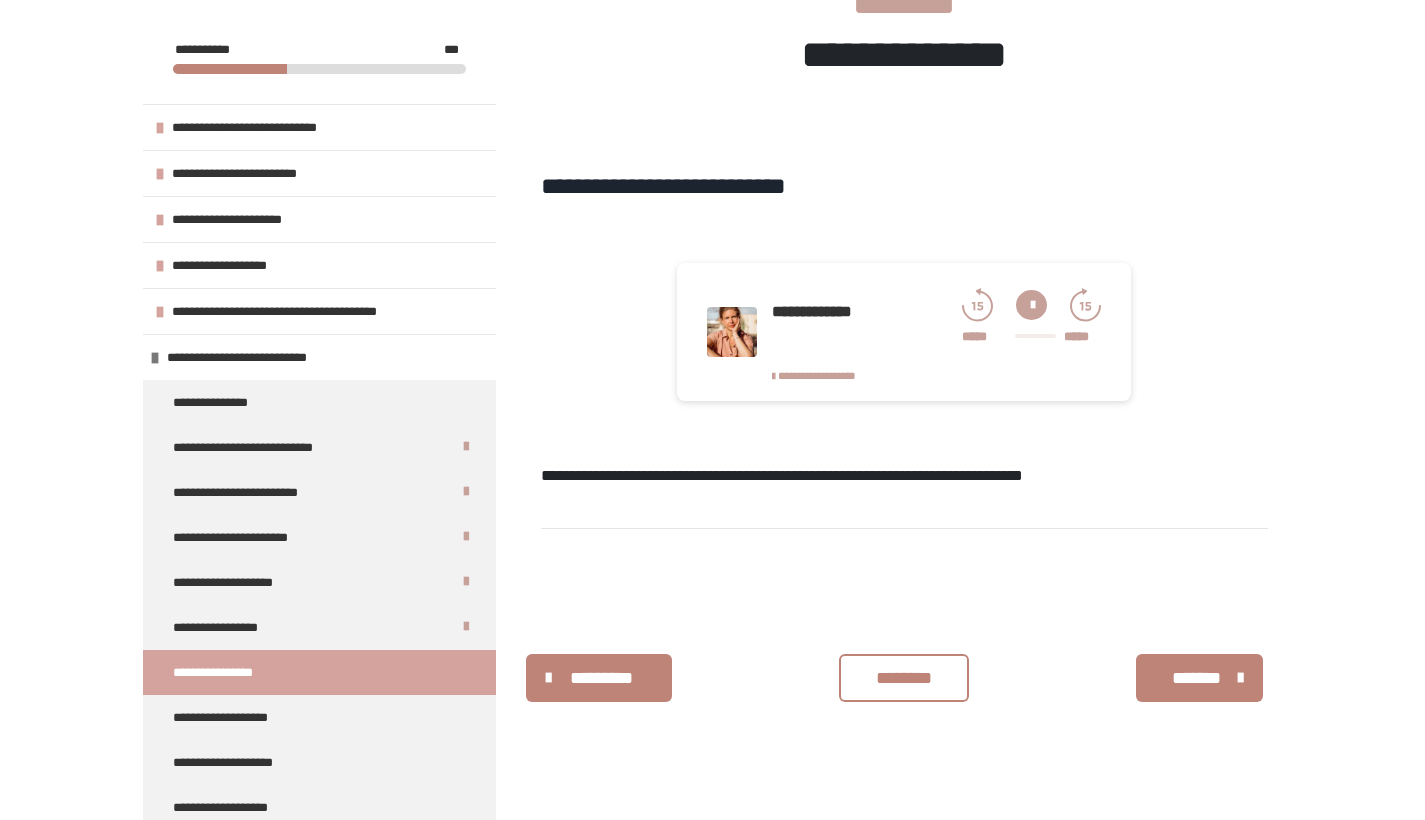 scroll, scrollTop: 340, scrollLeft: 0, axis: vertical 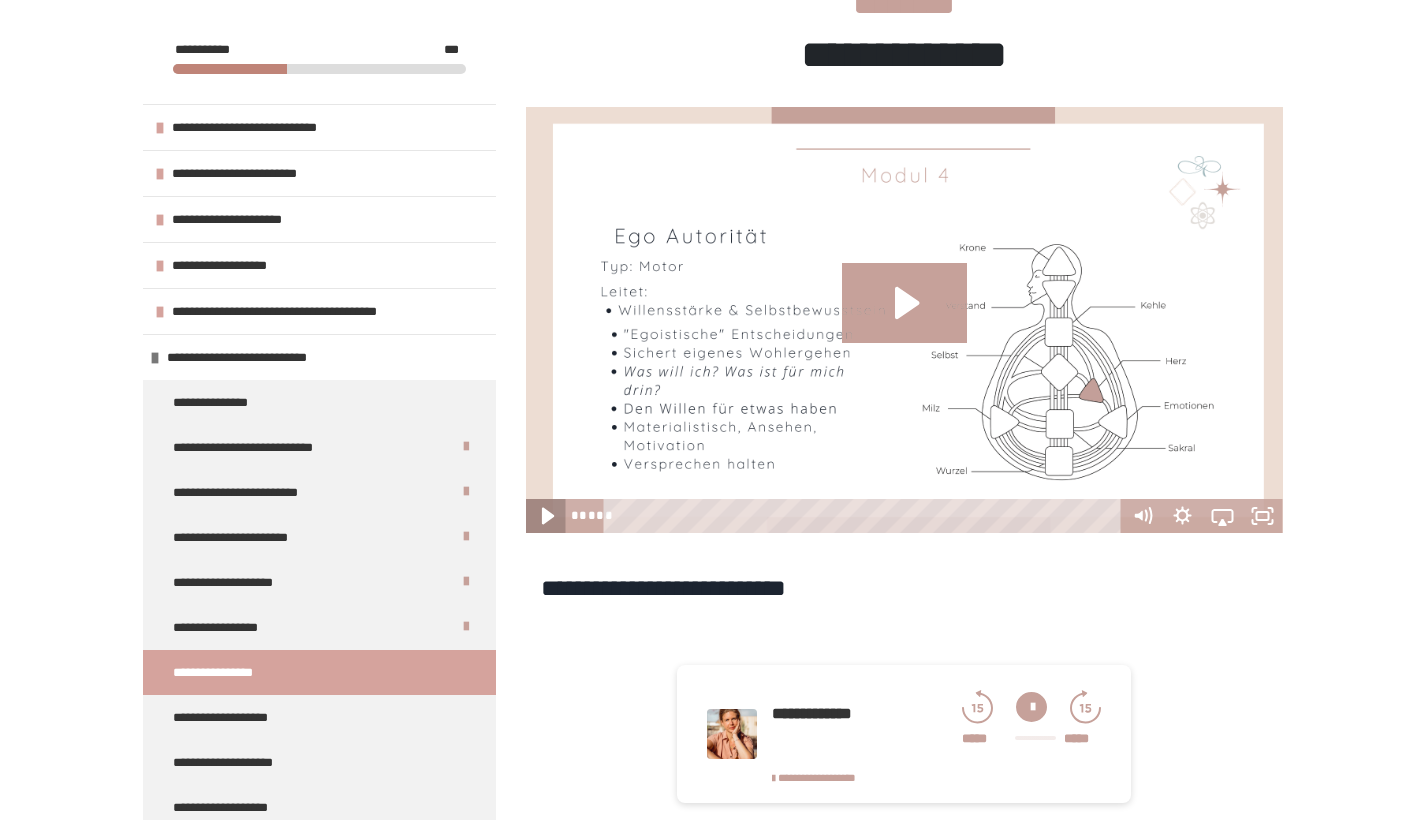 click 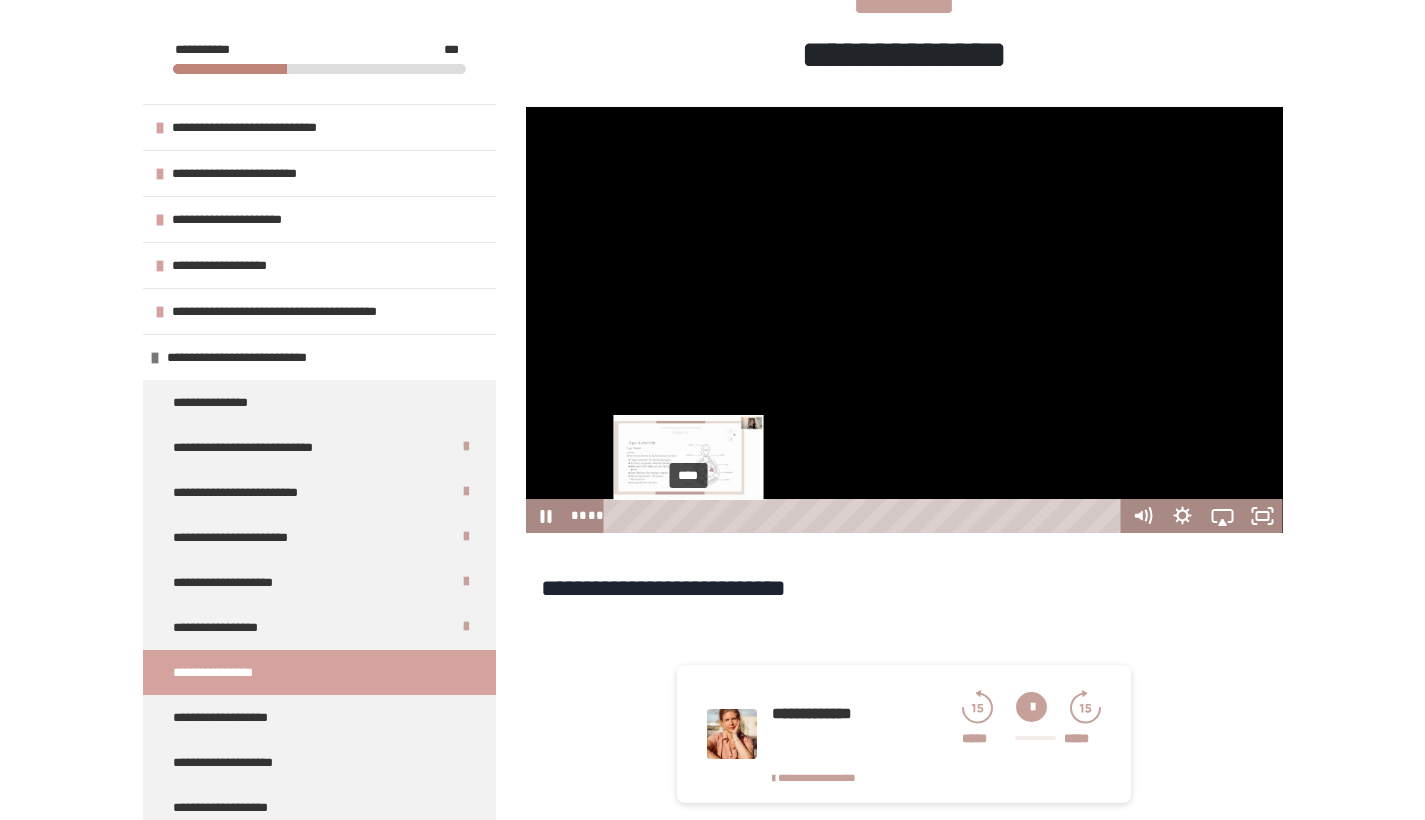 drag, startPoint x: 701, startPoint y: 520, endPoint x: 689, endPoint y: 517, distance: 12.369317 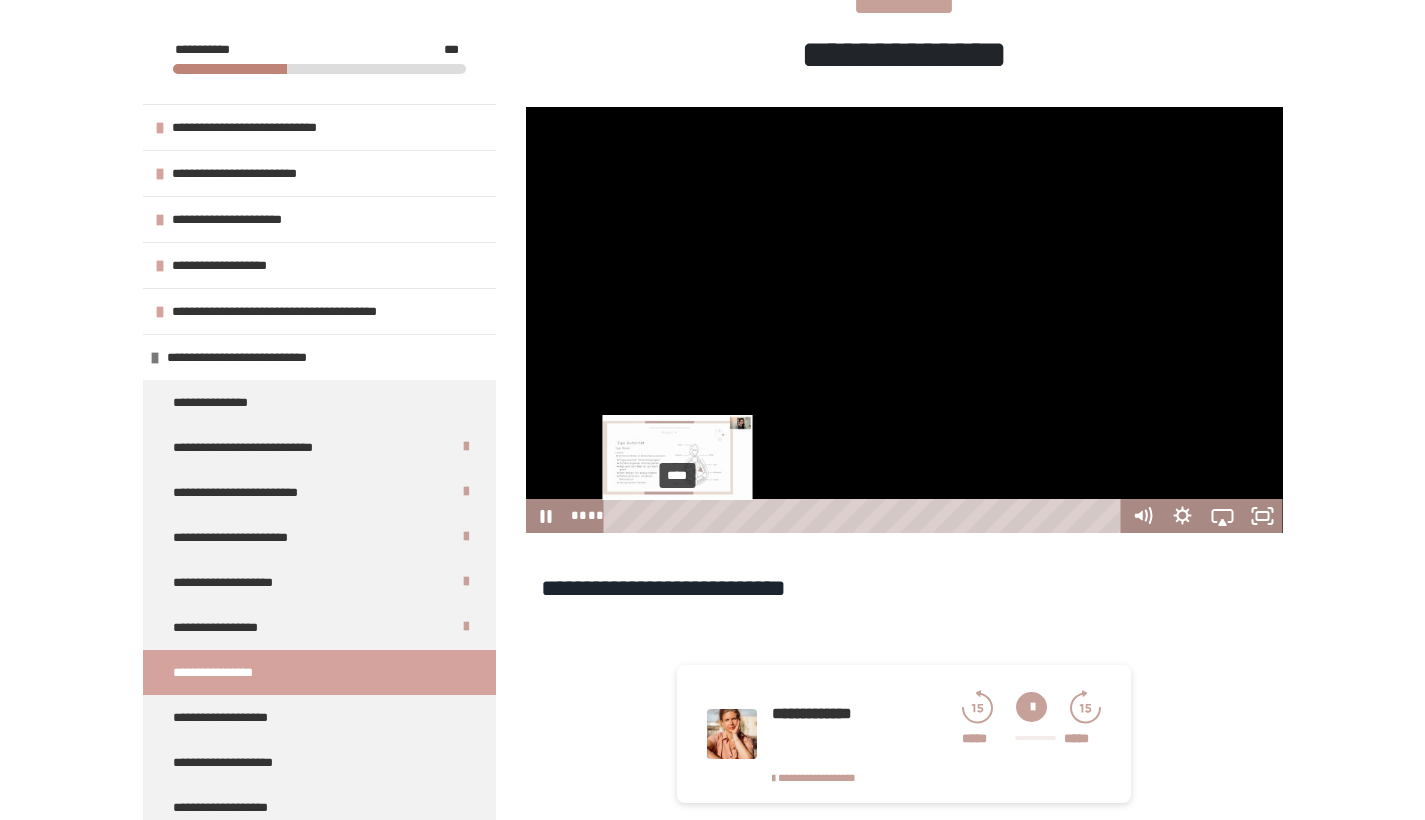 drag, startPoint x: 689, startPoint y: 517, endPoint x: 678, endPoint y: 517, distance: 11 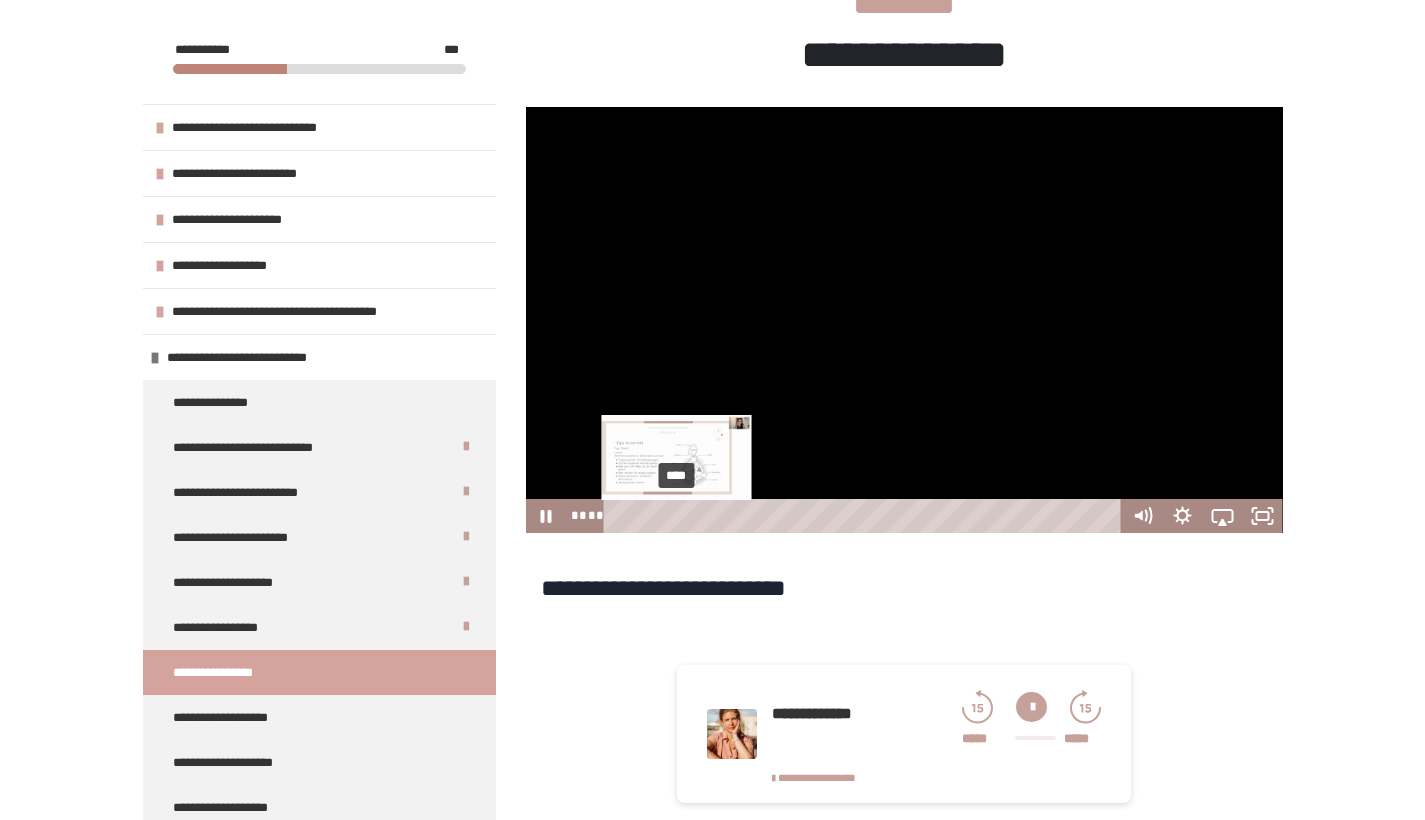 scroll, scrollTop: 688, scrollLeft: 0, axis: vertical 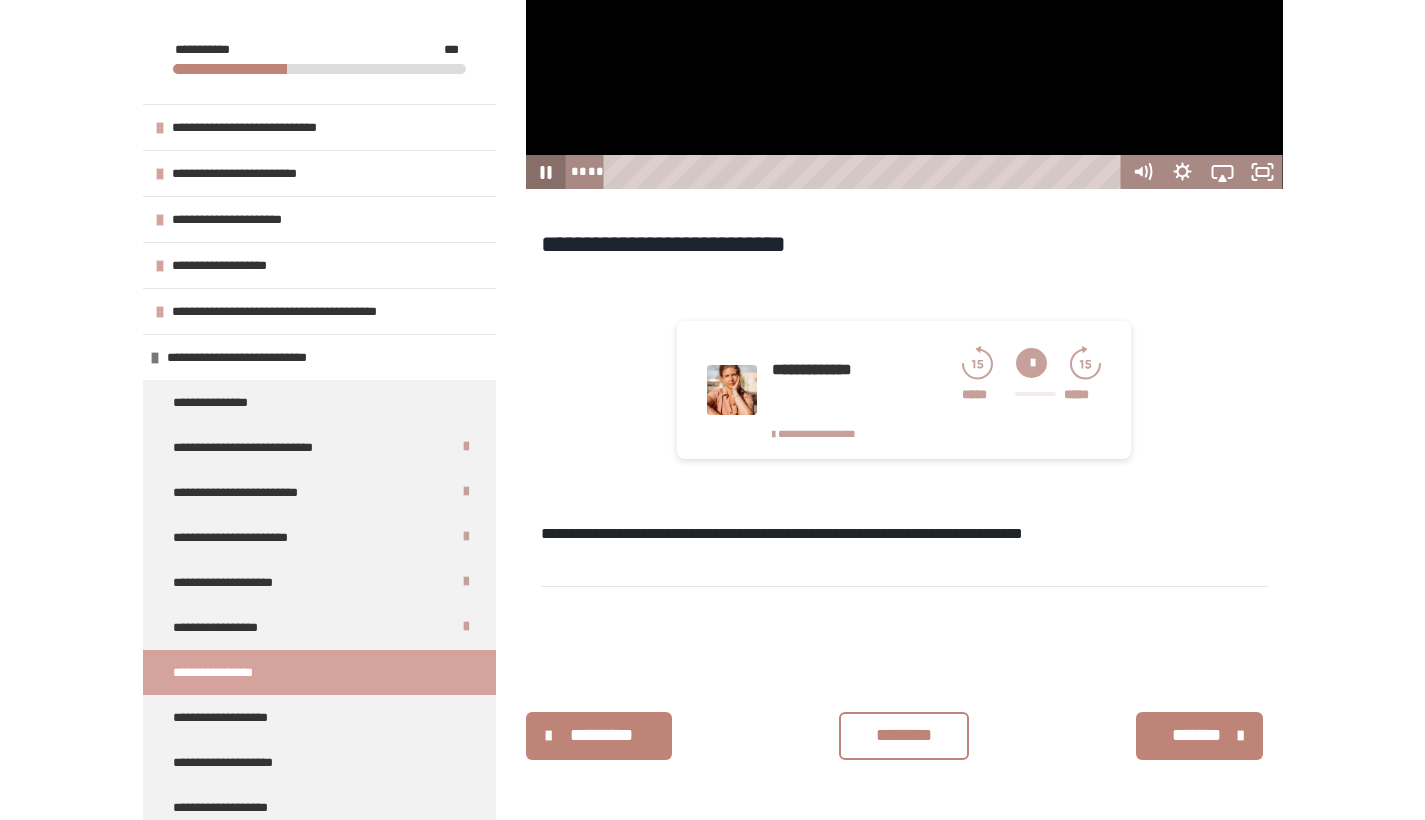 click 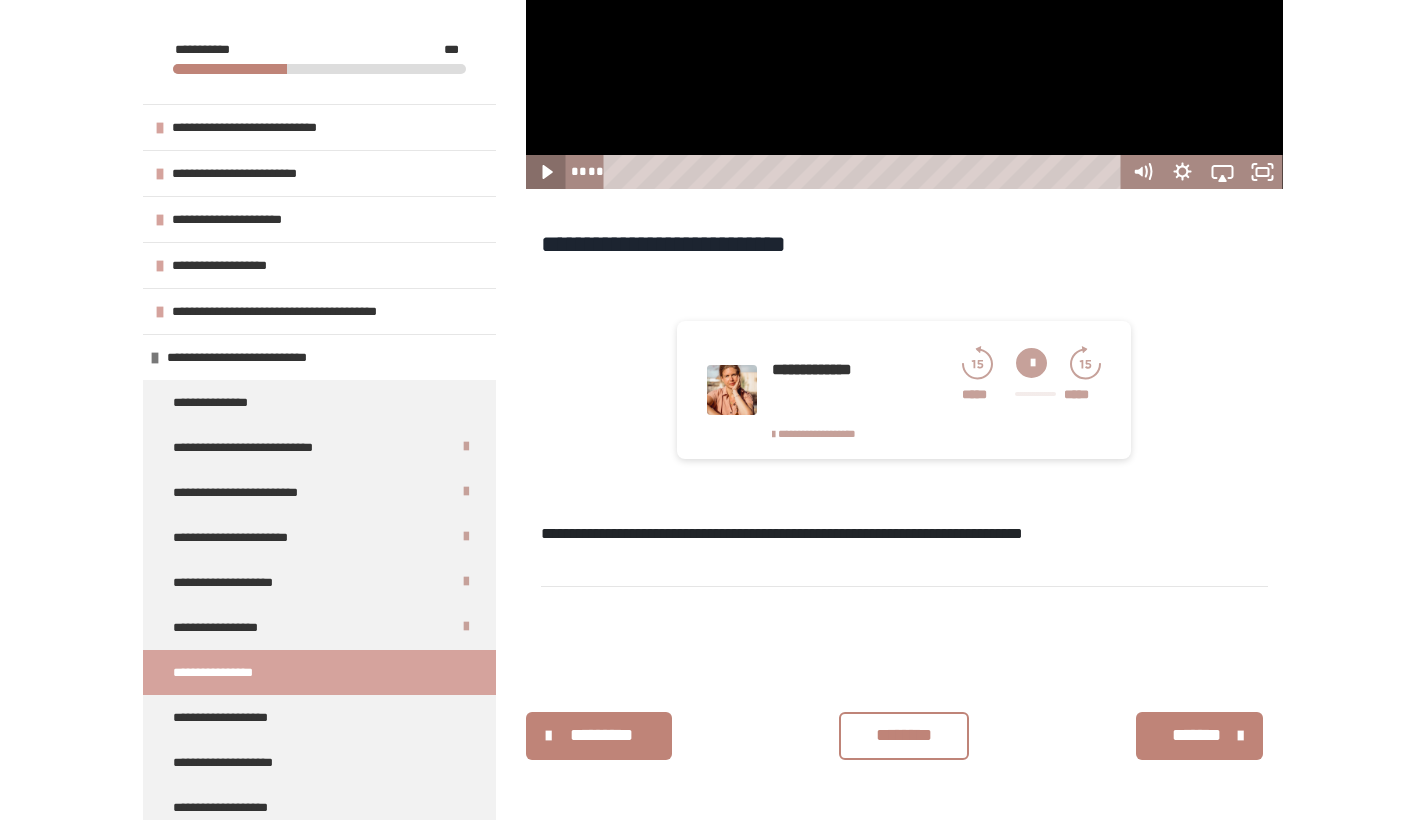 click 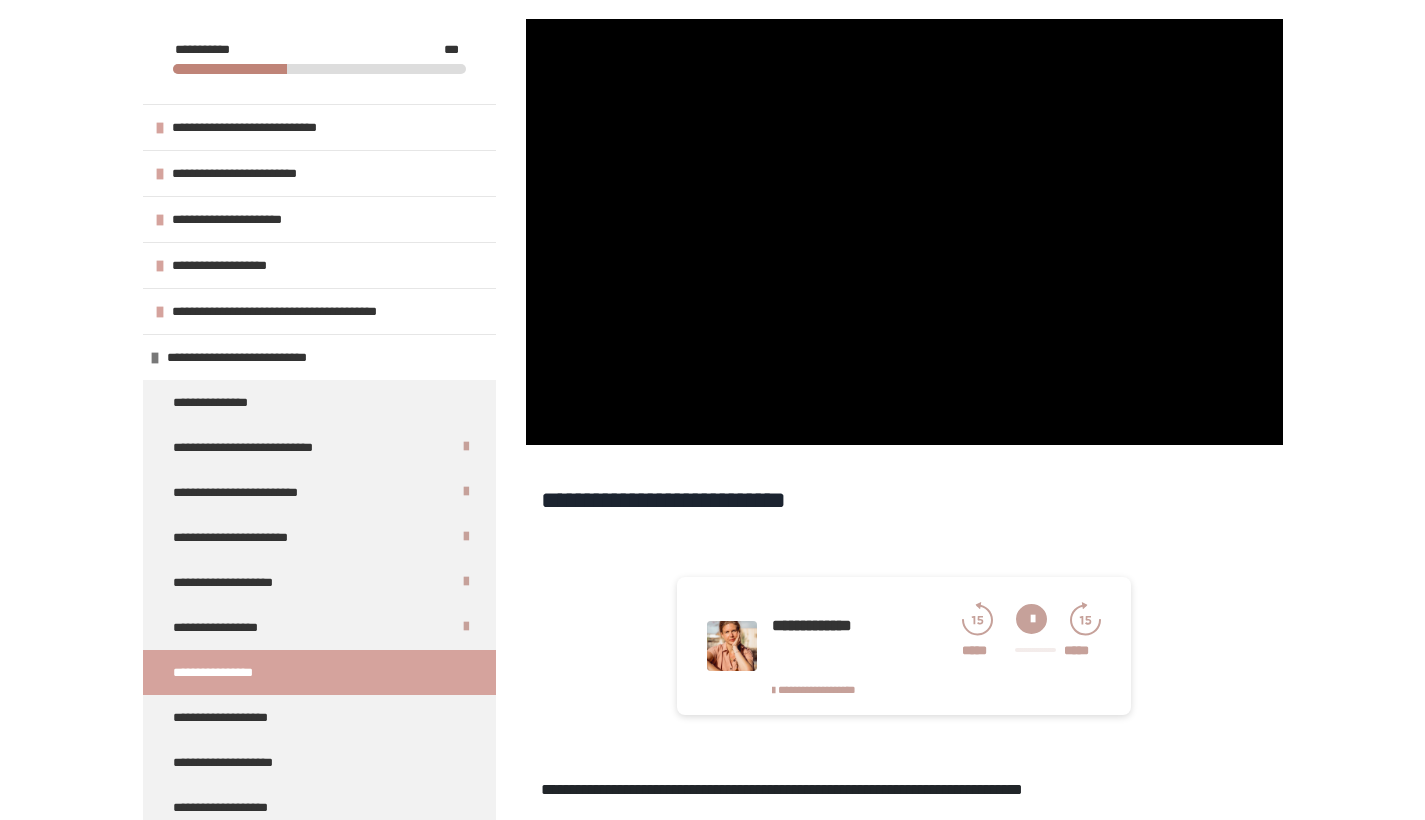 scroll, scrollTop: 417, scrollLeft: 0, axis: vertical 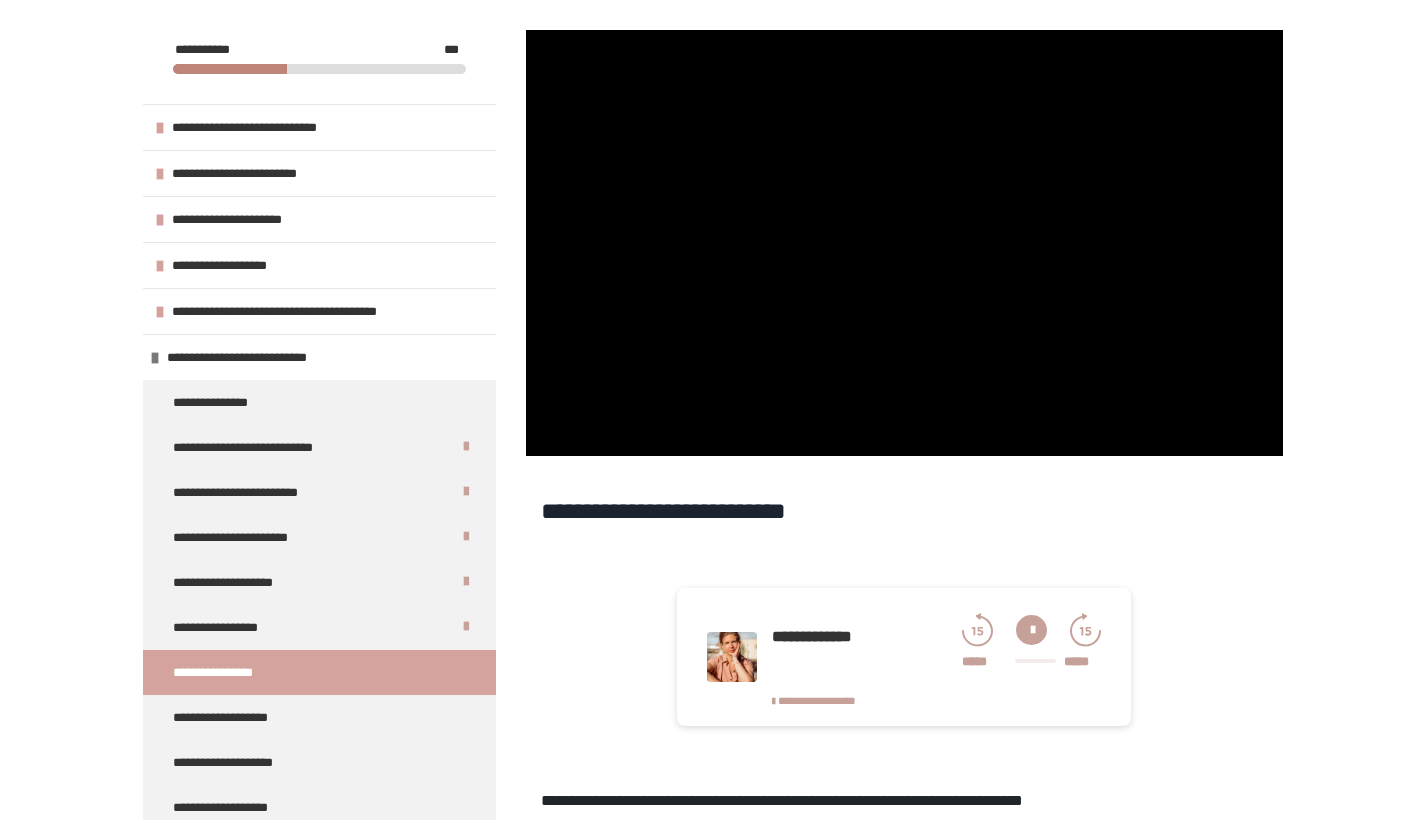 type 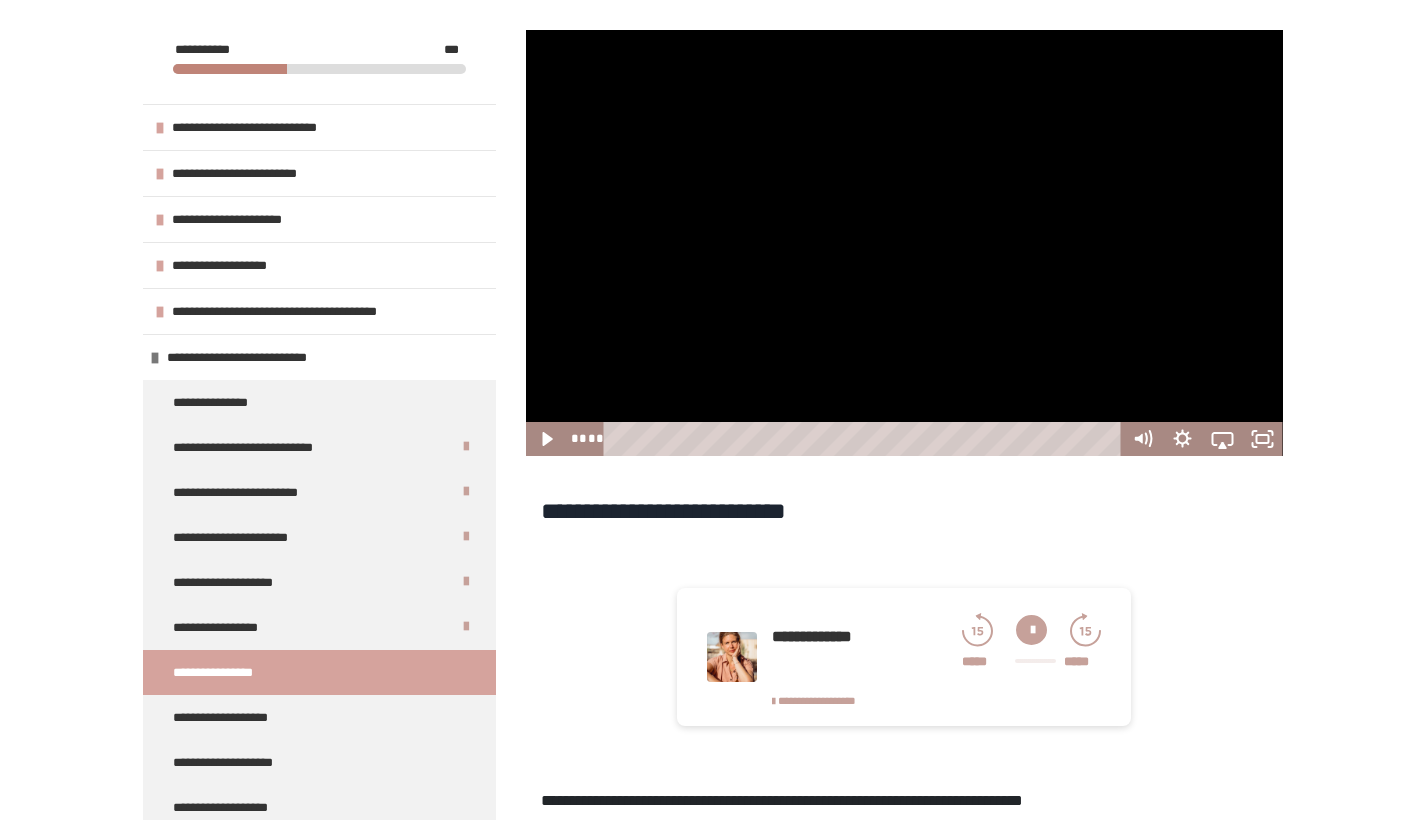 click at bounding box center [546, 439] 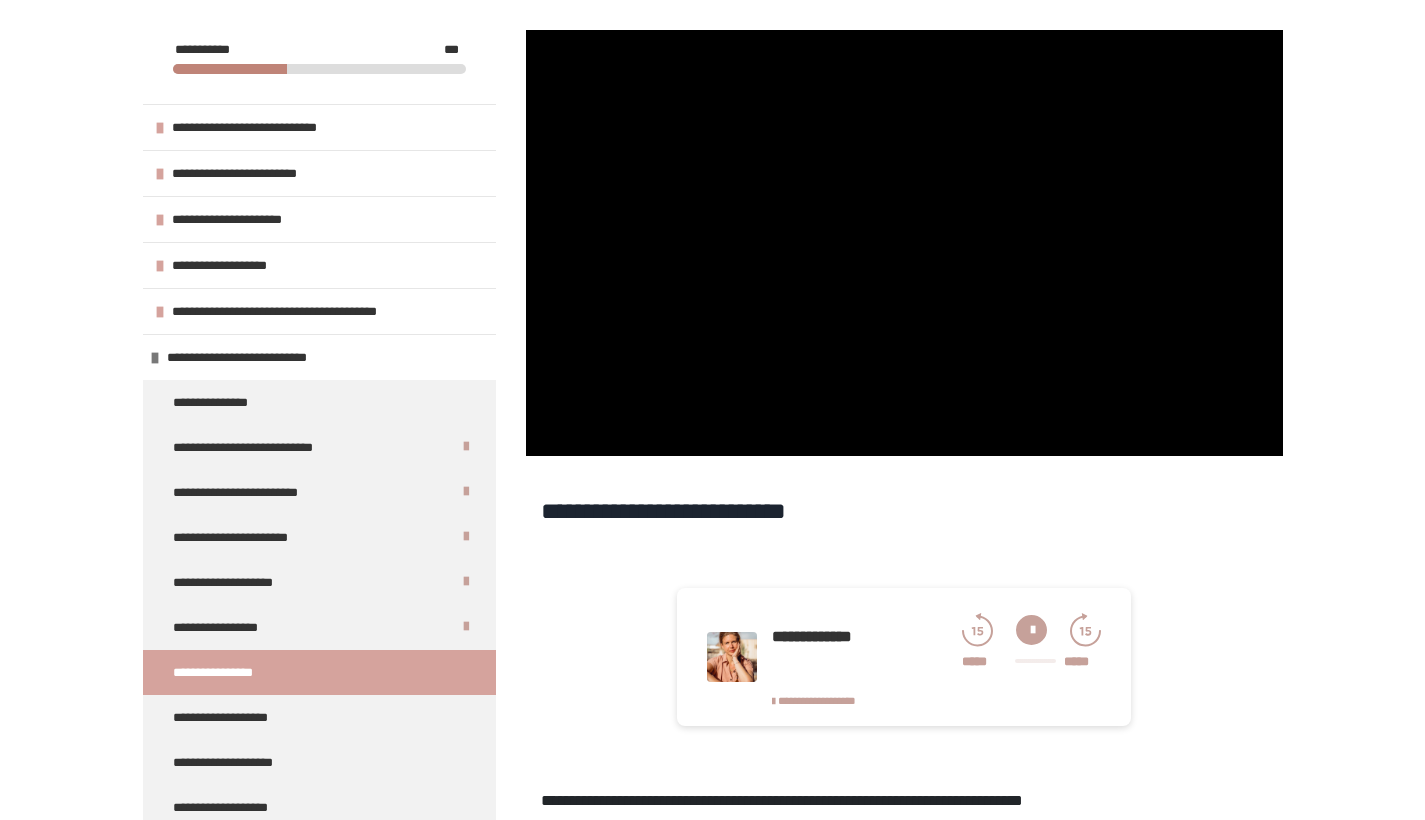 click at bounding box center [546, 439] 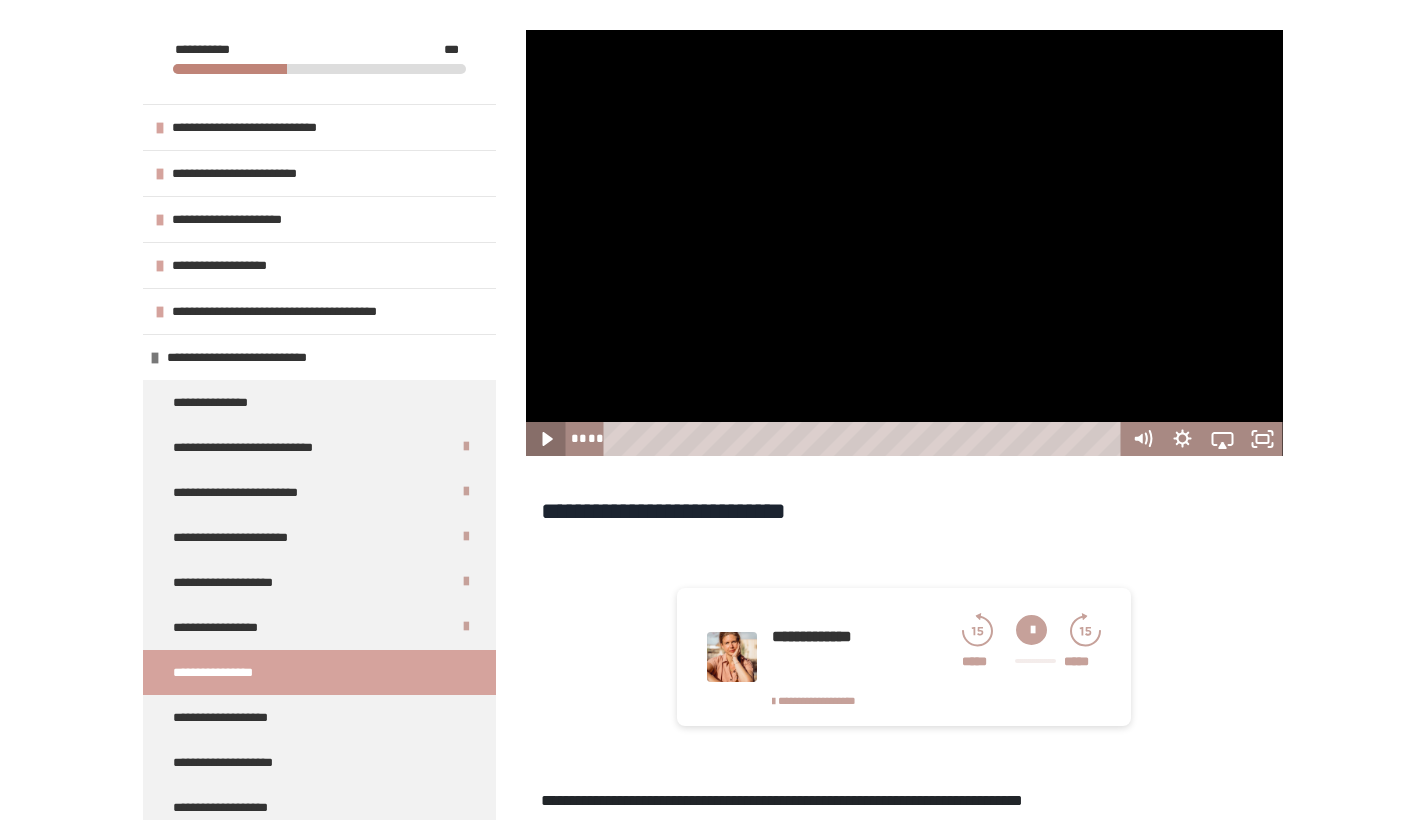 click 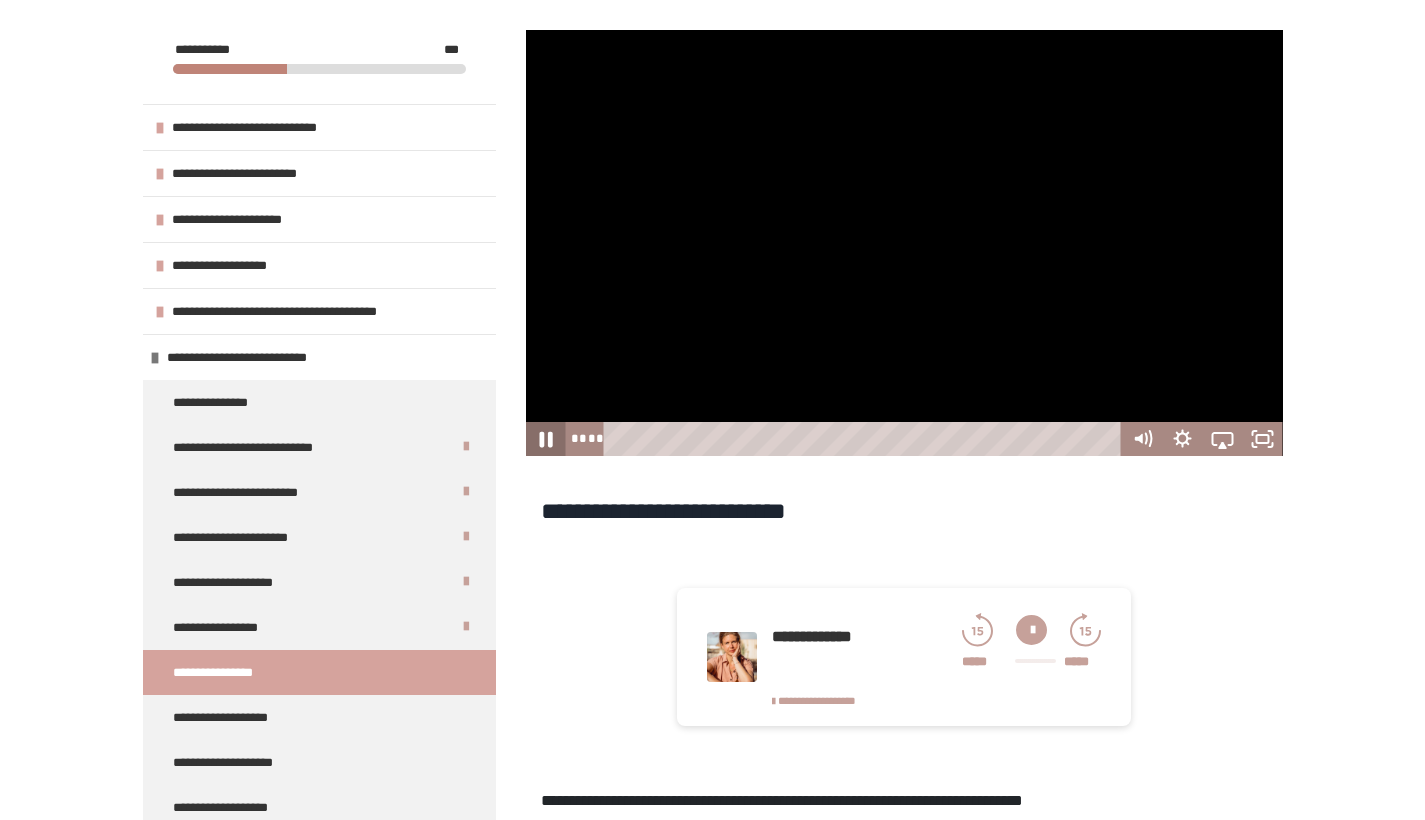 click 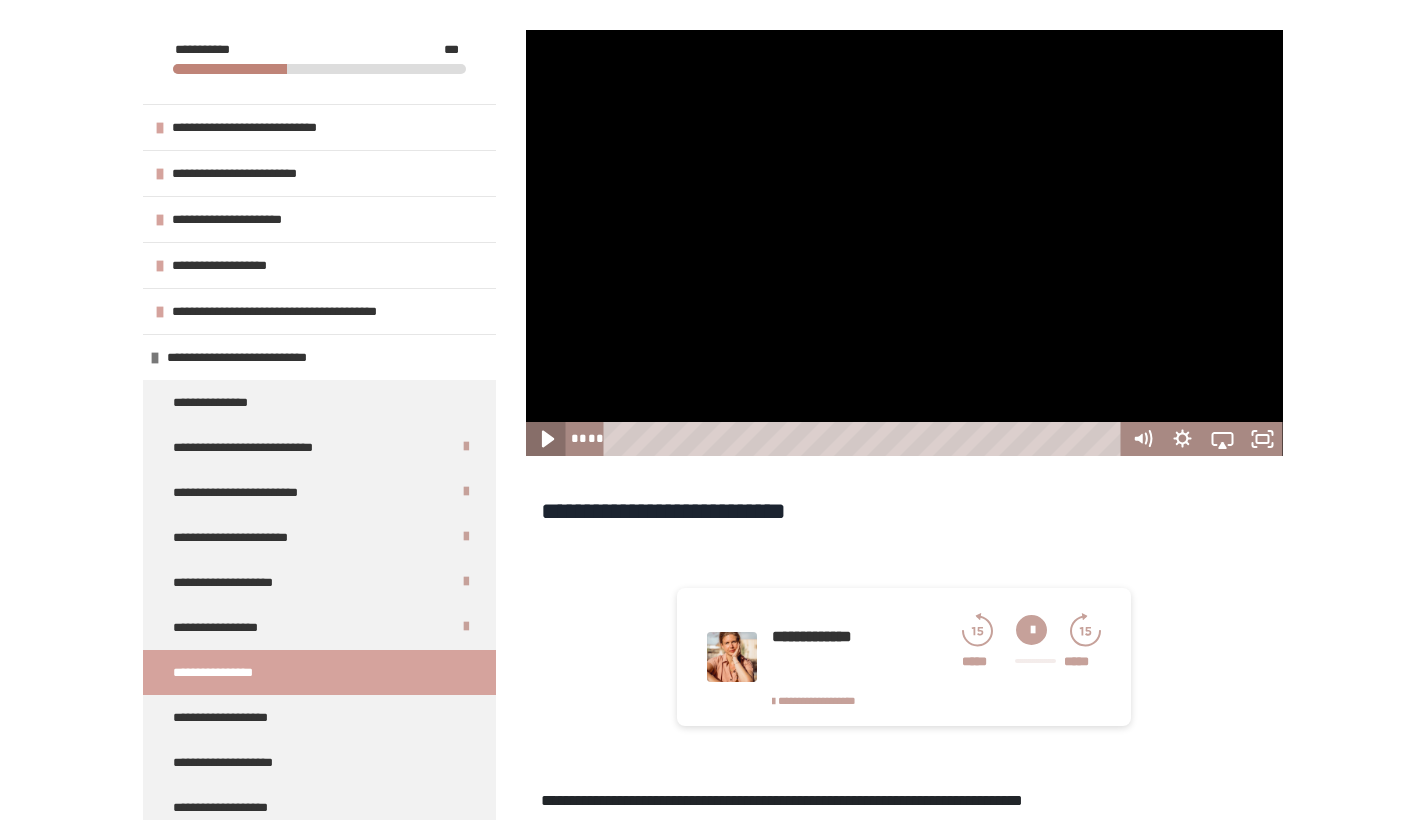 click 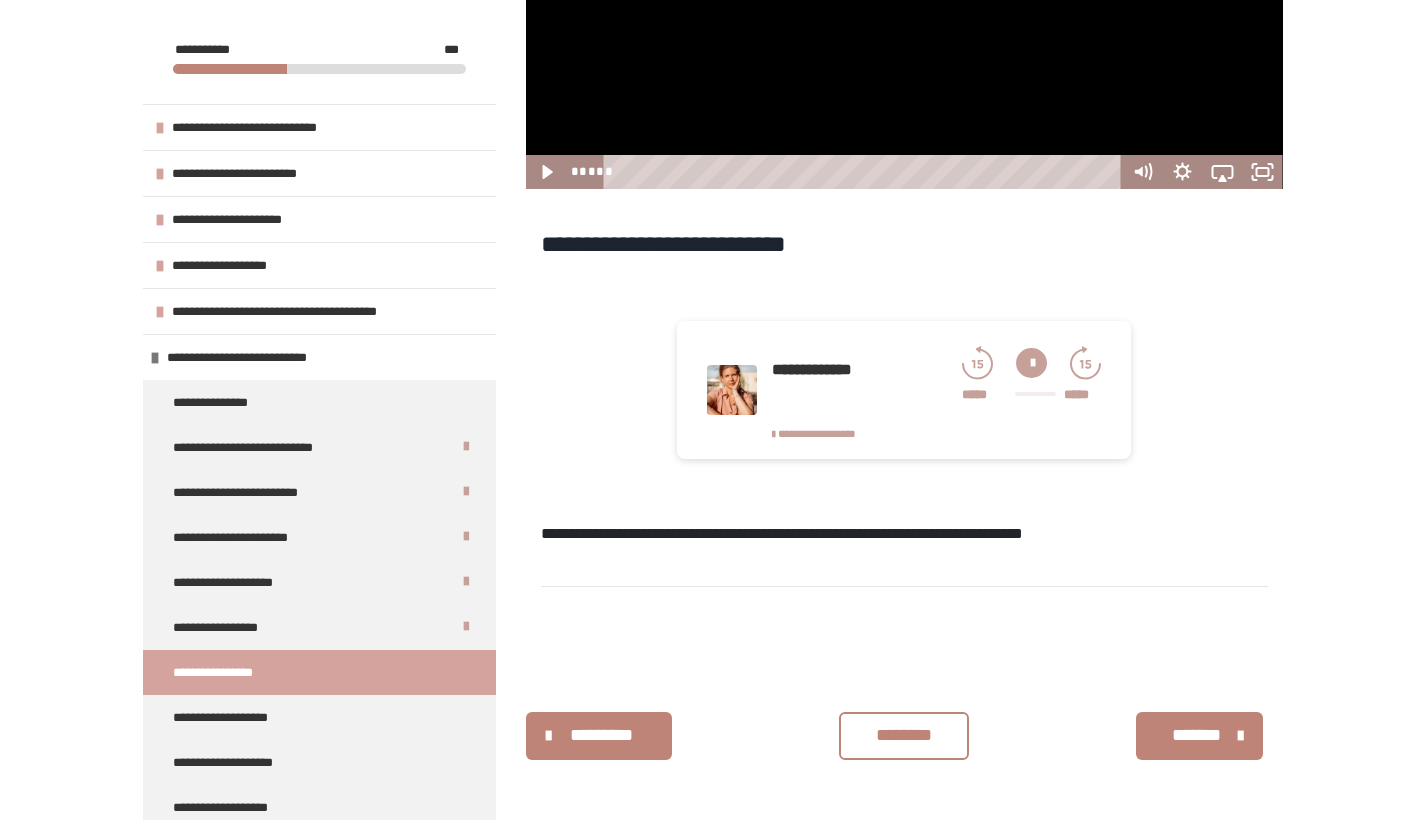 scroll, scrollTop: 688, scrollLeft: 0, axis: vertical 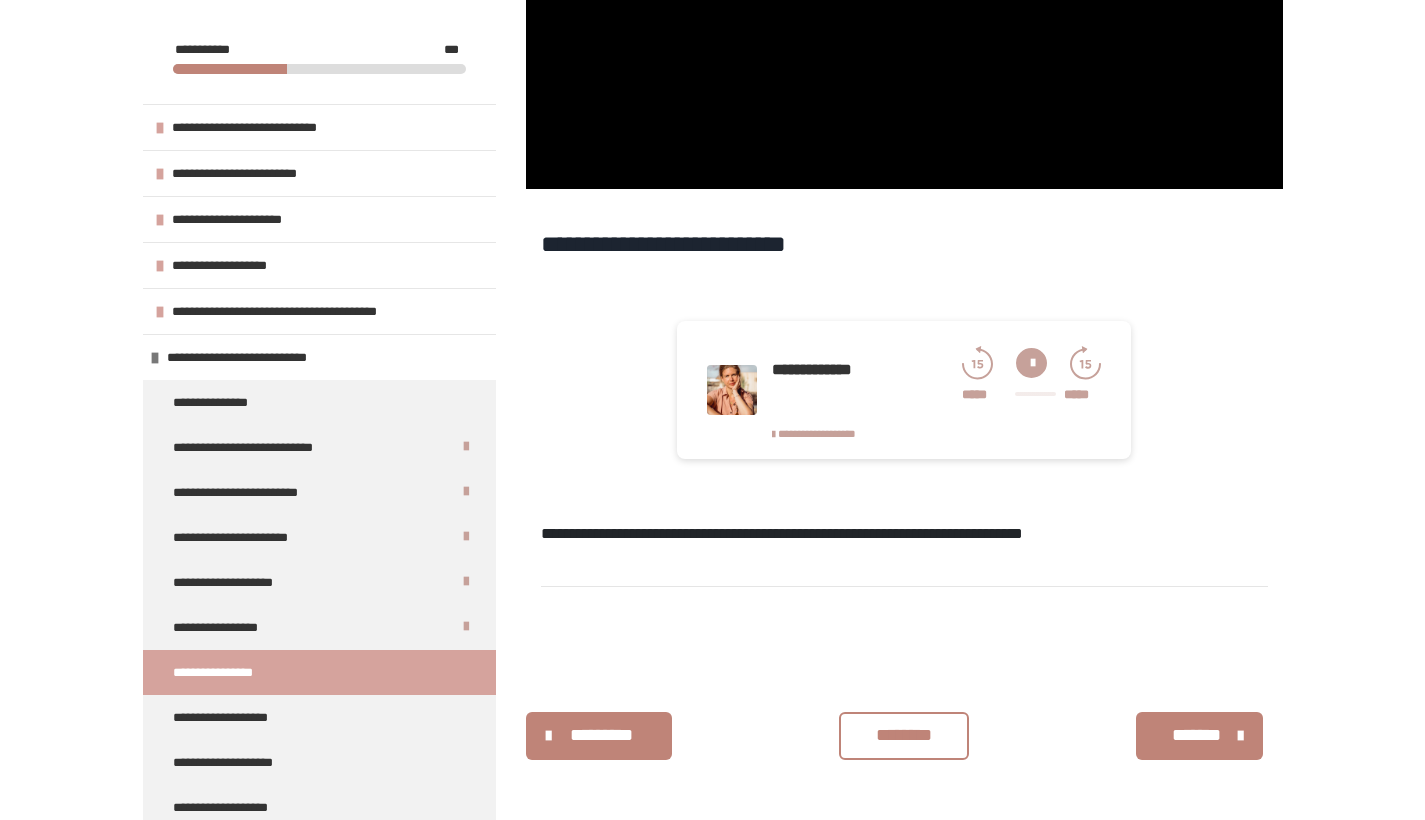 click on "********" at bounding box center (904, 735) 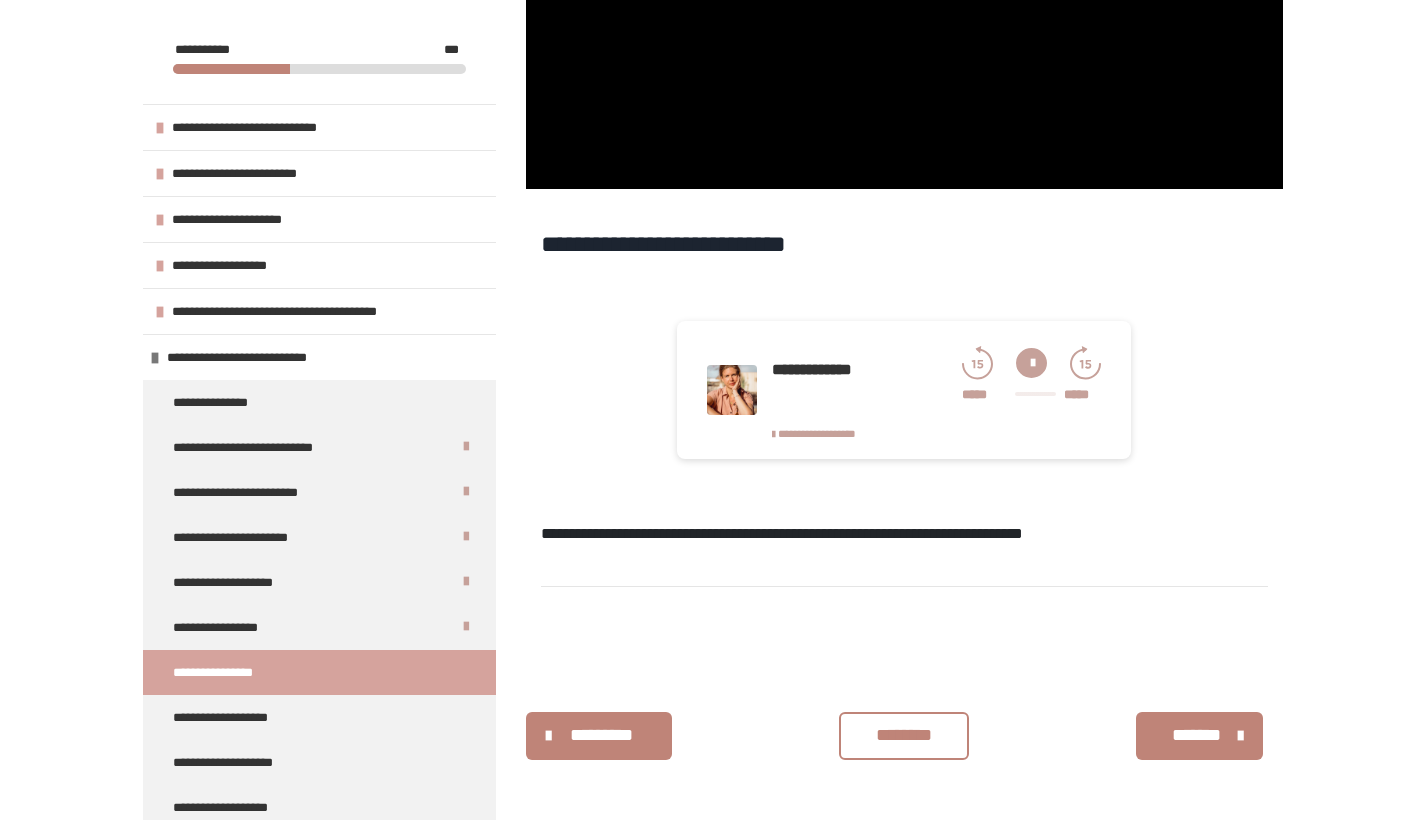 click on "*******" at bounding box center (1197, 735) 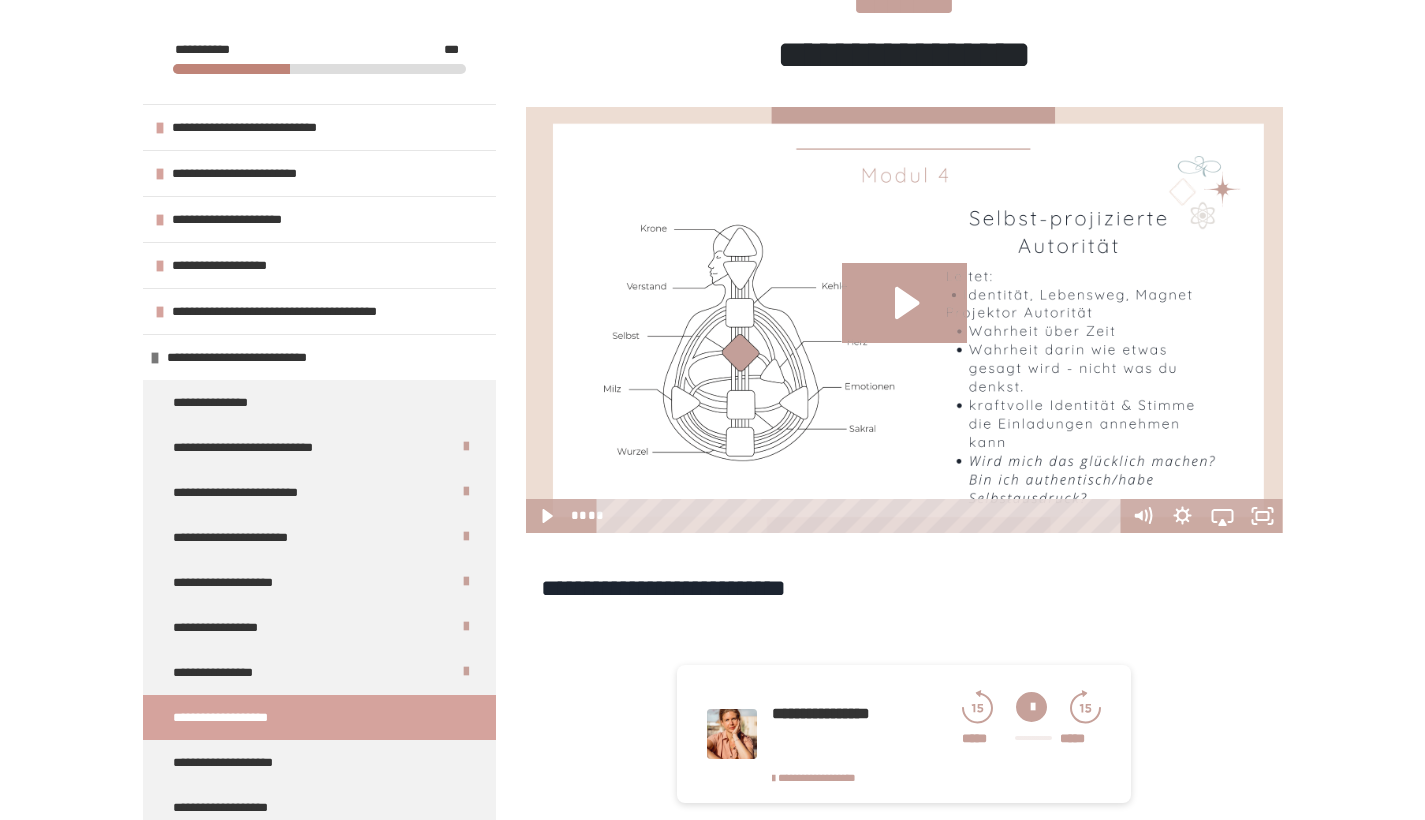 scroll, scrollTop: 345, scrollLeft: 0, axis: vertical 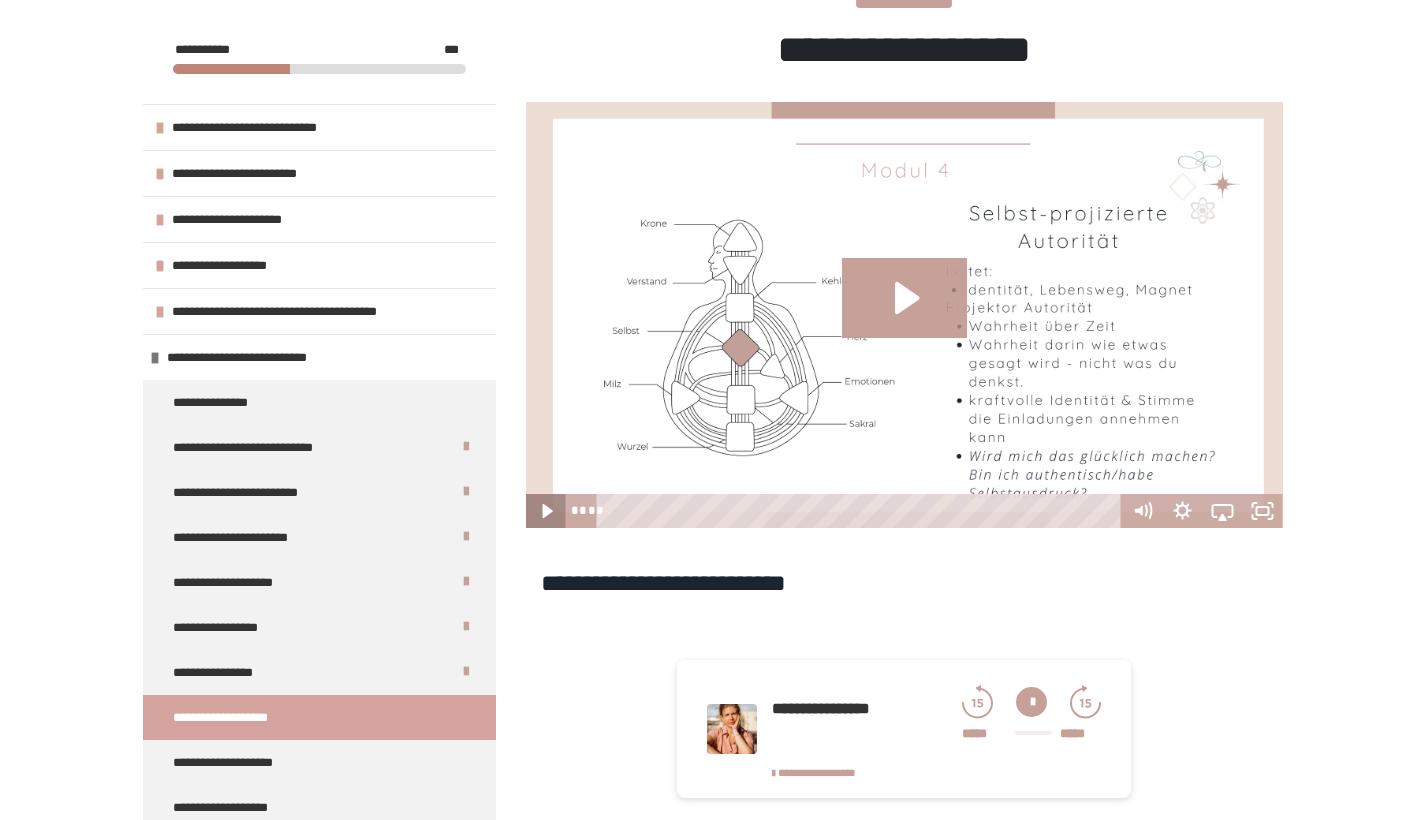 click 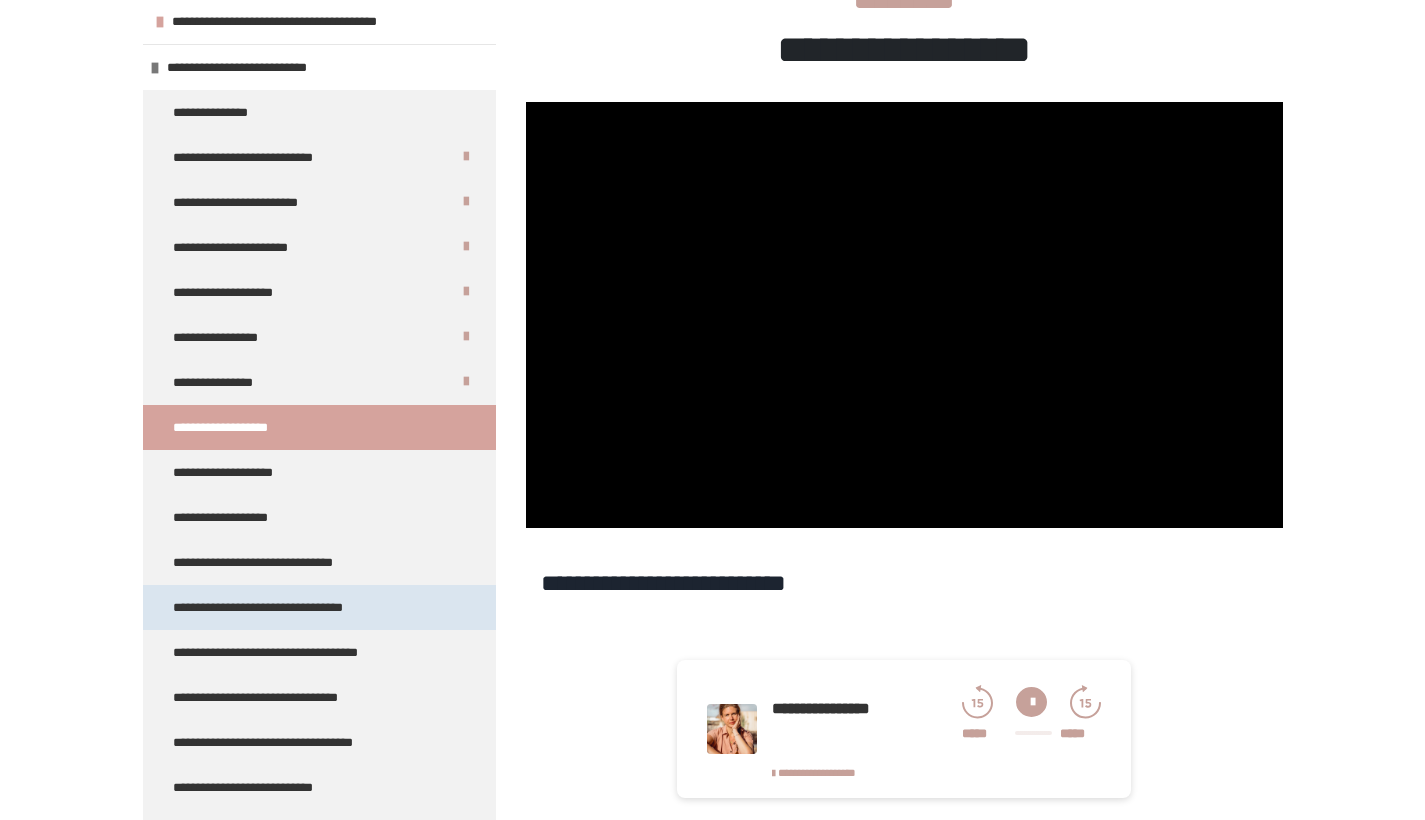 scroll, scrollTop: 292, scrollLeft: 0, axis: vertical 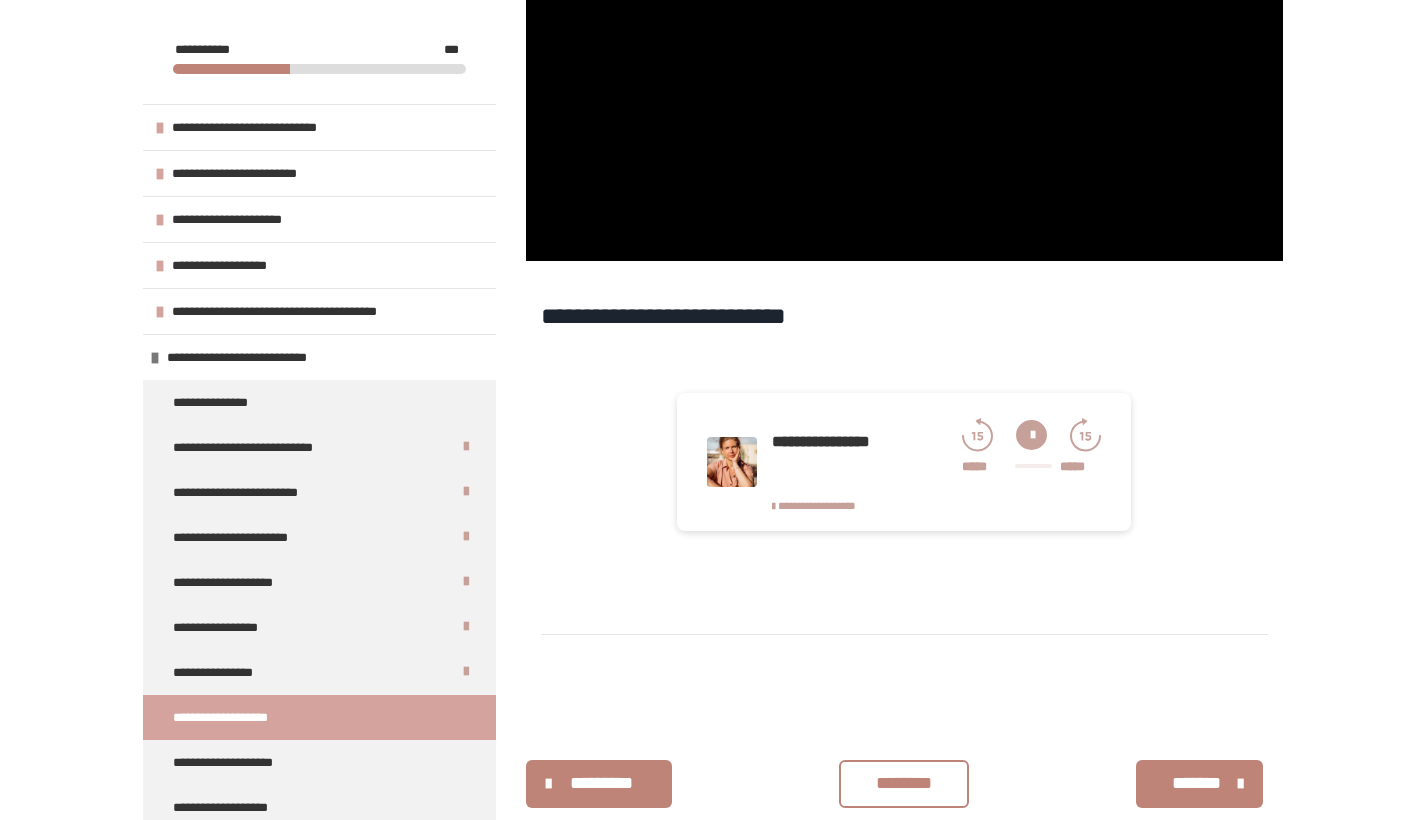 click on "********" at bounding box center (904, 783) 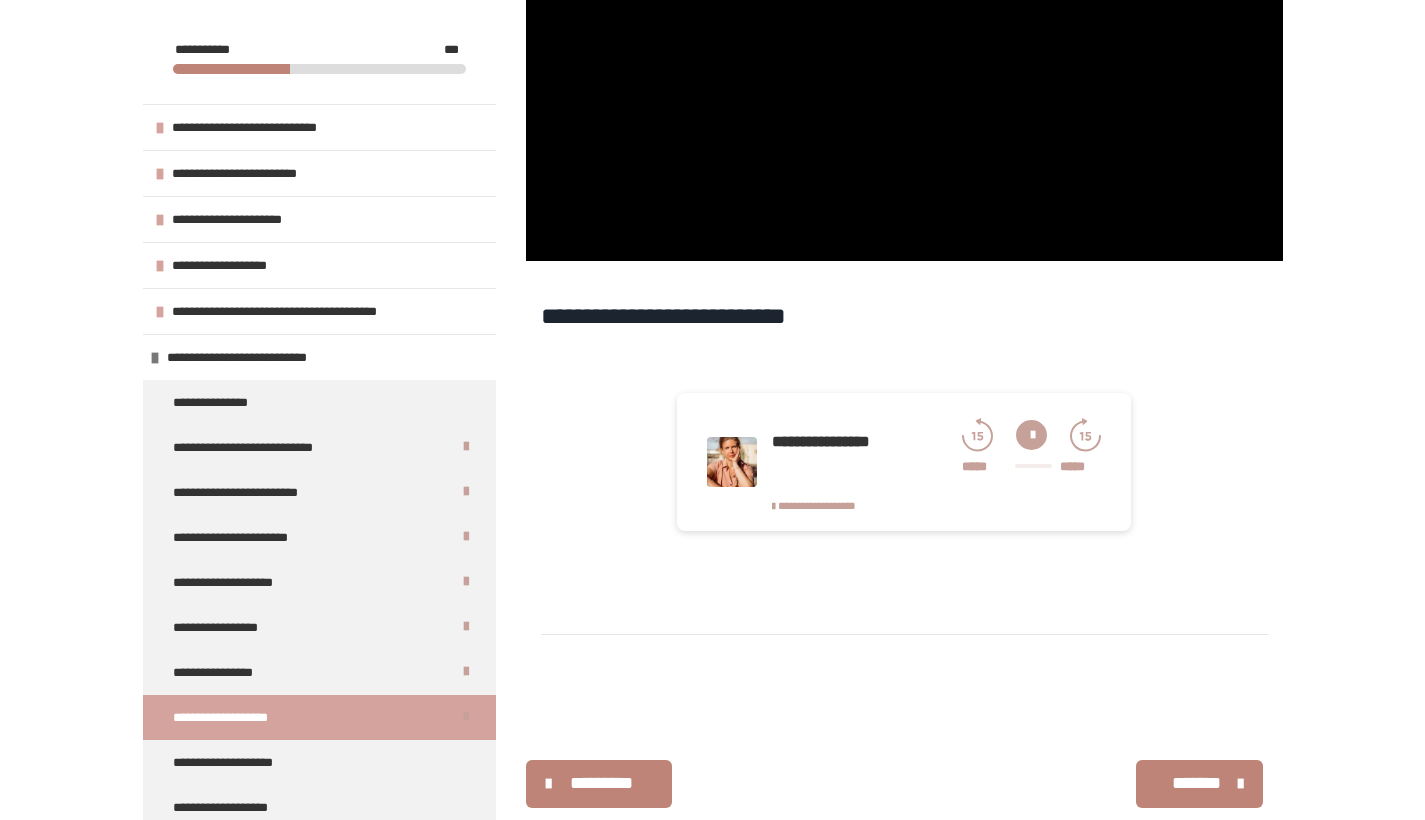 click on "*******" at bounding box center [1197, 783] 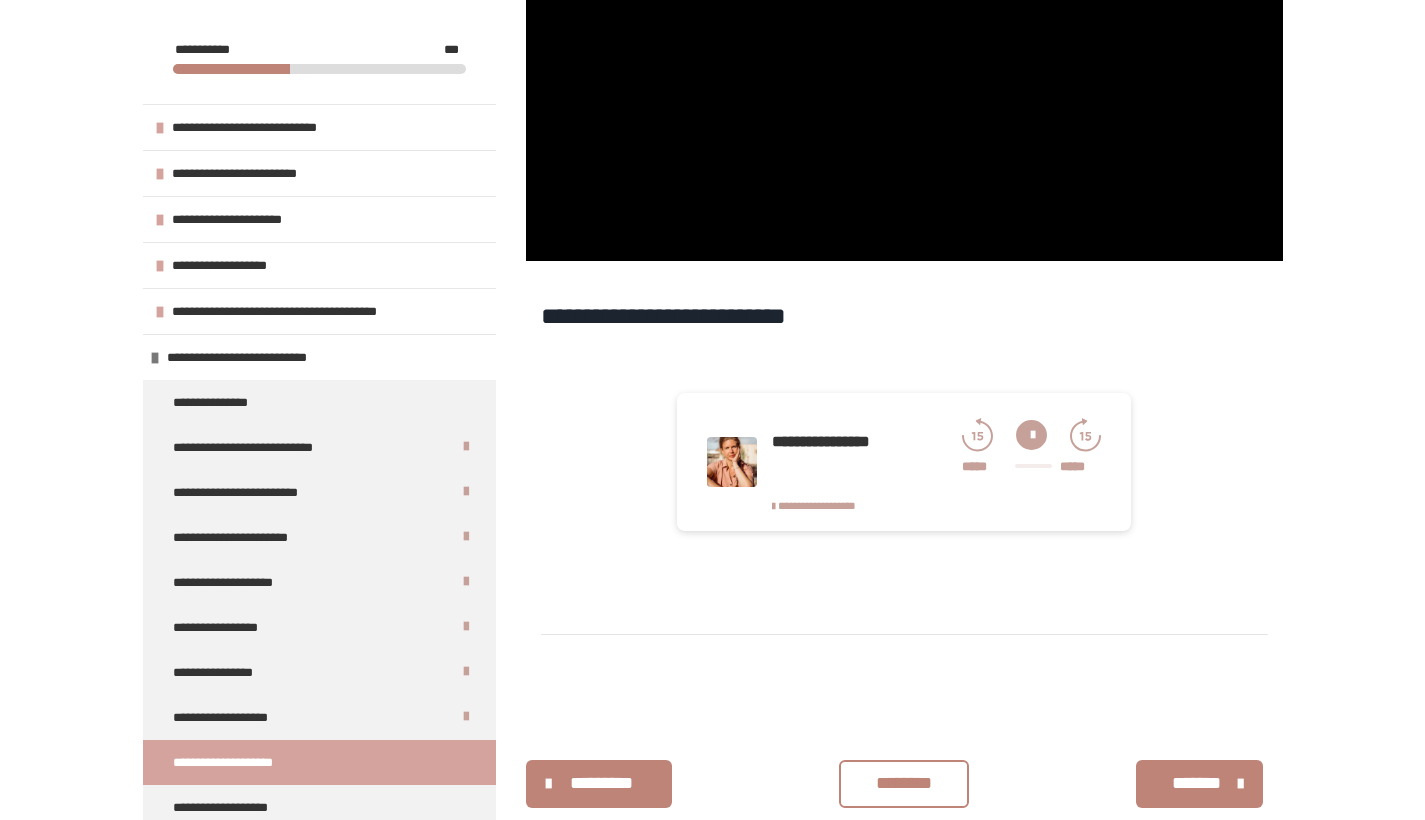 scroll, scrollTop: 340, scrollLeft: 0, axis: vertical 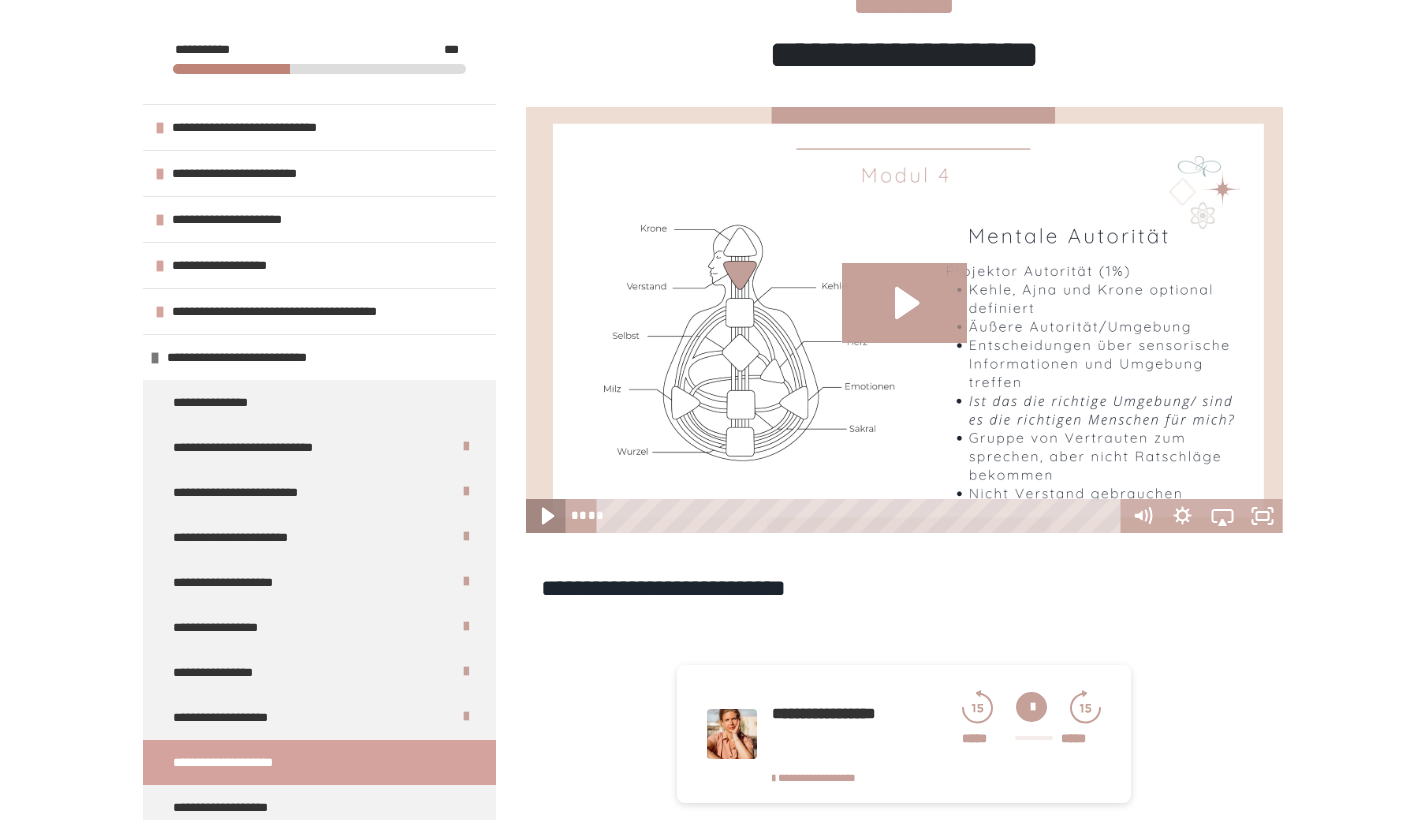 click 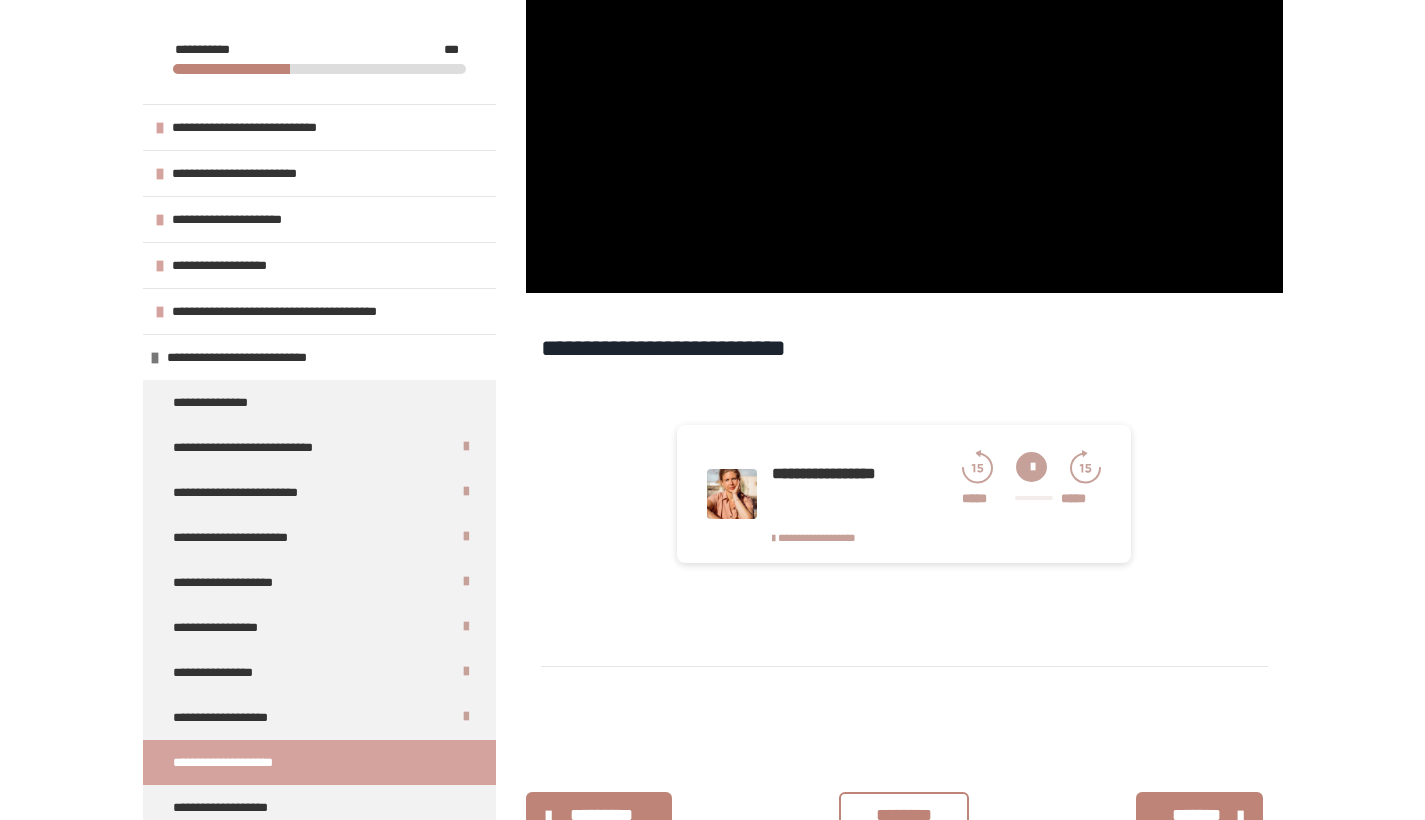 scroll, scrollTop: 618, scrollLeft: 0, axis: vertical 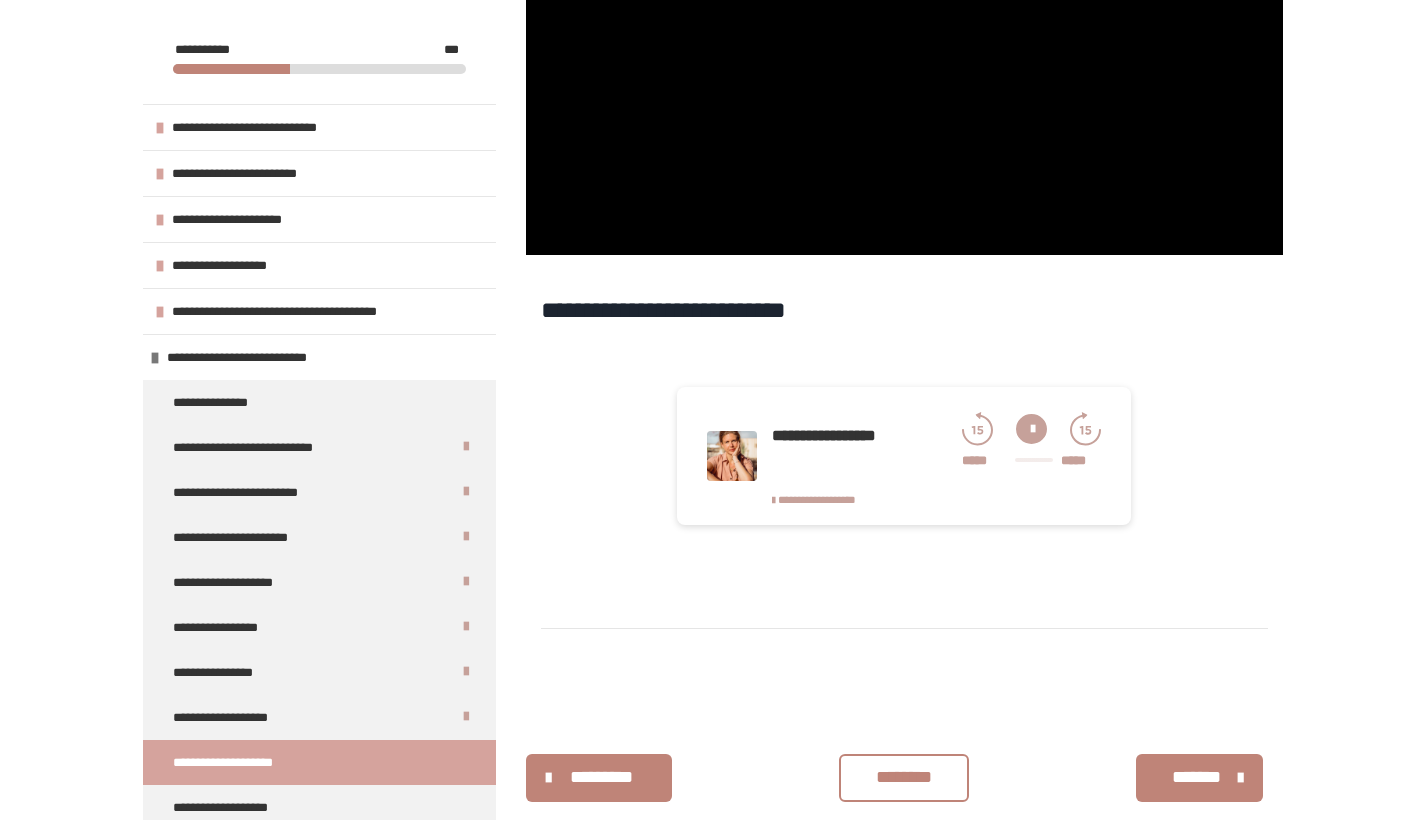 click on "********* ******** *******" at bounding box center [904, 778] 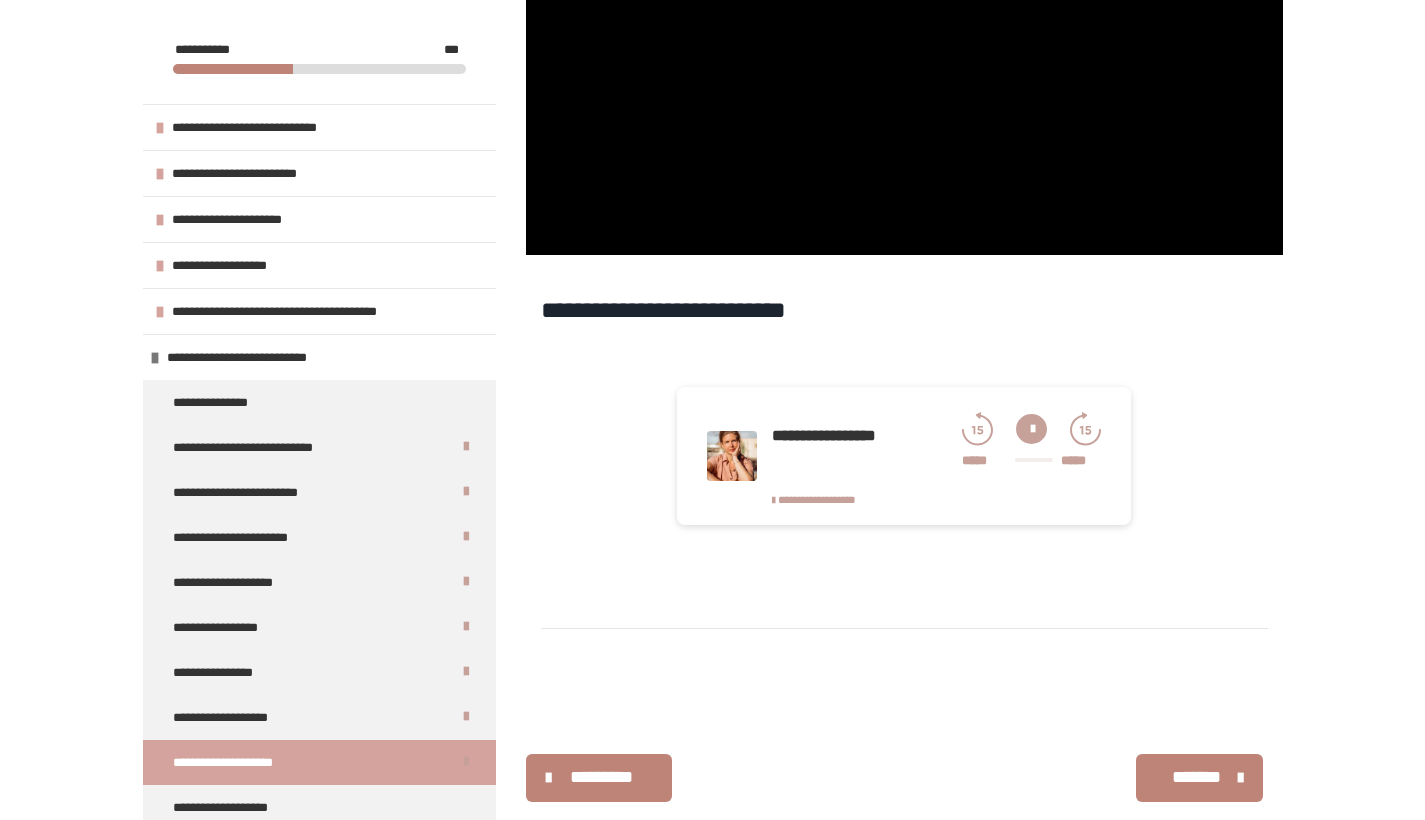 click at bounding box center [1240, 778] 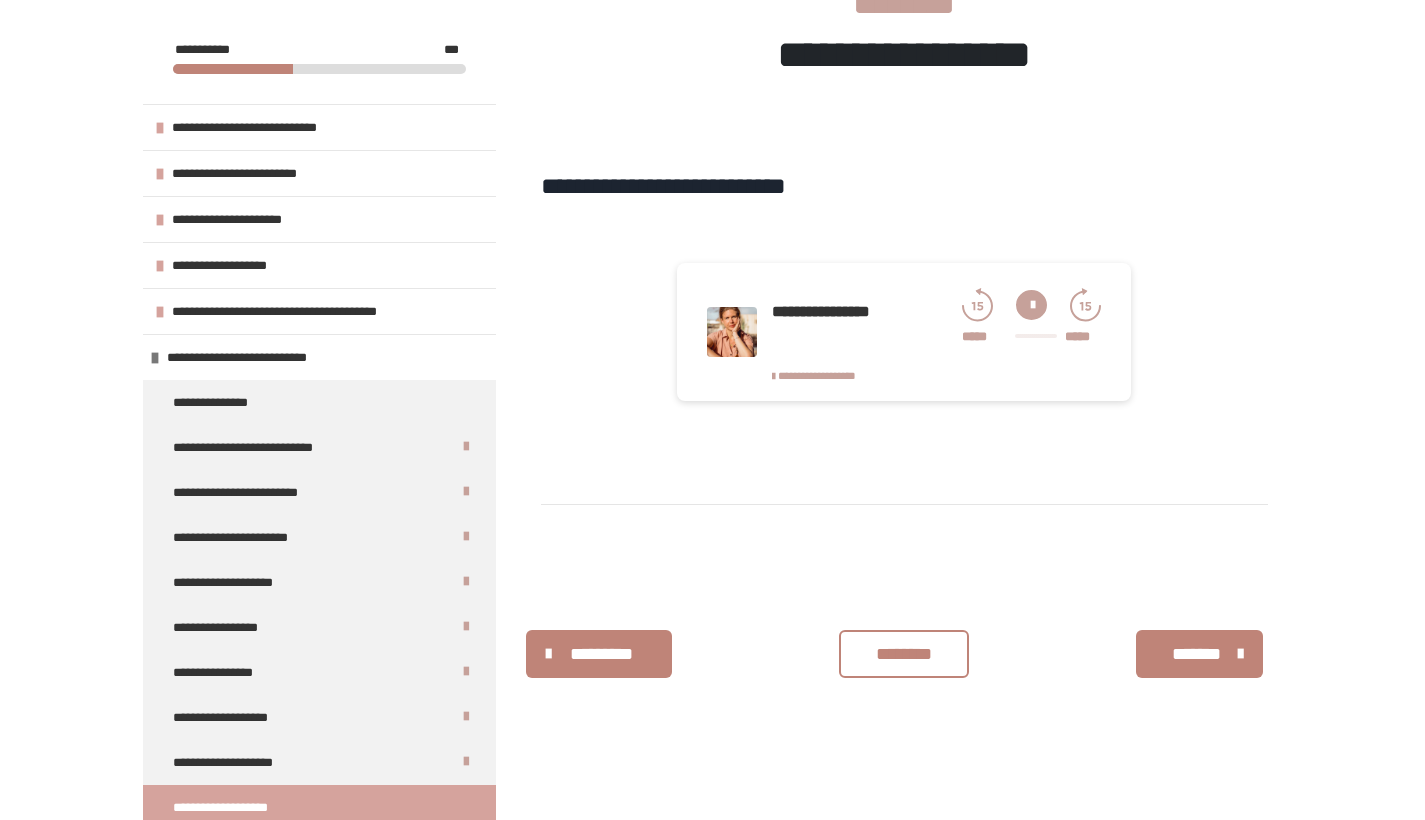 scroll, scrollTop: 340, scrollLeft: 0, axis: vertical 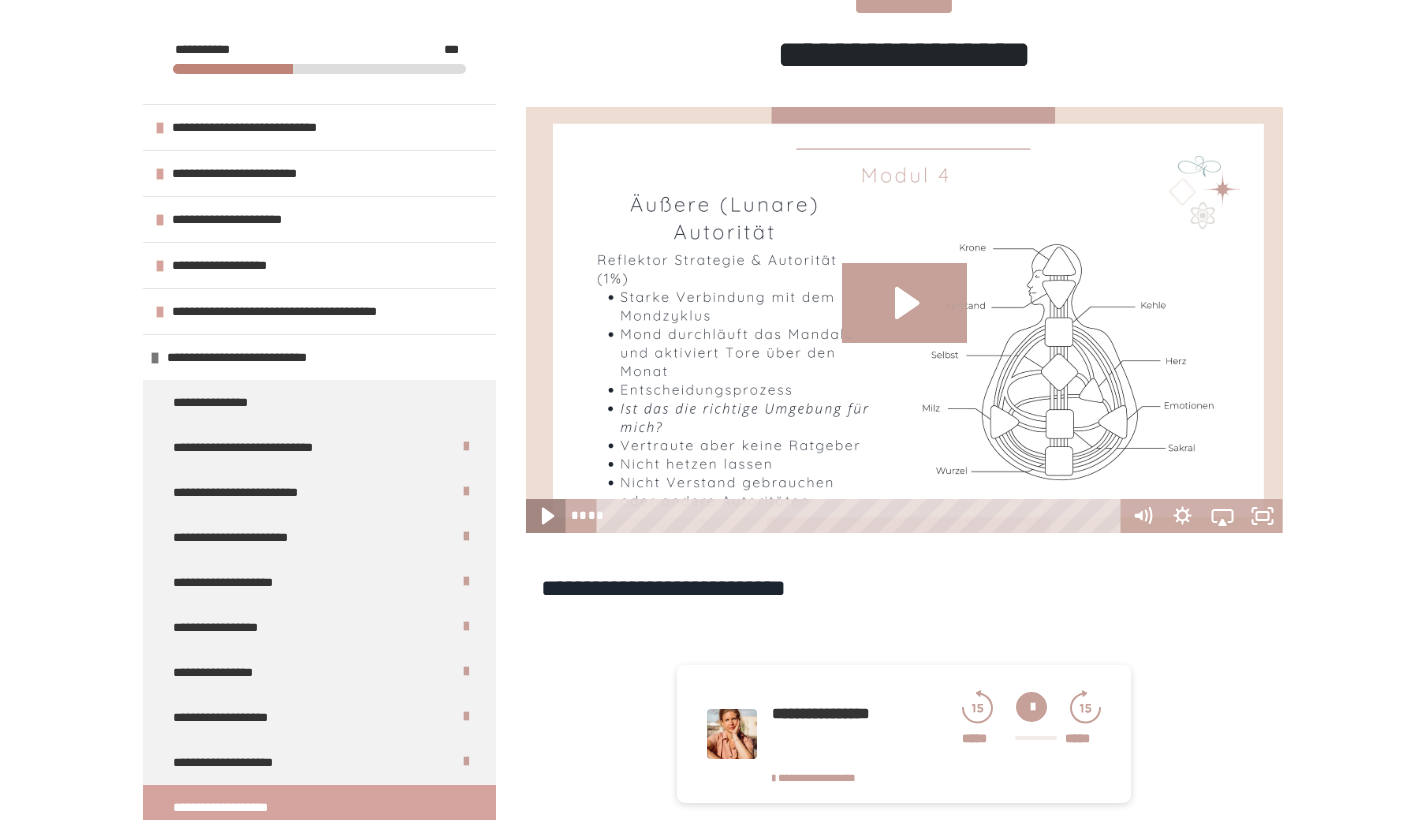 click 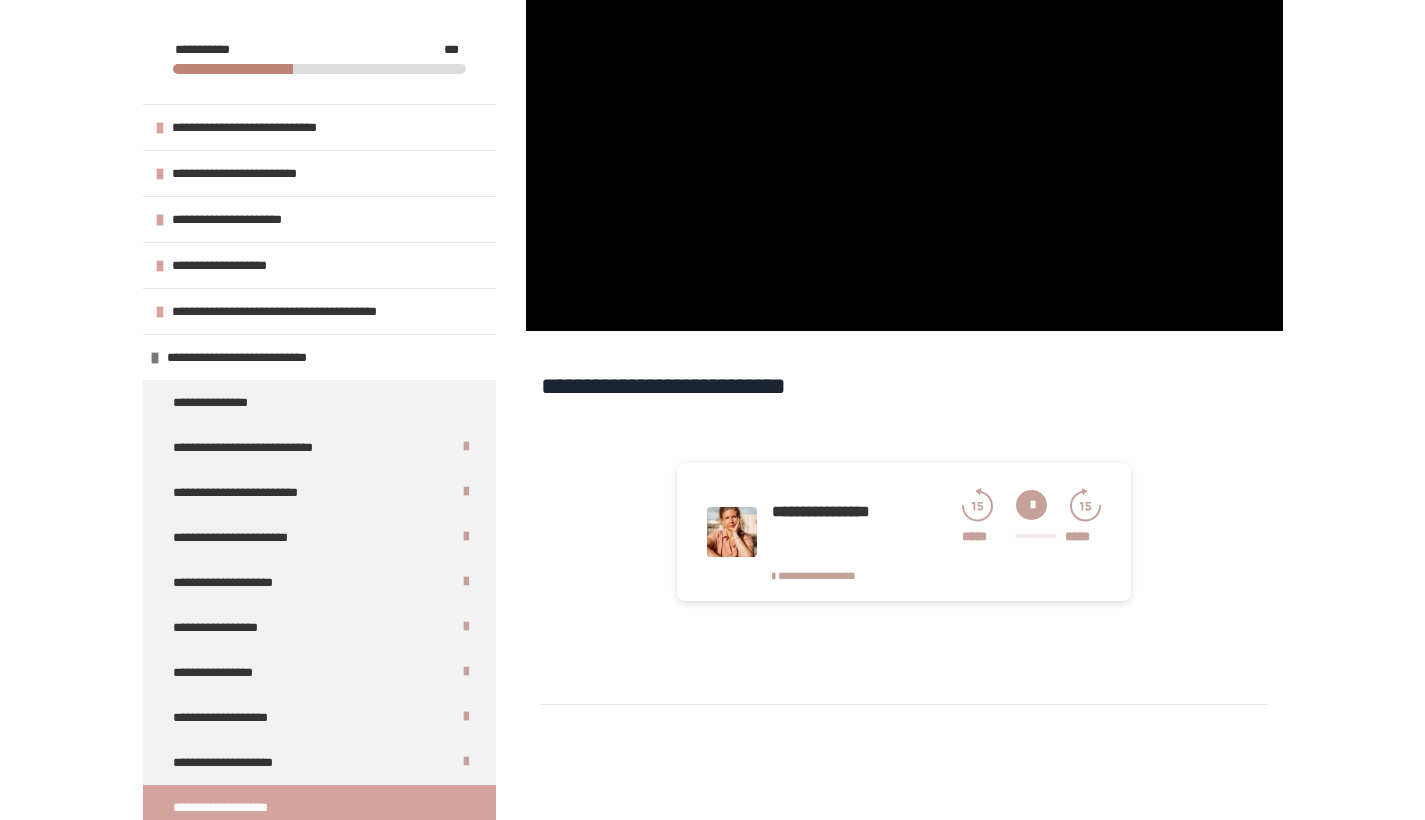 scroll, scrollTop: 585, scrollLeft: 0, axis: vertical 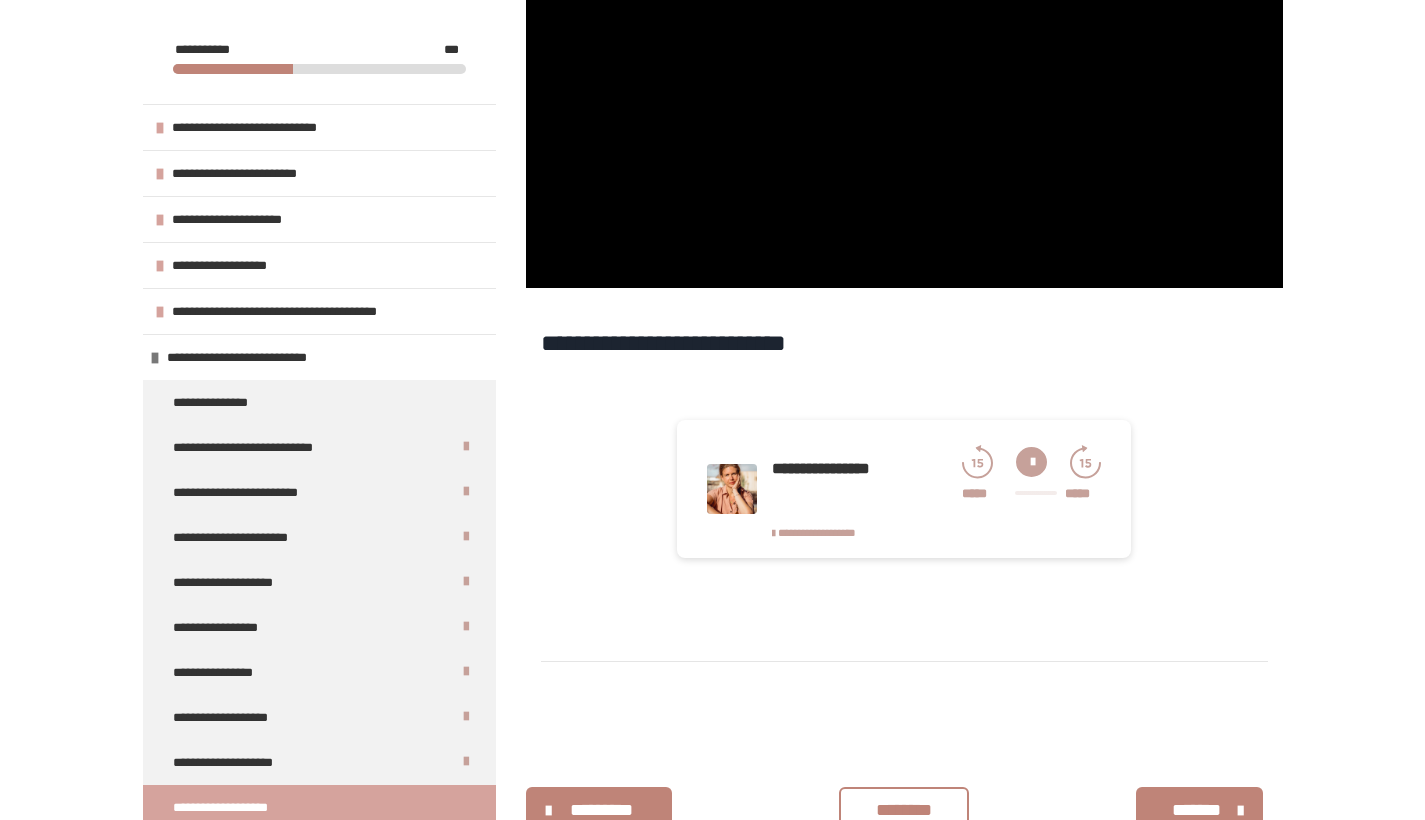 click on "********" at bounding box center (904, 810) 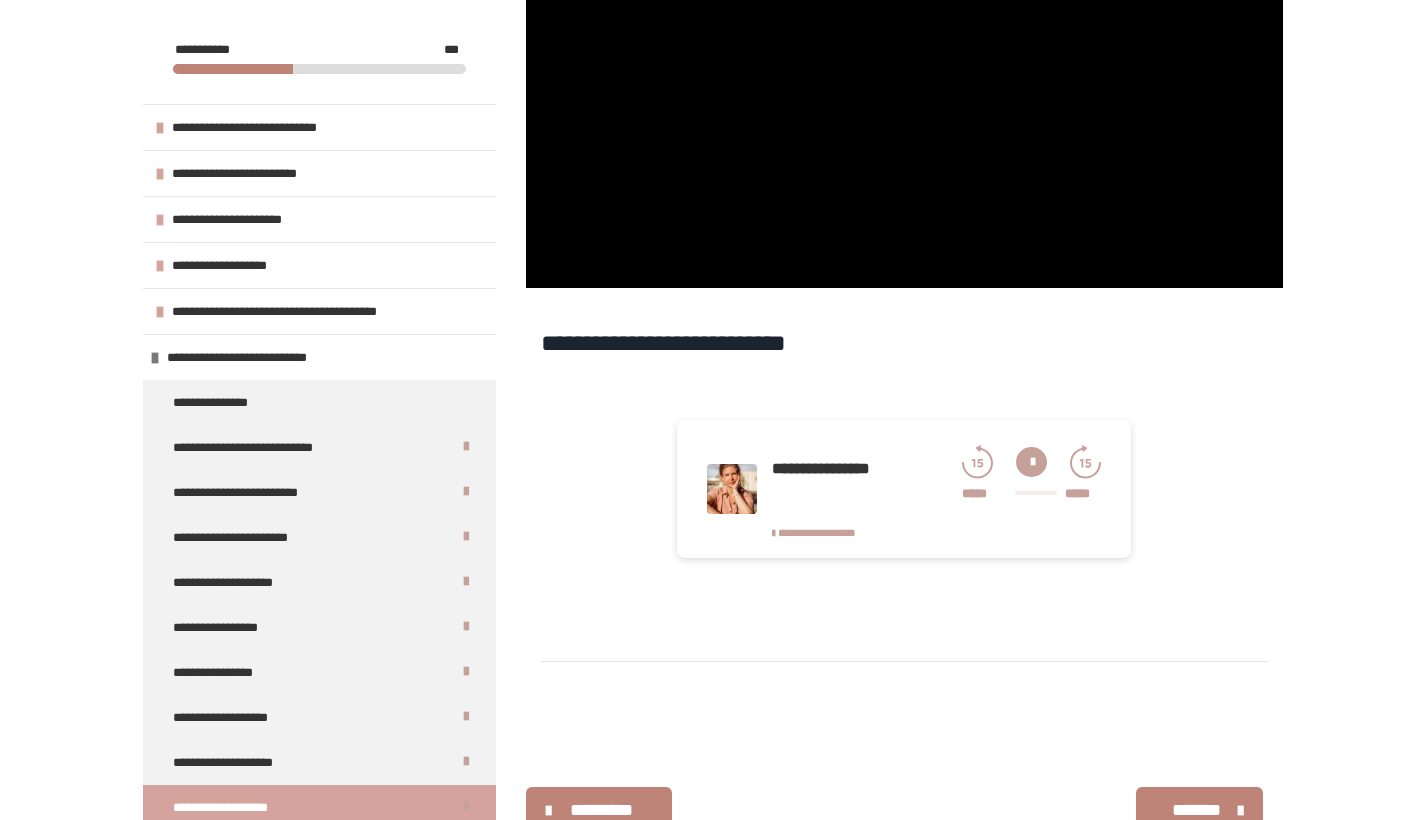 click on "*******" at bounding box center [1197, 810] 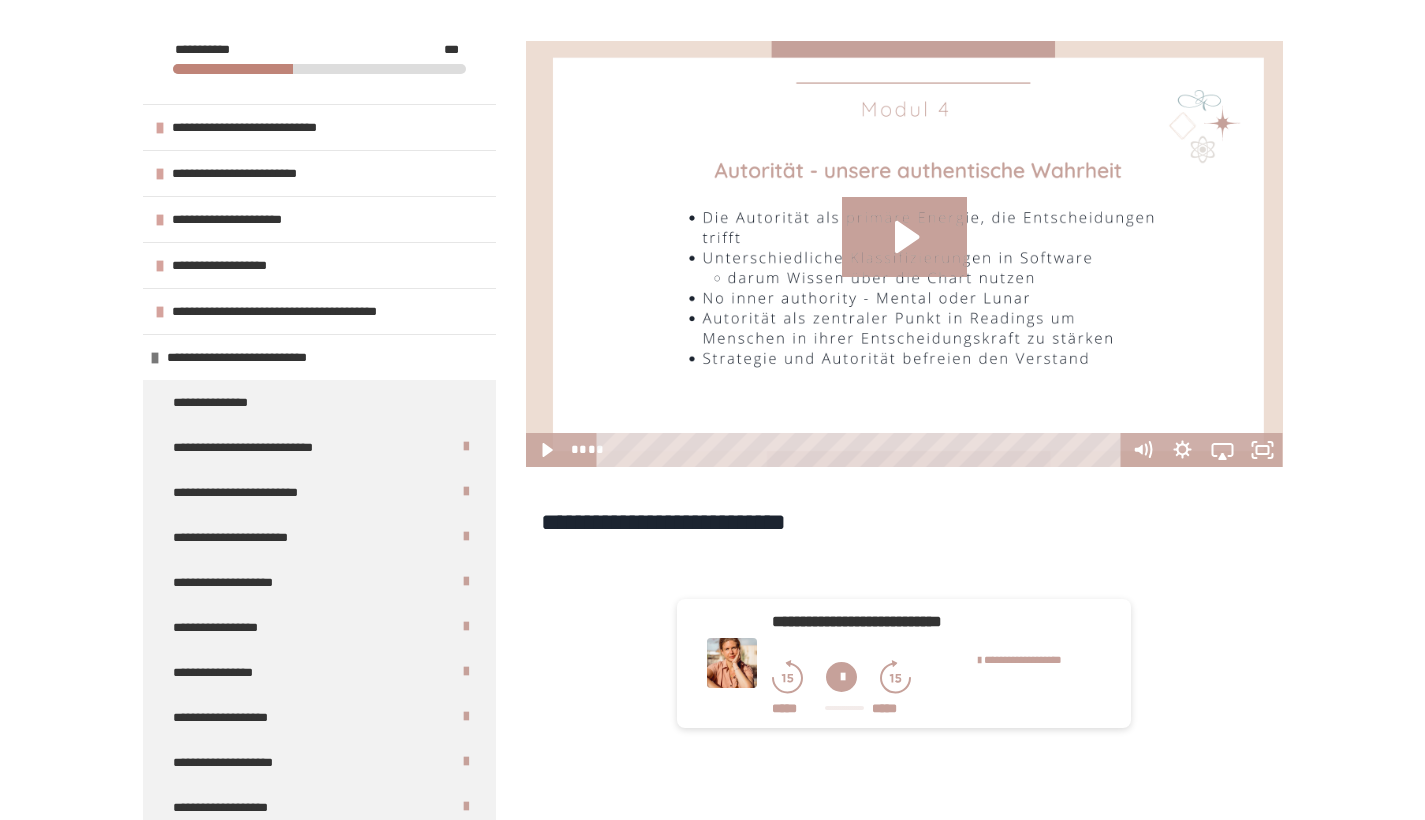 scroll, scrollTop: 407, scrollLeft: 0, axis: vertical 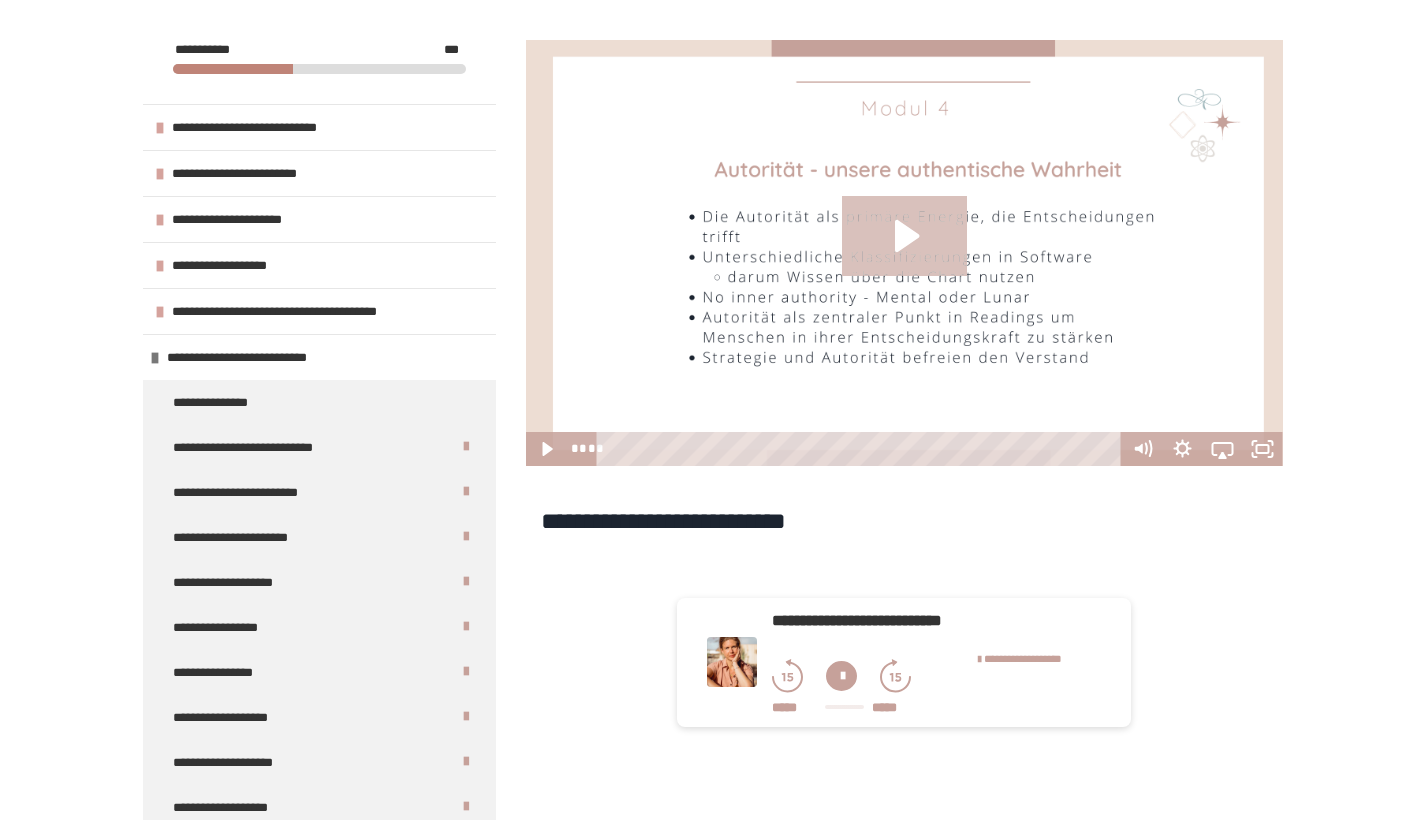 click 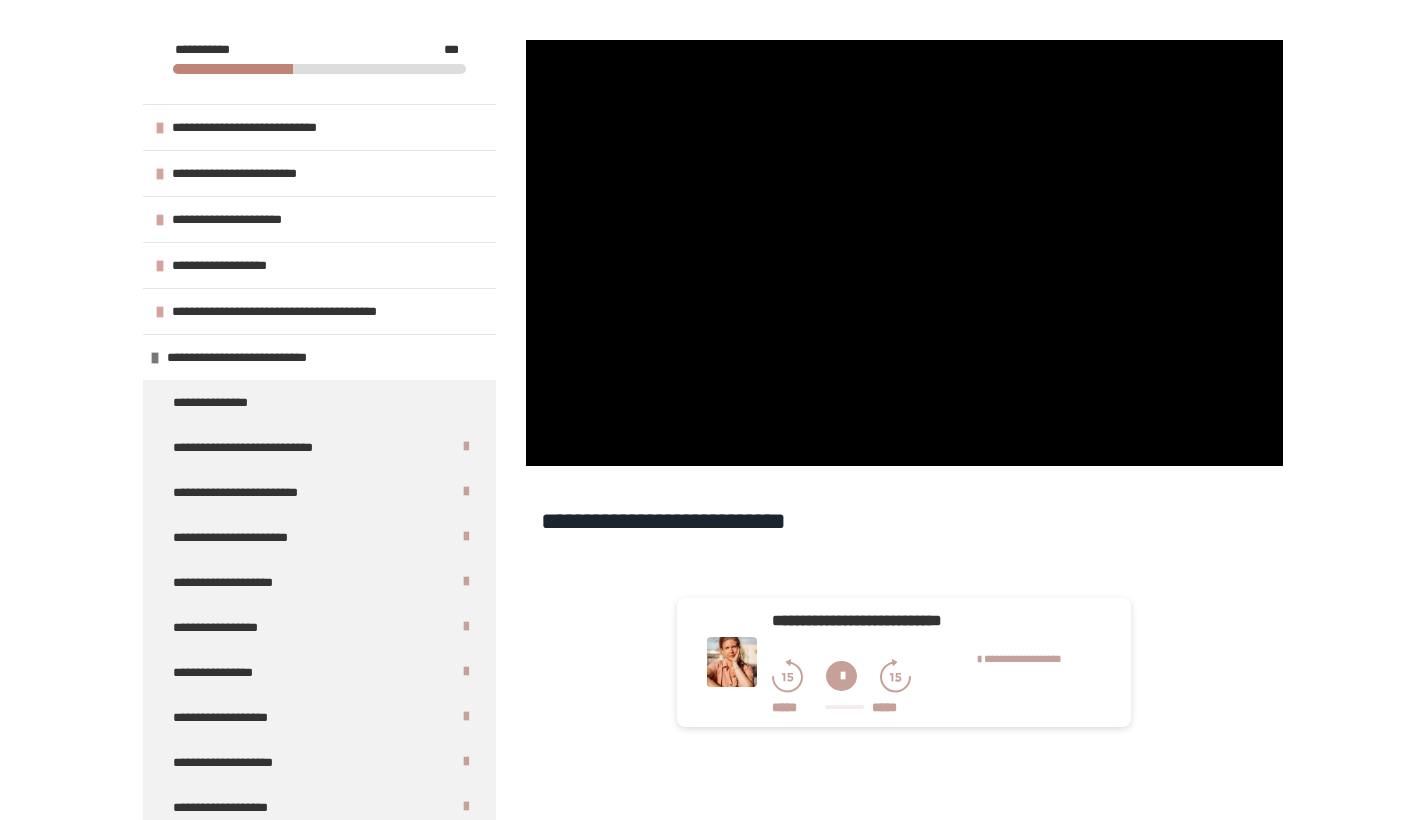 scroll, scrollTop: 600, scrollLeft: 0, axis: vertical 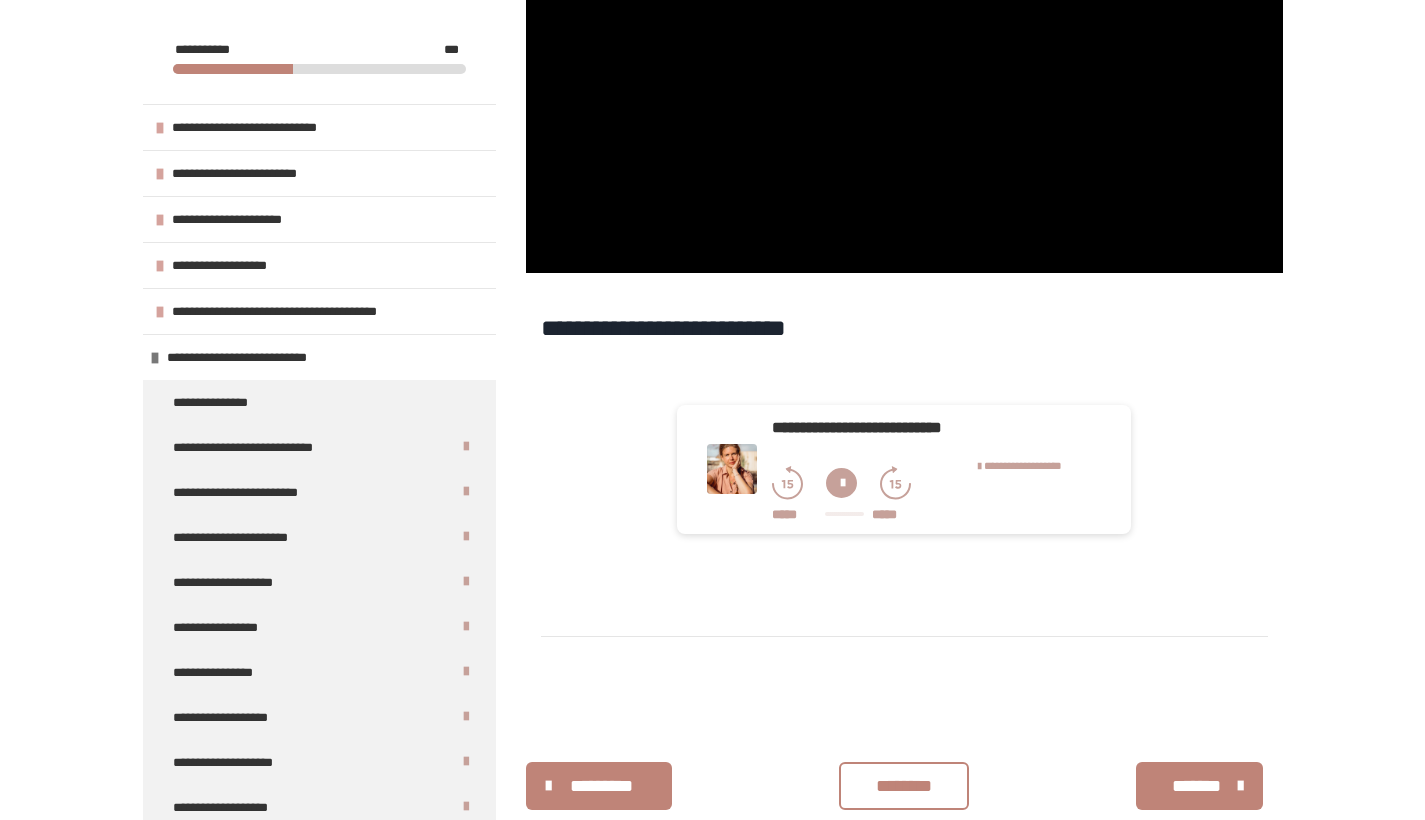 click on "********" at bounding box center (904, 786) 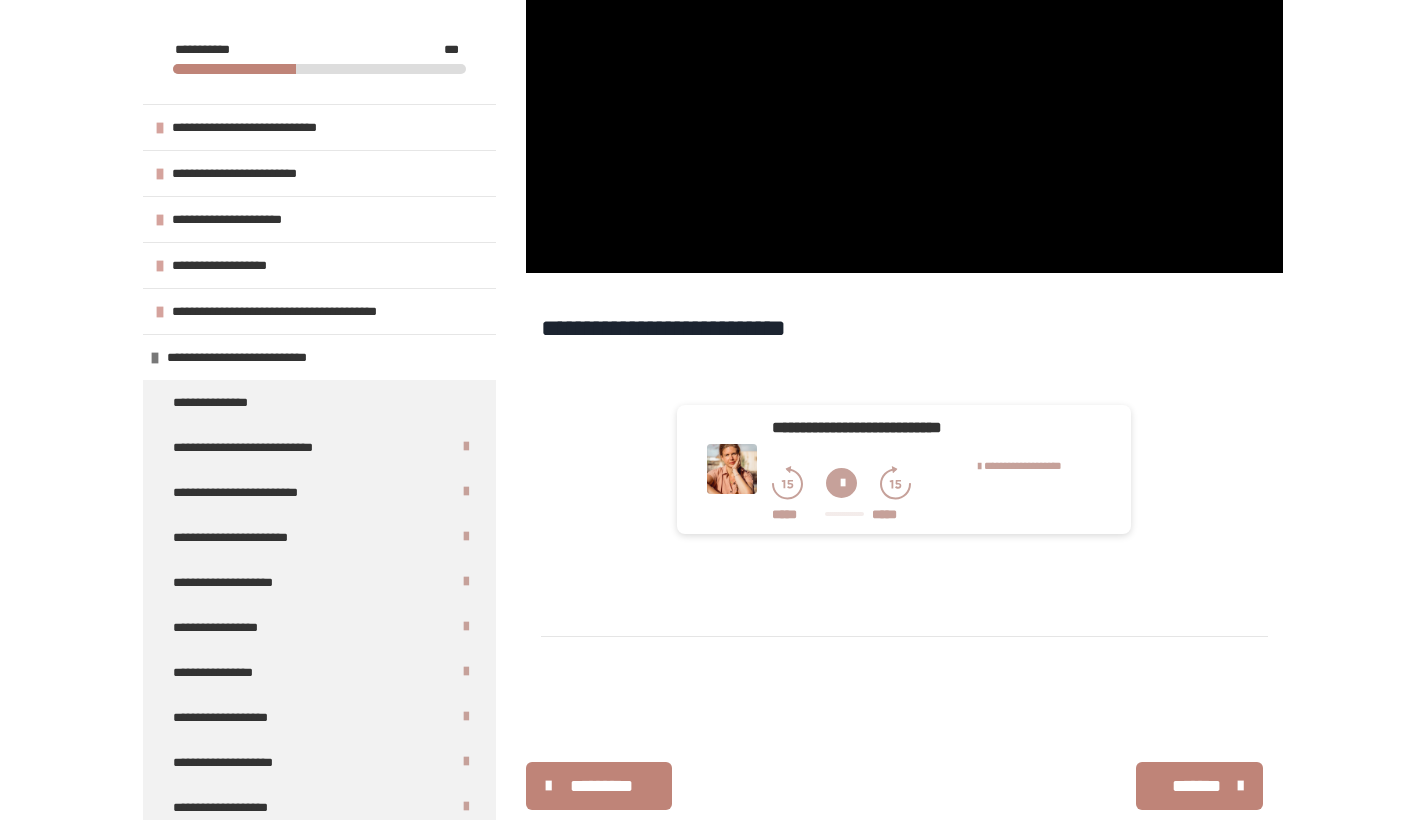 click on "*******" at bounding box center (1197, 786) 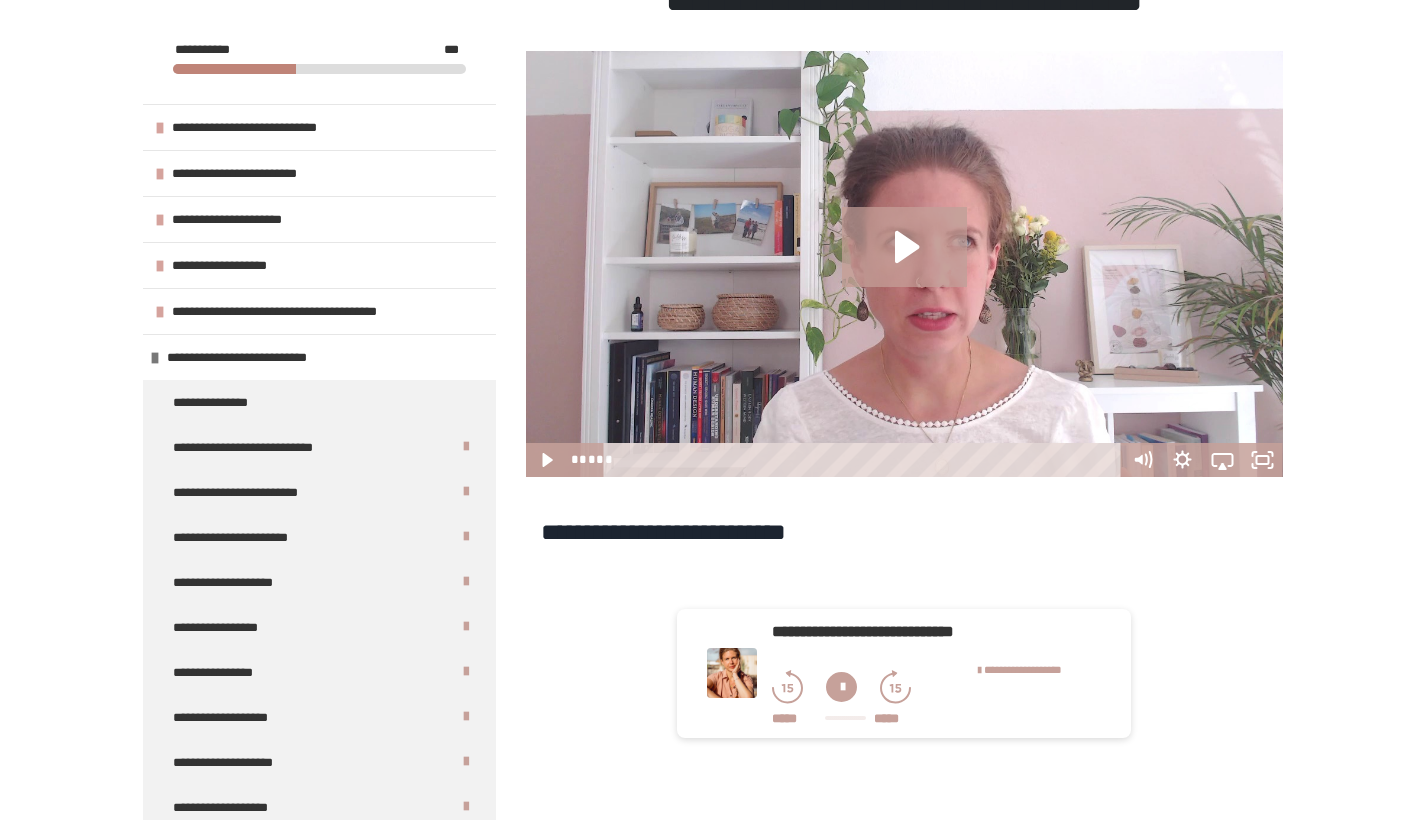 scroll, scrollTop: 397, scrollLeft: 0, axis: vertical 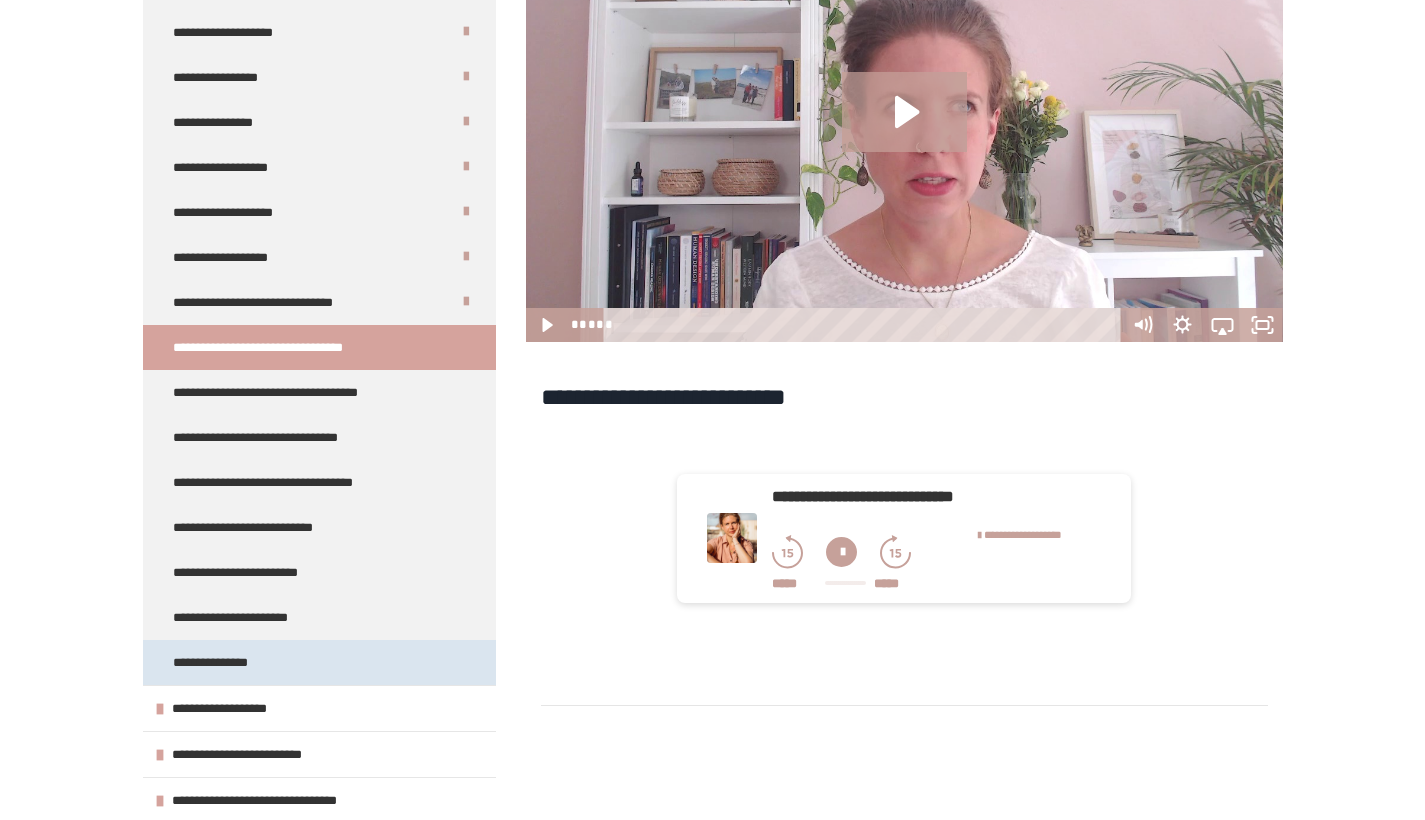 click on "**********" at bounding box center (319, 662) 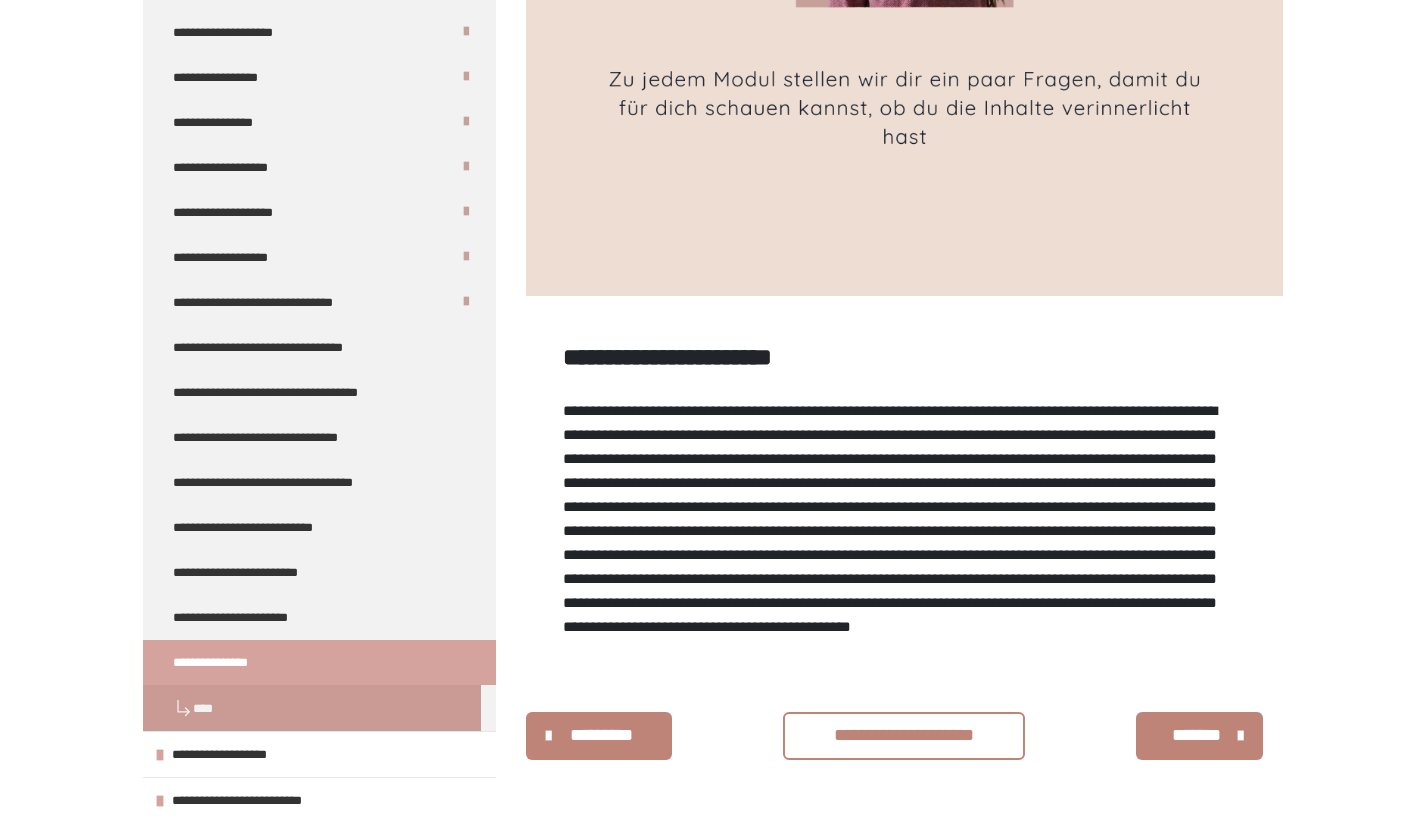 scroll, scrollTop: 795, scrollLeft: 0, axis: vertical 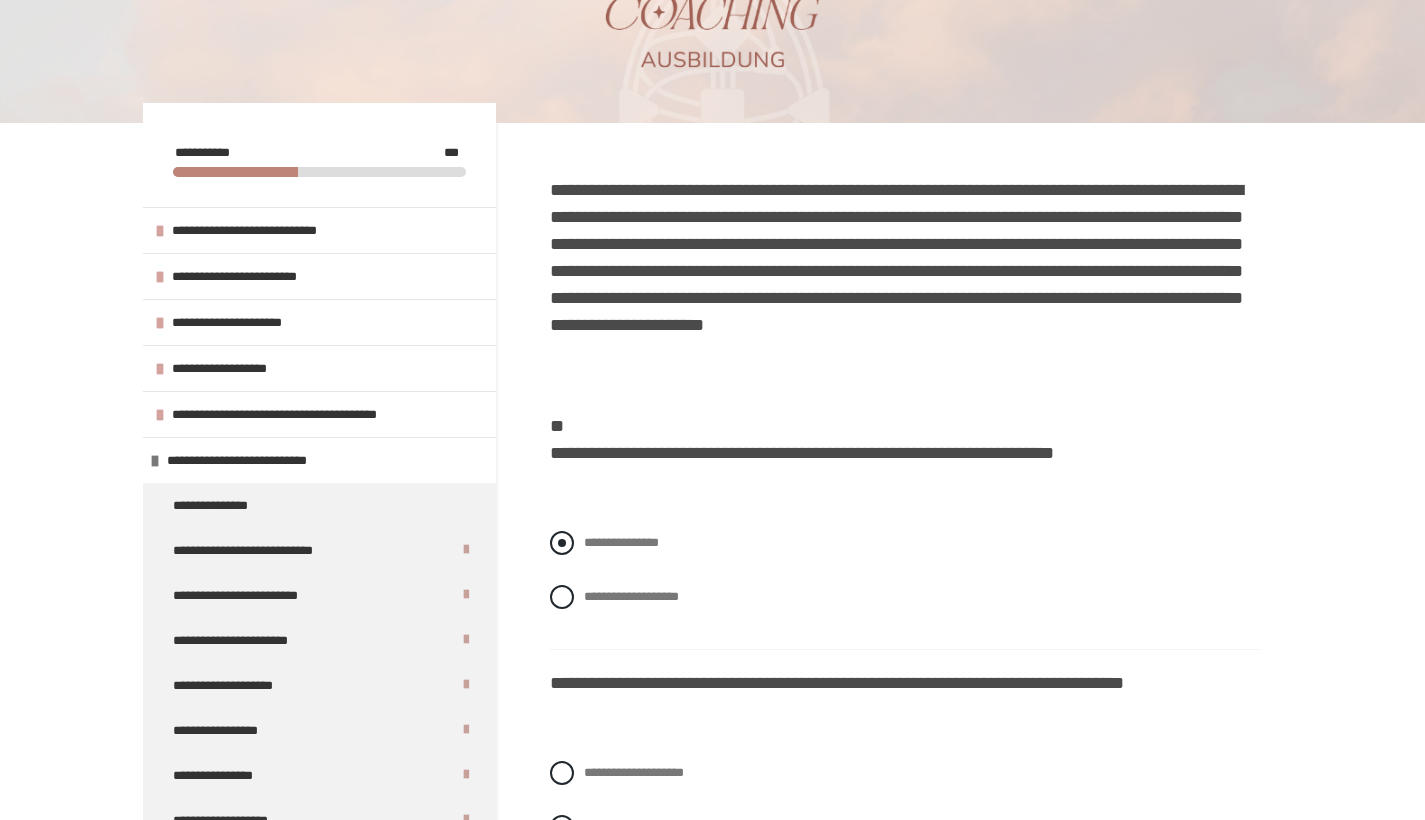 click at bounding box center [562, 543] 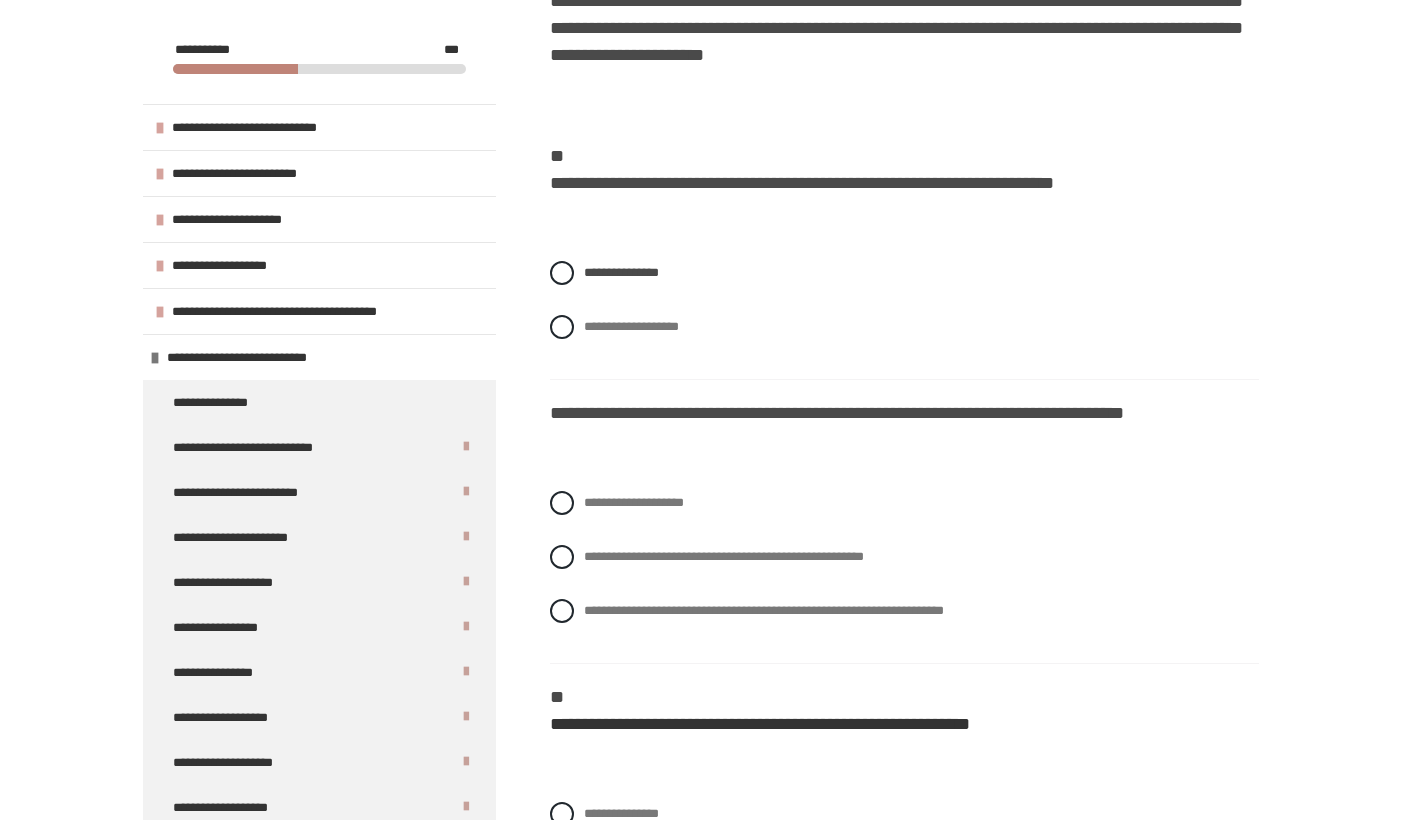 scroll, scrollTop: 427, scrollLeft: 0, axis: vertical 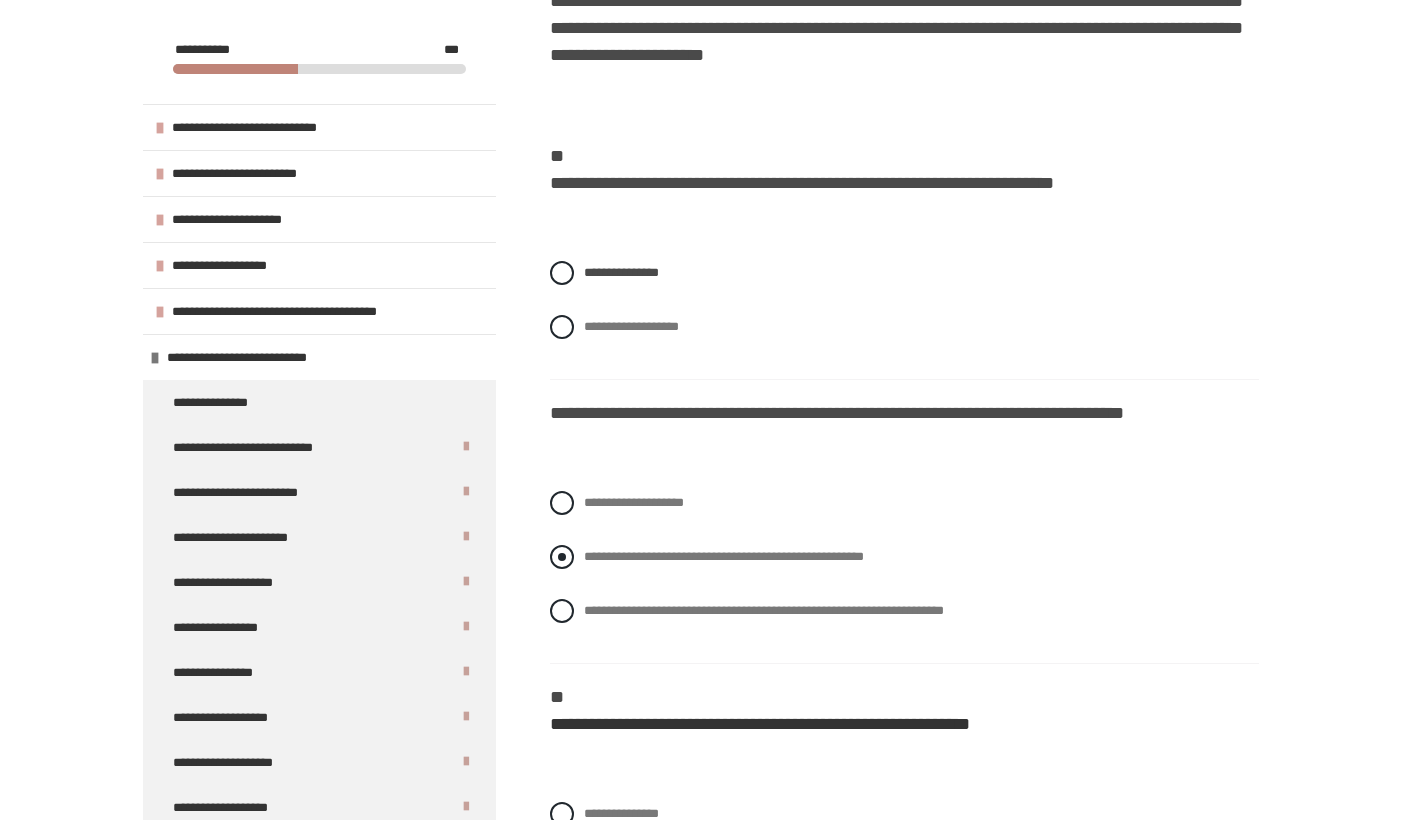 click at bounding box center (562, 557) 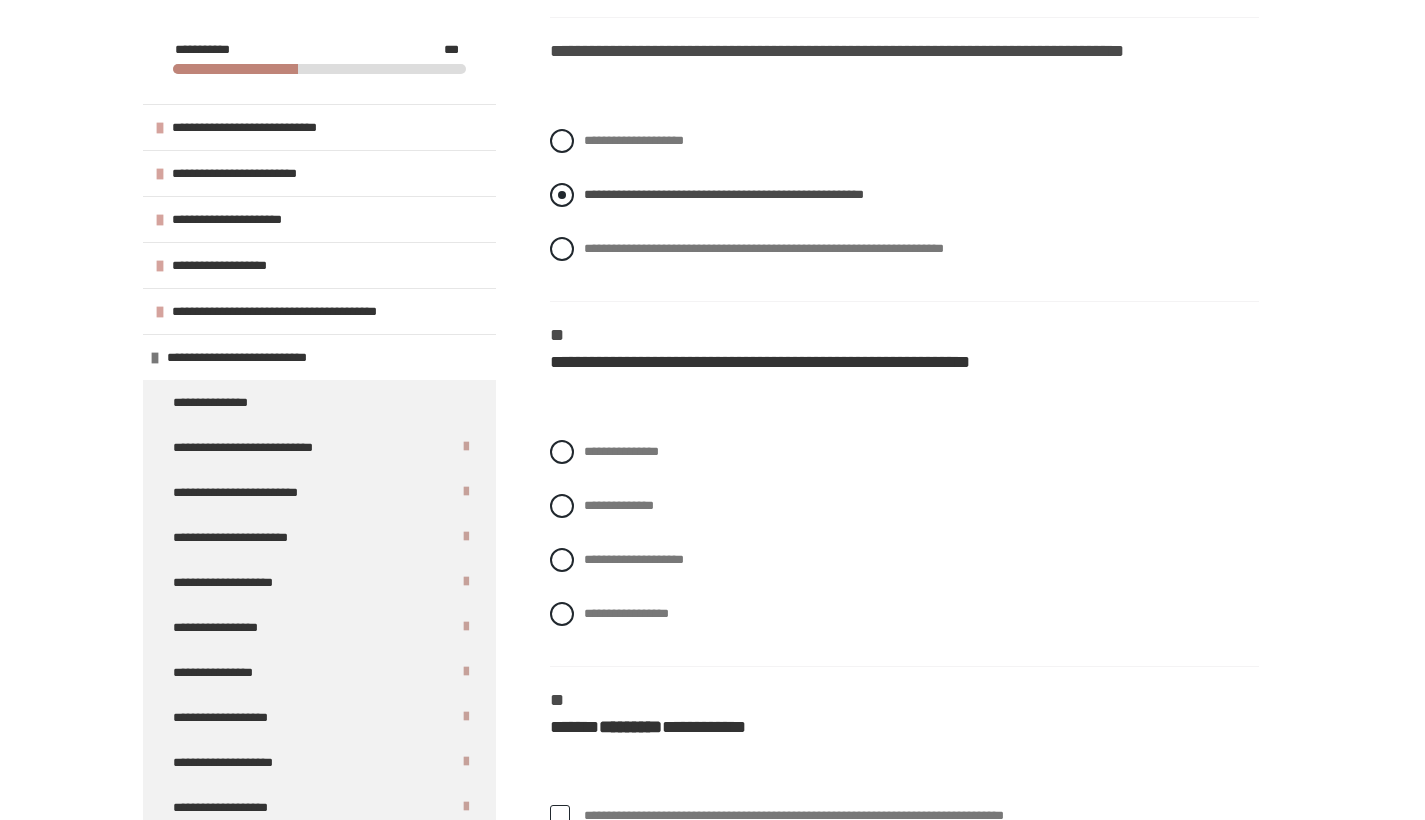 scroll, scrollTop: 792, scrollLeft: 0, axis: vertical 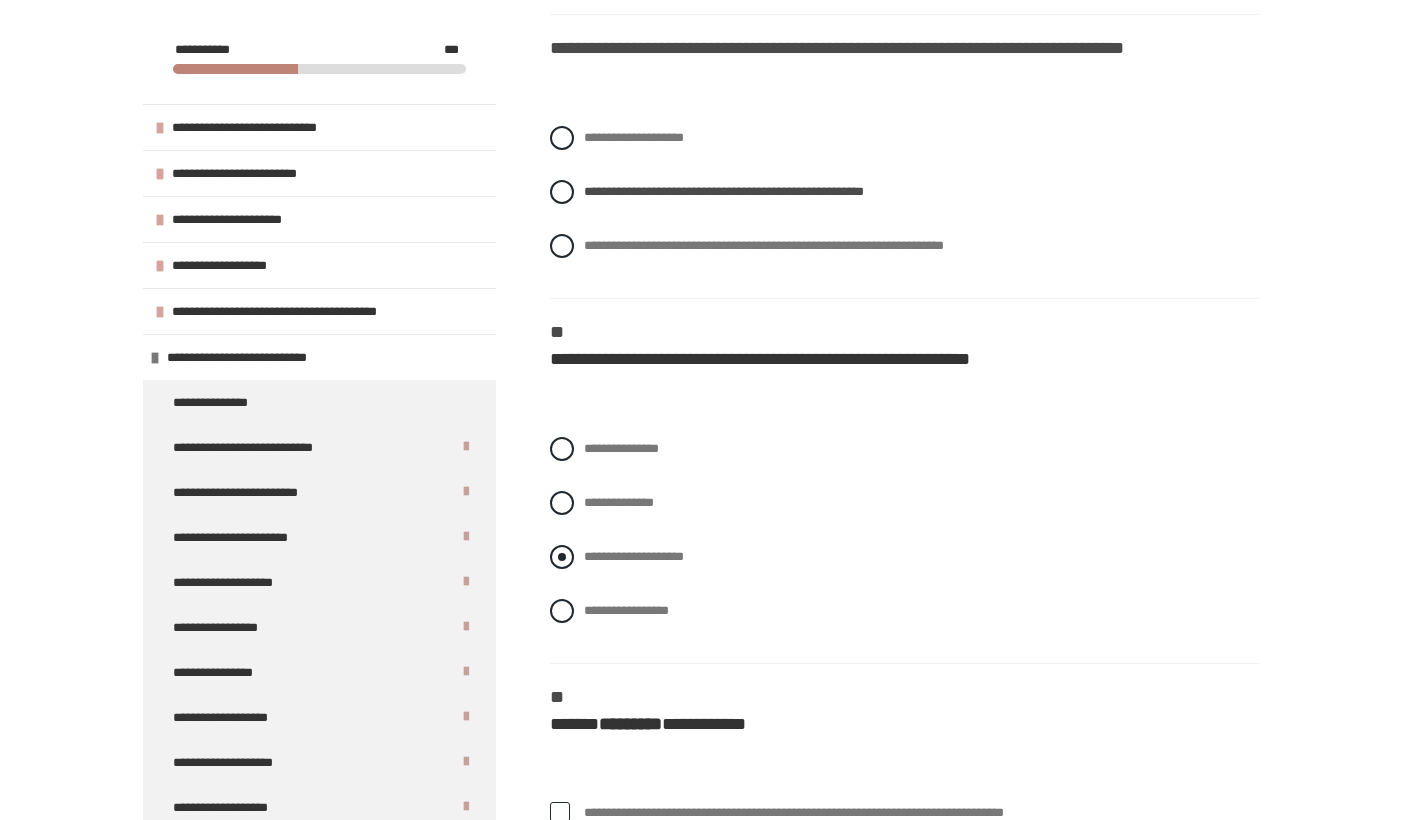 click at bounding box center (562, 557) 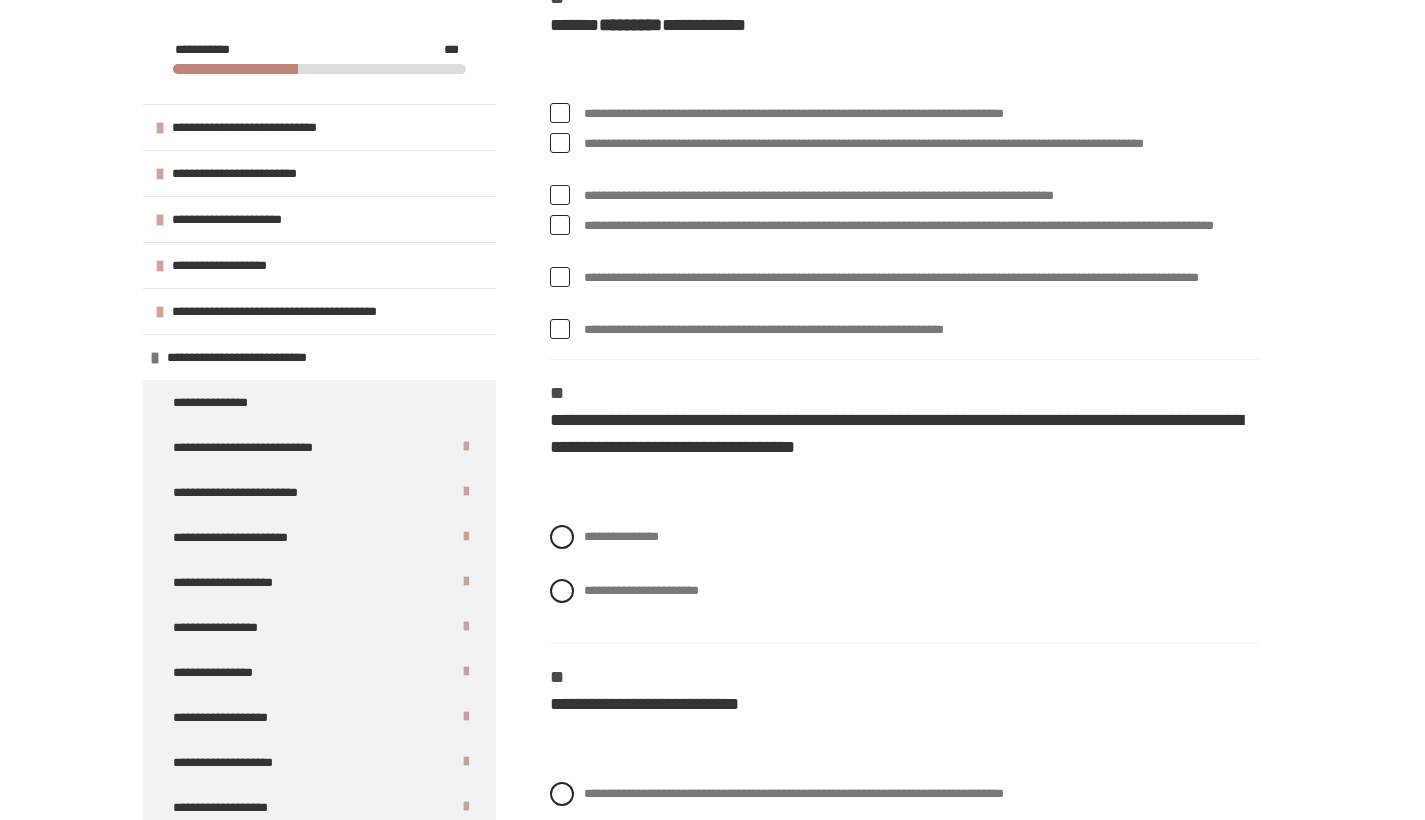 scroll, scrollTop: 1498, scrollLeft: 0, axis: vertical 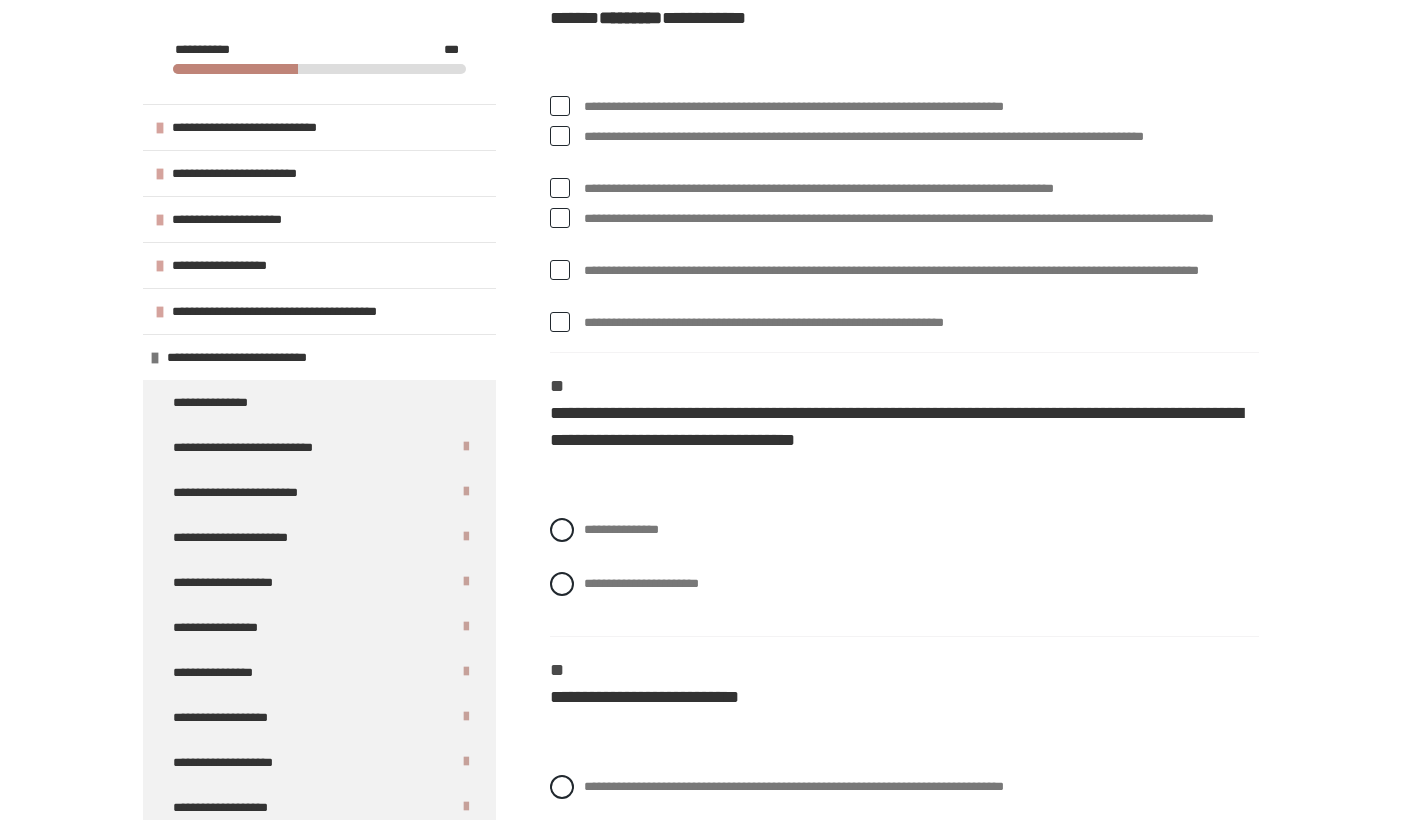 click on "**********" at bounding box center [904, 219] 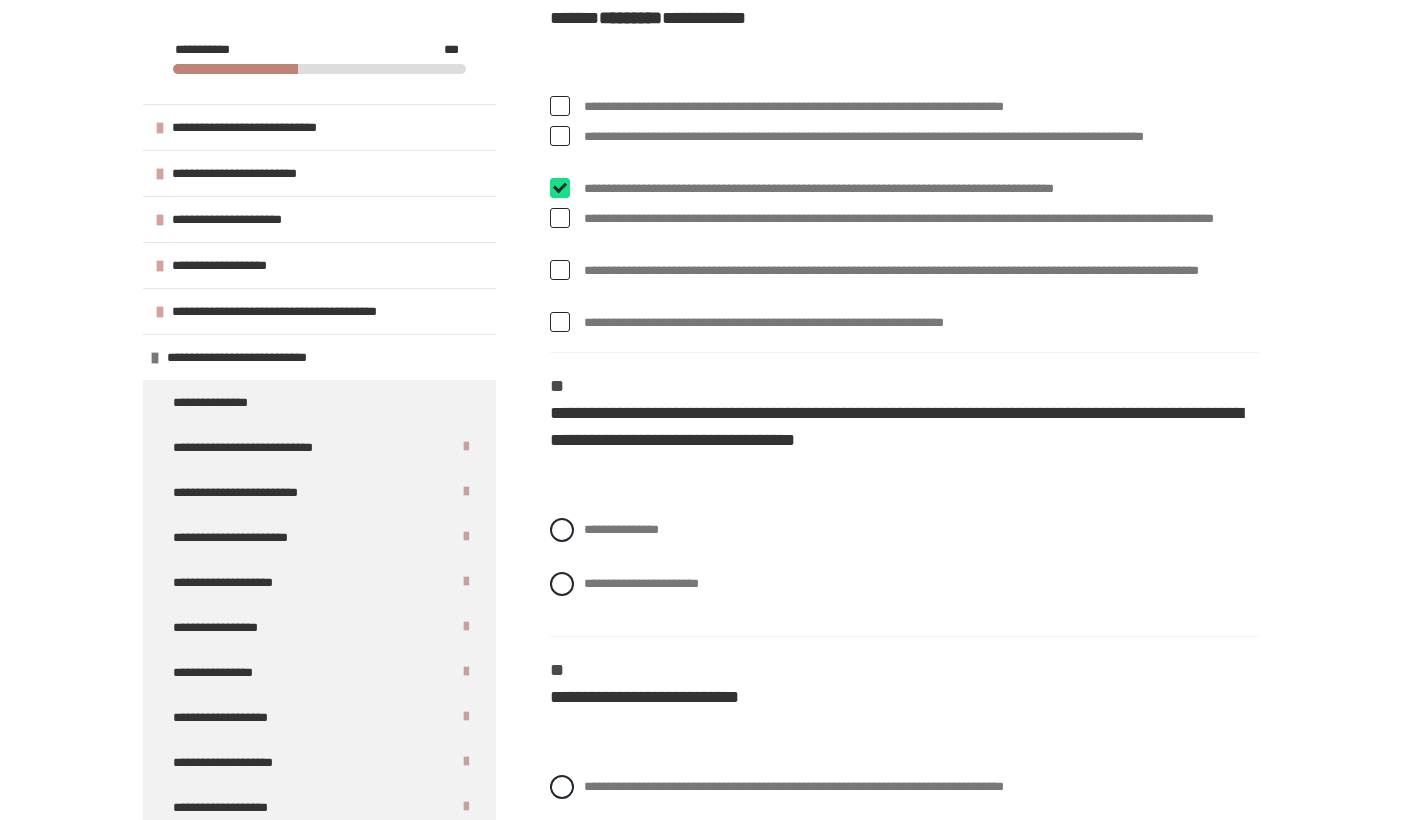checkbox on "****" 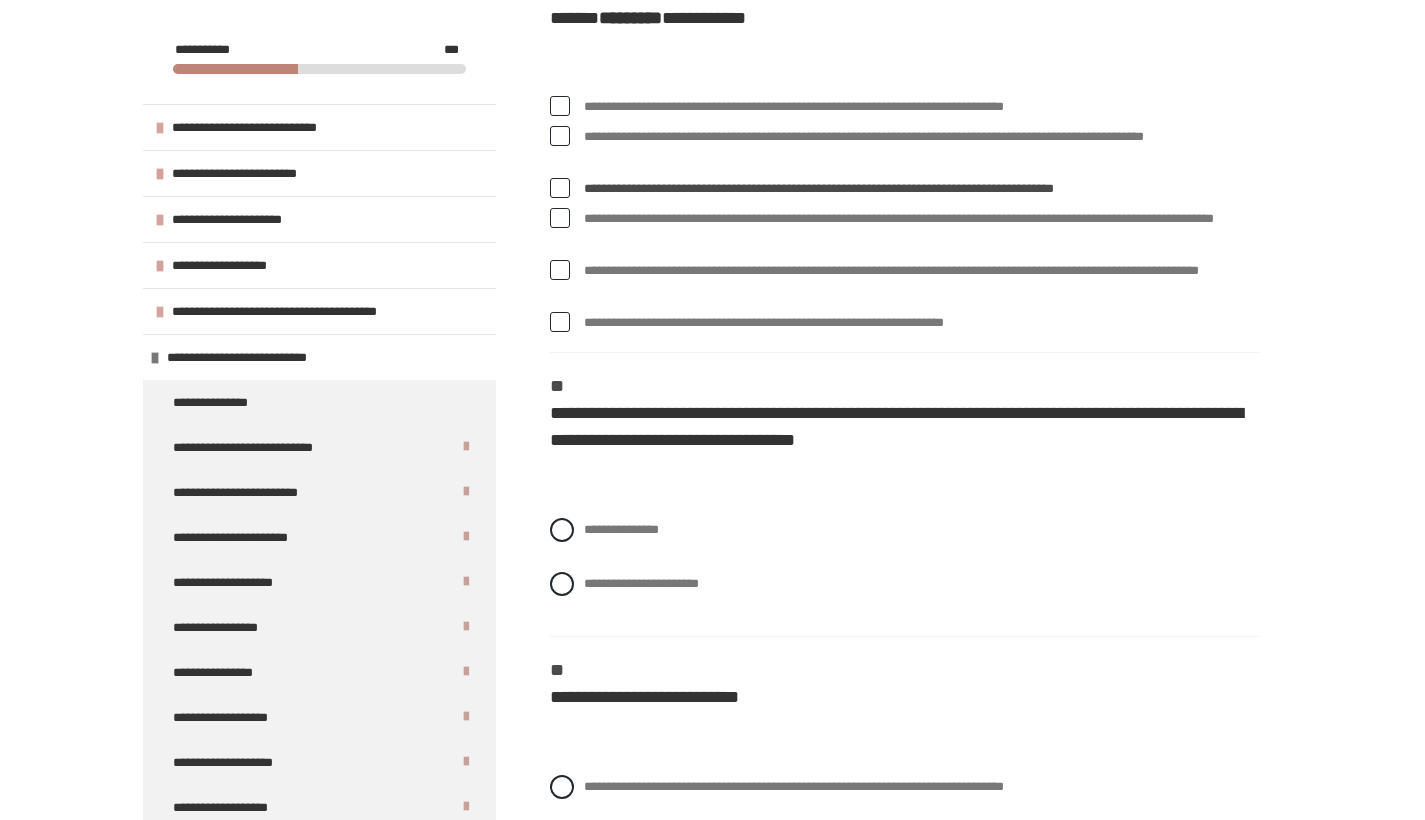 click at bounding box center [560, 106] 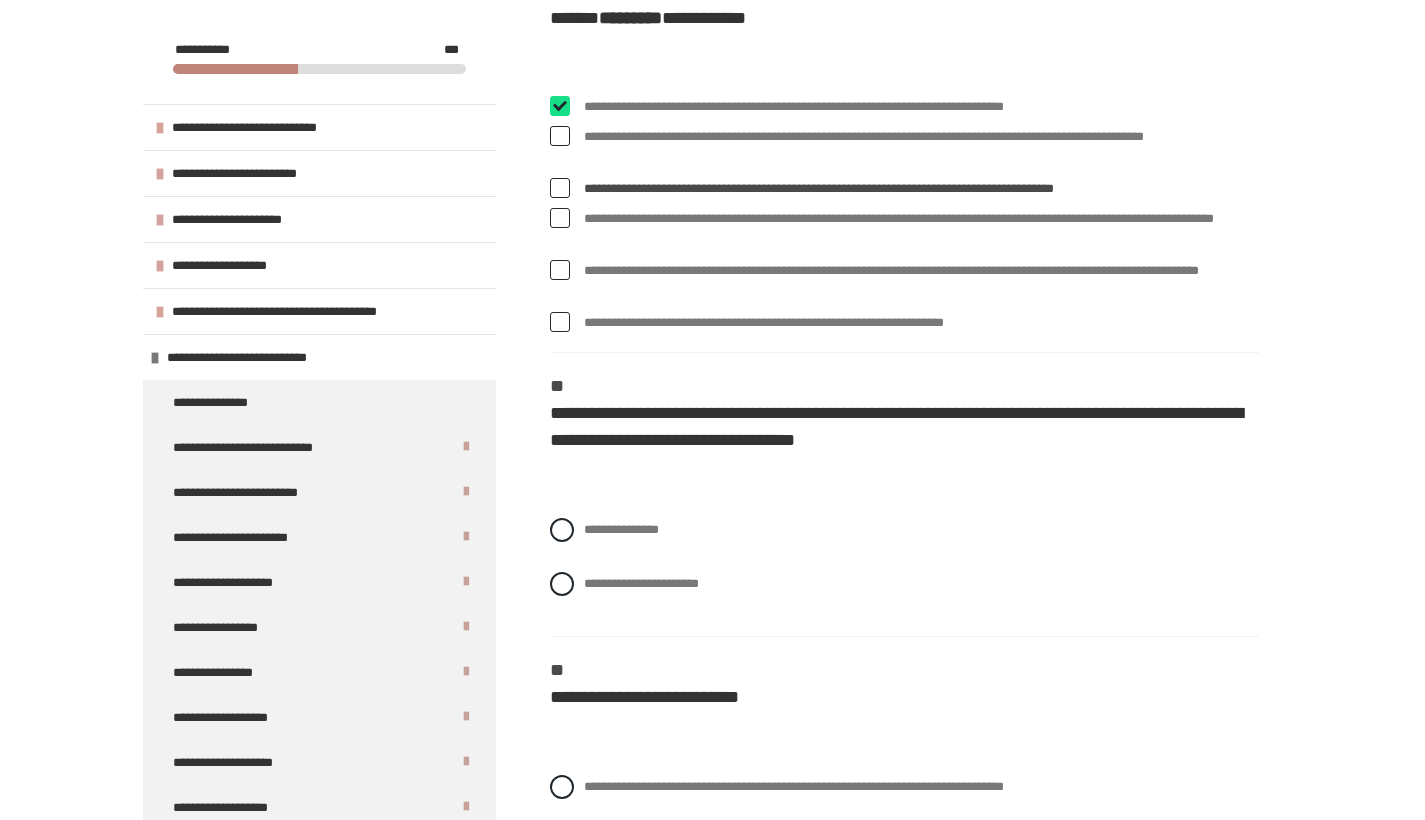 checkbox on "****" 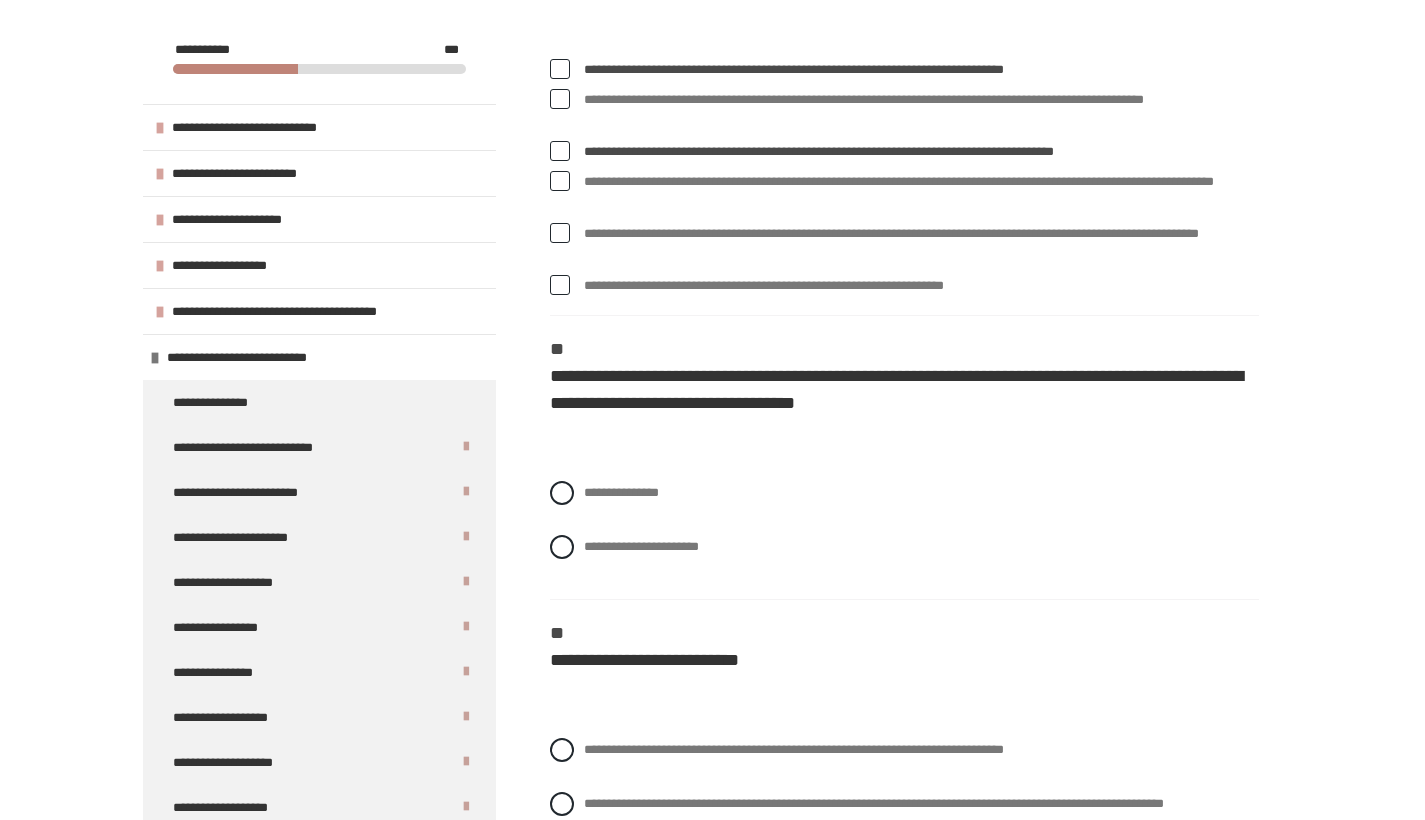 scroll, scrollTop: 1537, scrollLeft: 0, axis: vertical 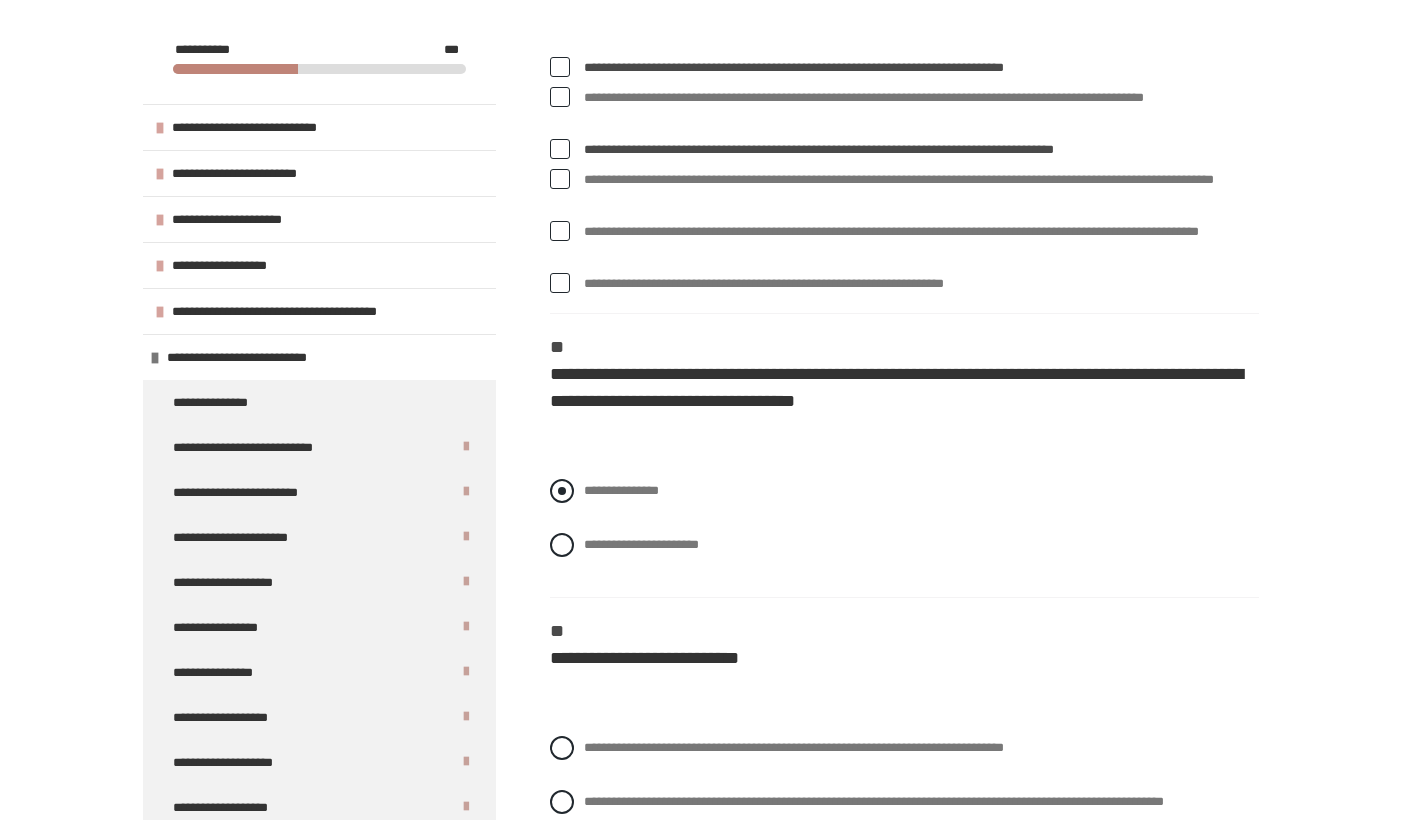 click at bounding box center (562, 491) 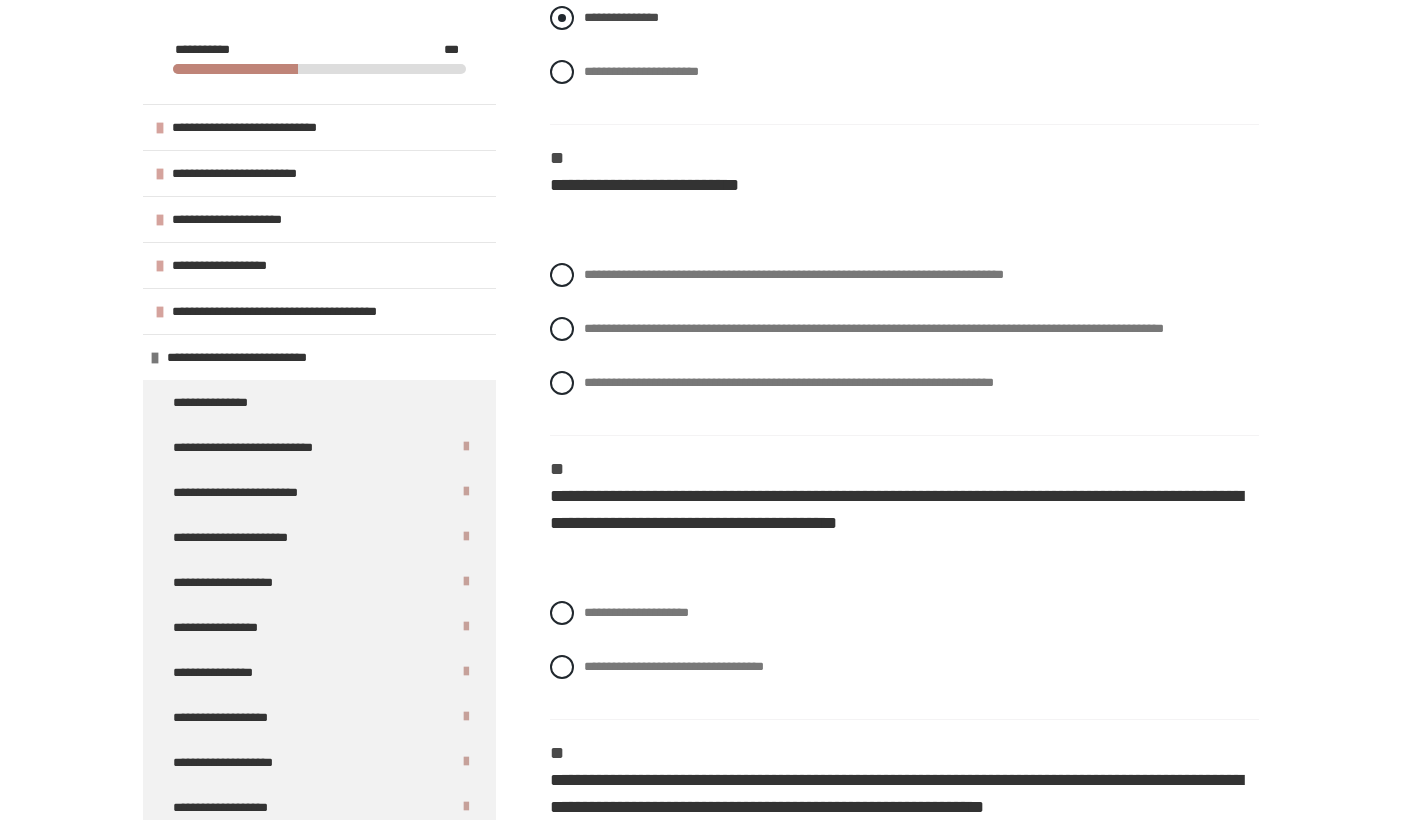scroll, scrollTop: 2047, scrollLeft: 0, axis: vertical 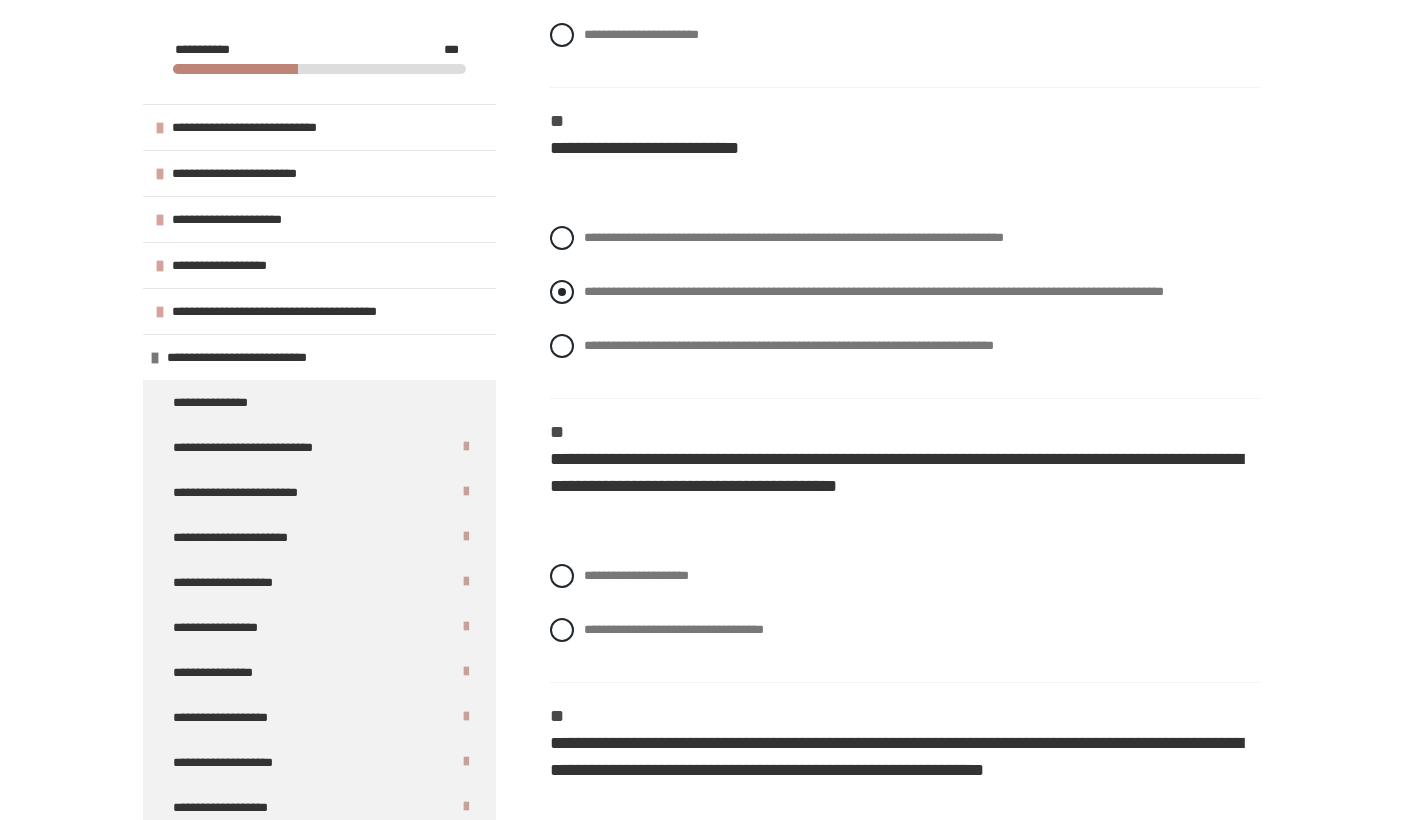 click at bounding box center (562, 292) 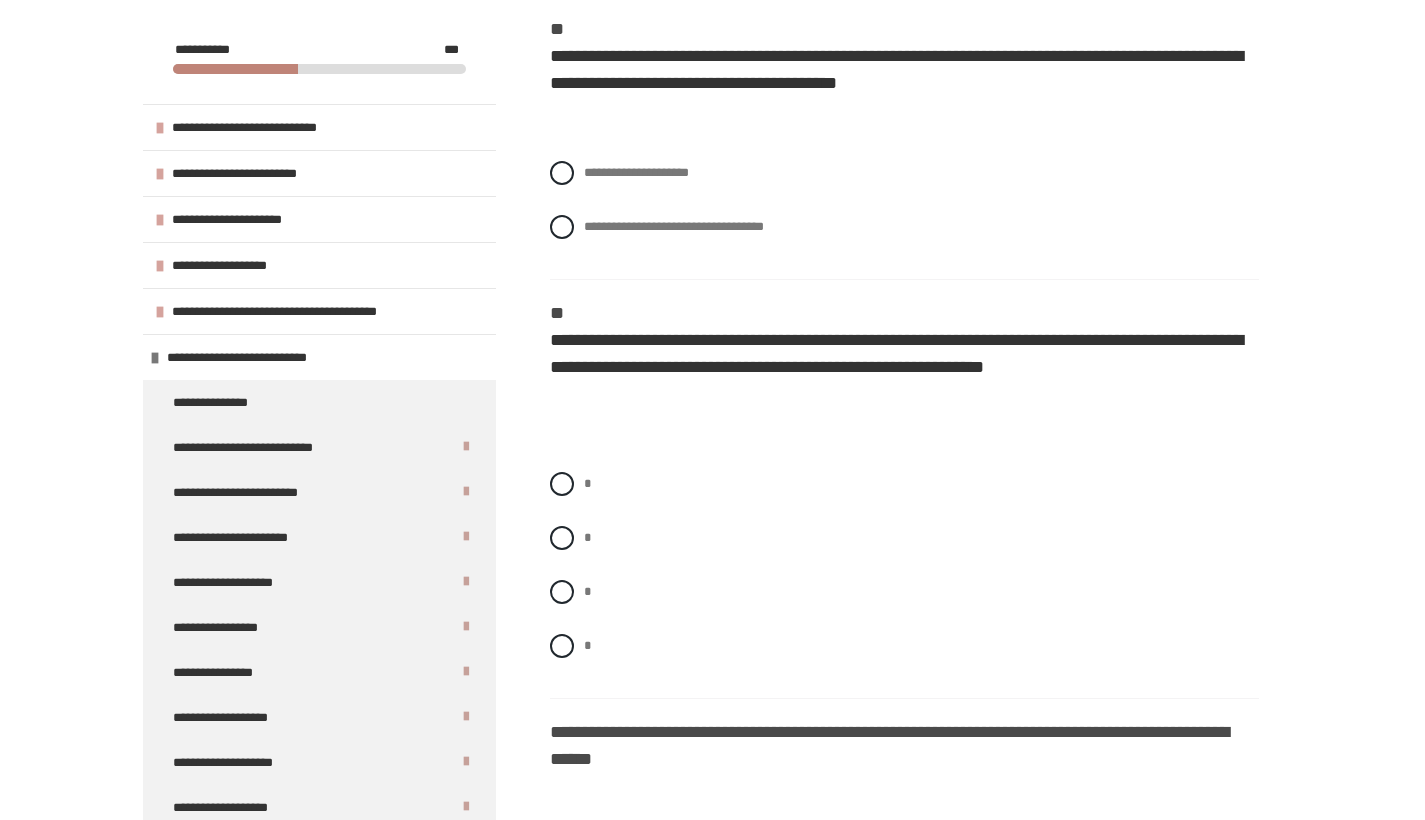 scroll, scrollTop: 2493, scrollLeft: 0, axis: vertical 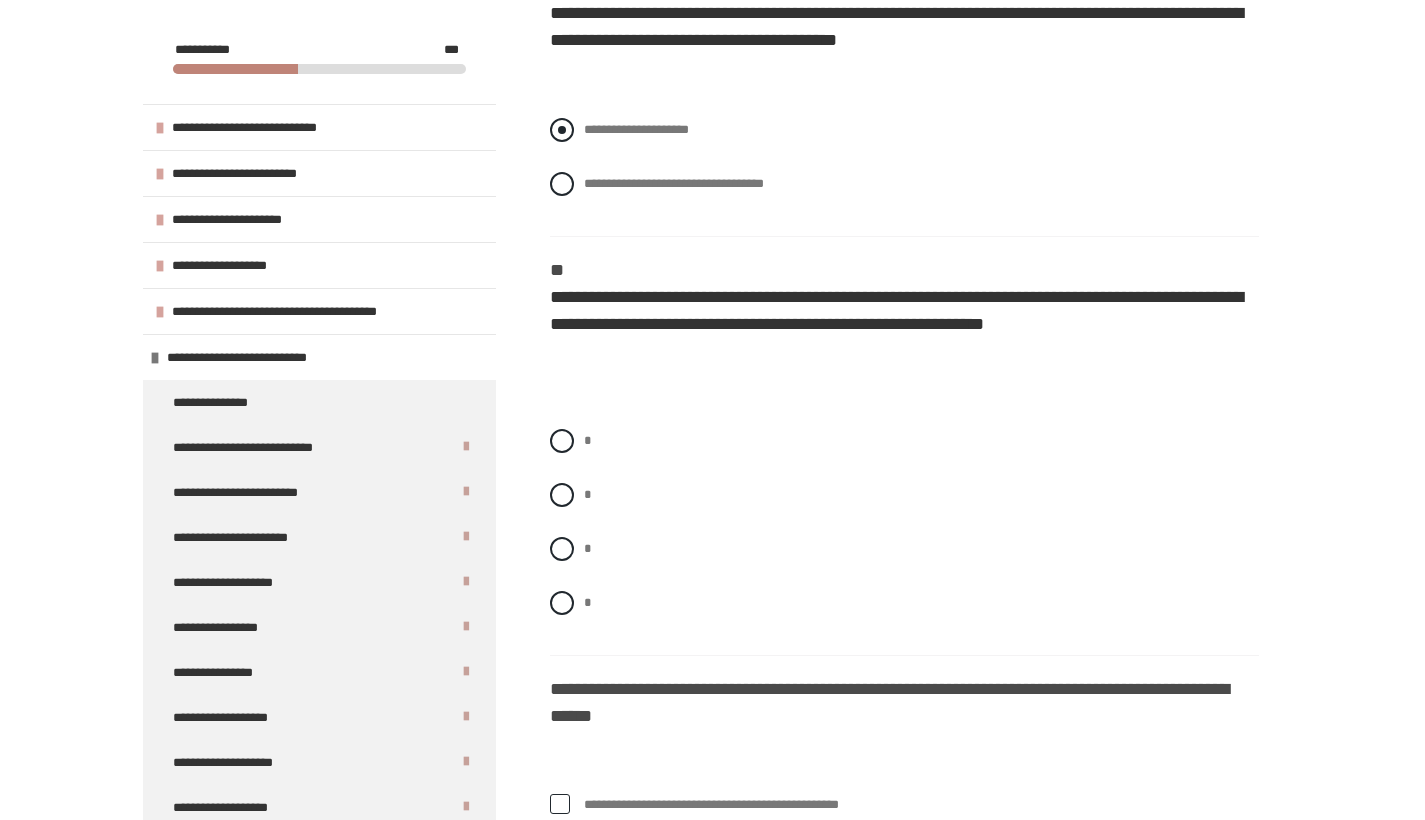 click at bounding box center [562, 130] 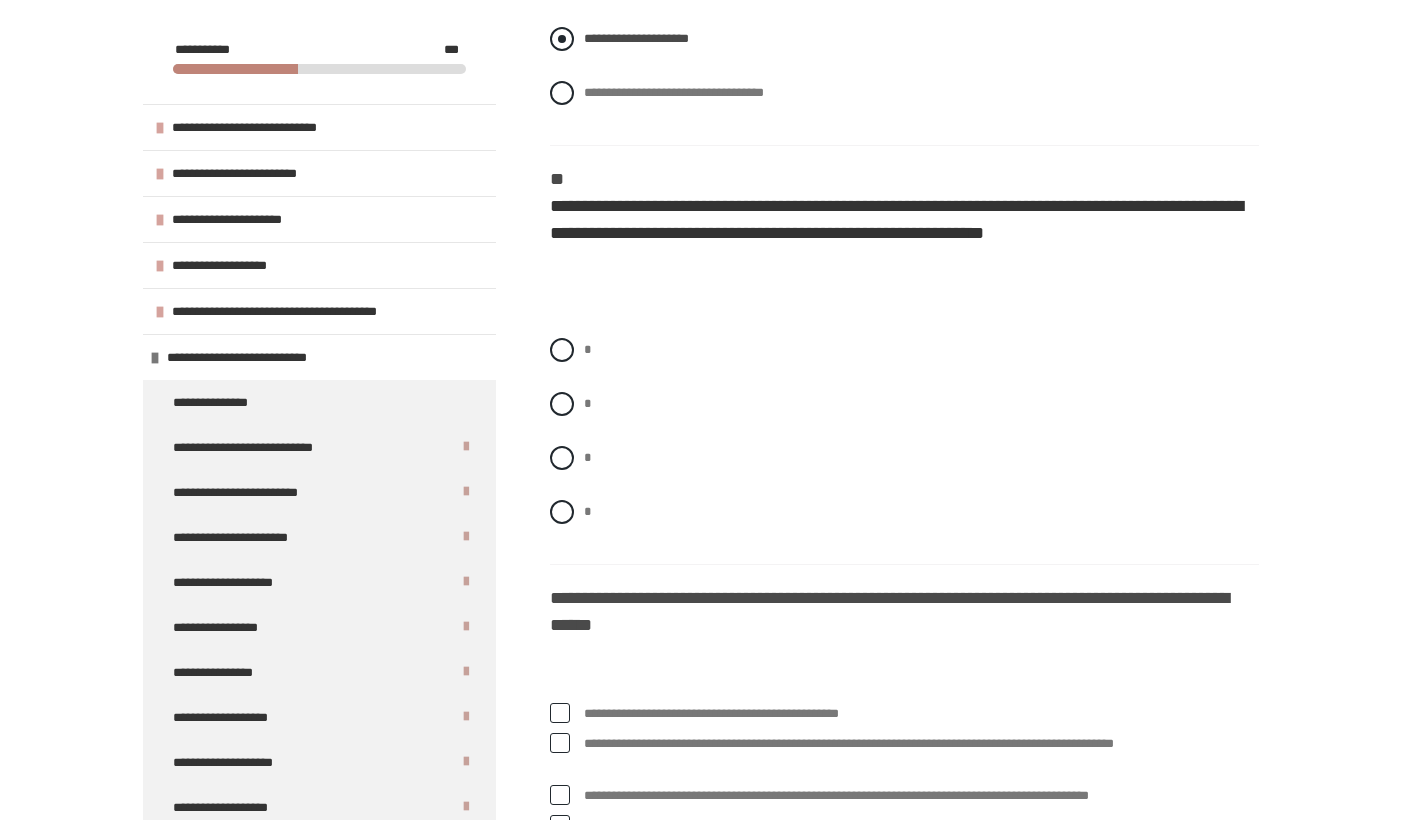 scroll, scrollTop: 2620, scrollLeft: 0, axis: vertical 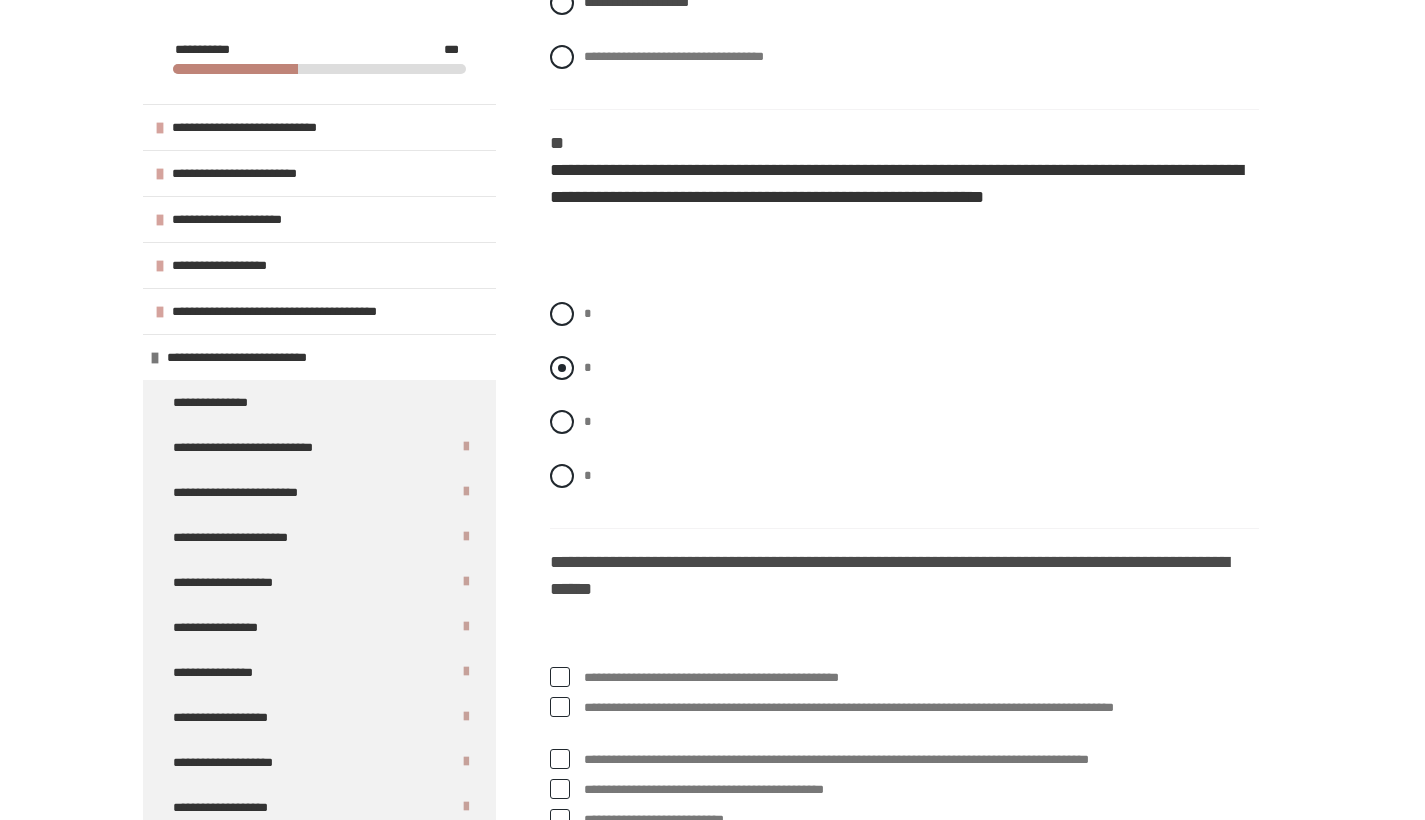 click at bounding box center (562, 368) 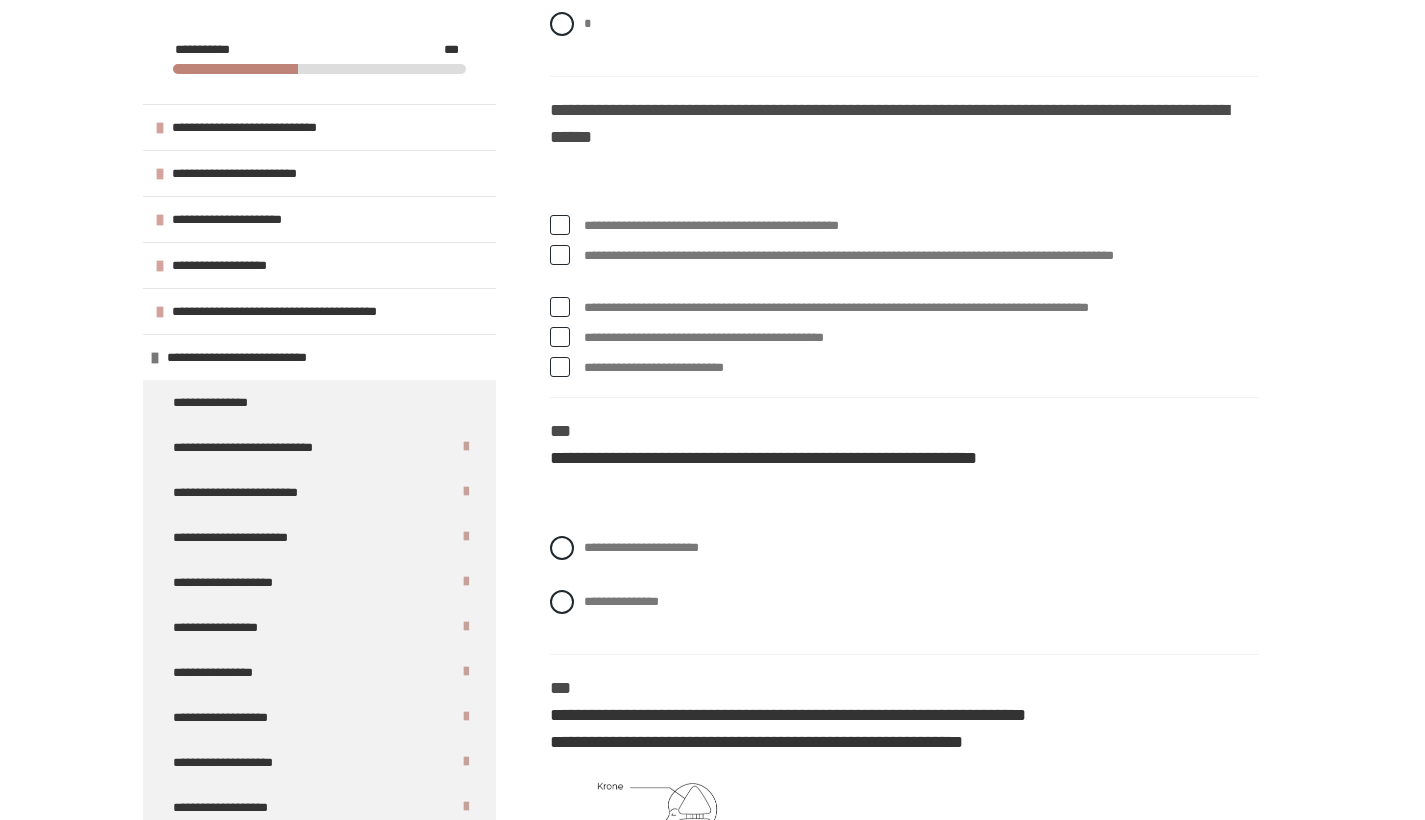 scroll, scrollTop: 3073, scrollLeft: 0, axis: vertical 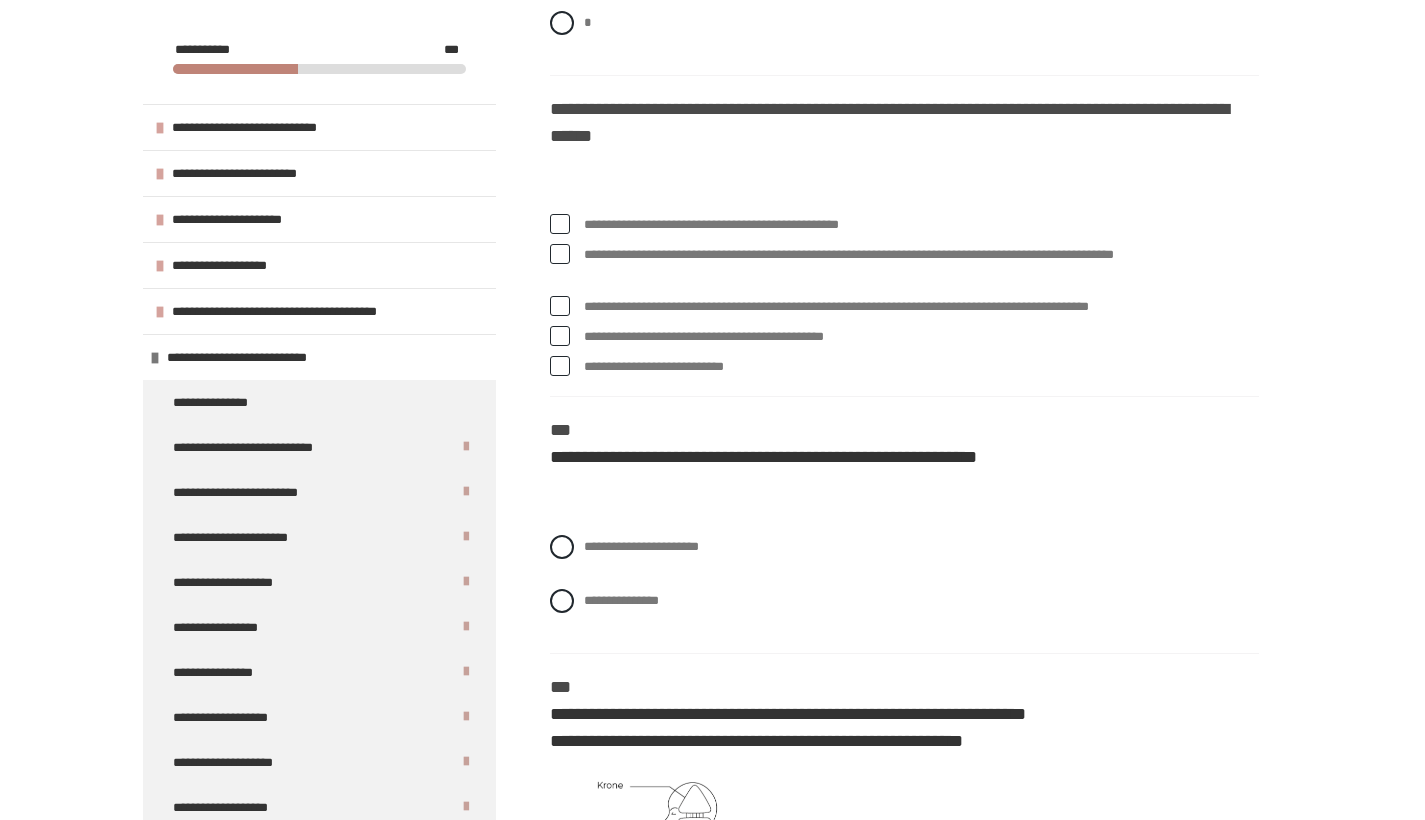 click at bounding box center (560, 366) 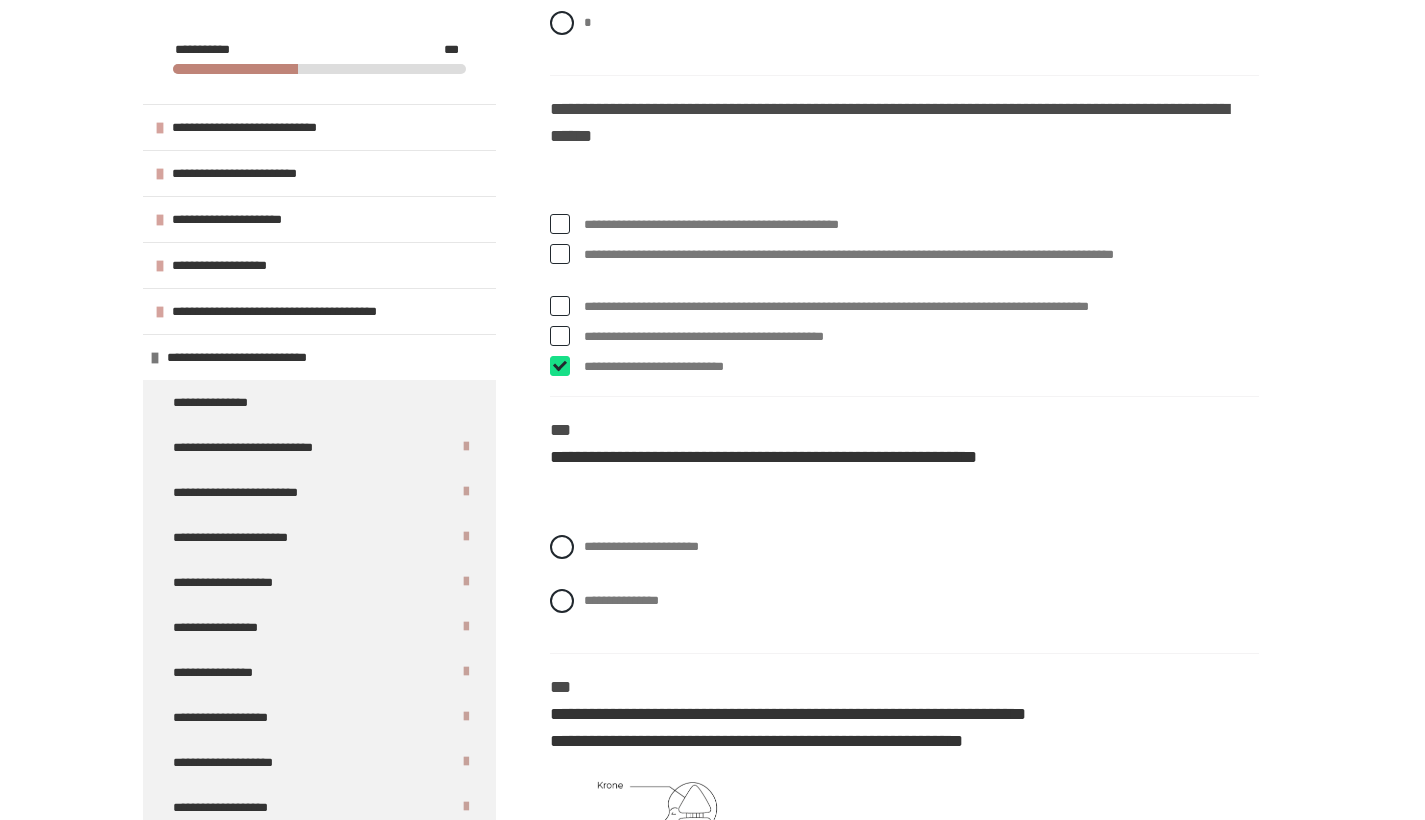 checkbox on "****" 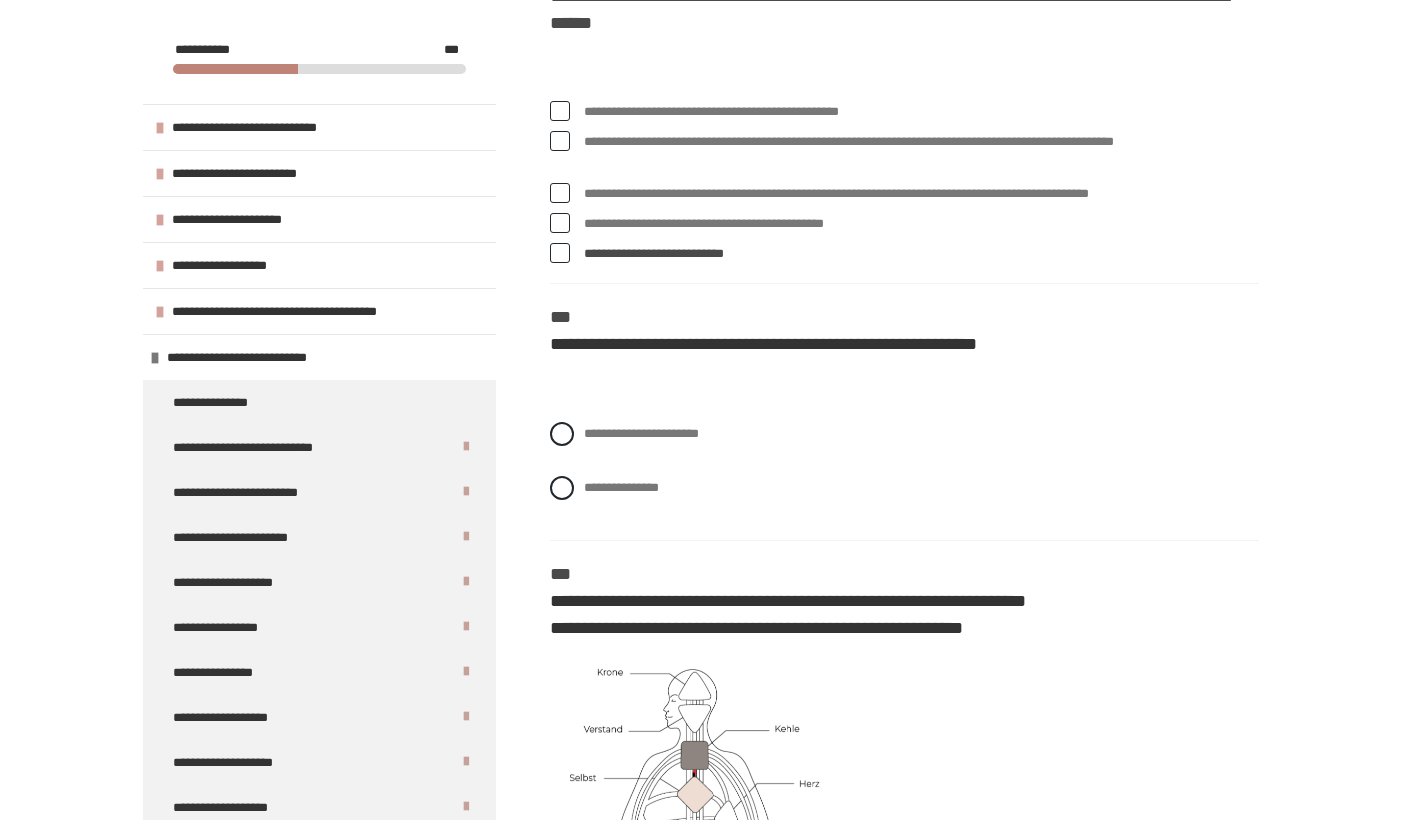 scroll, scrollTop: 3201, scrollLeft: 0, axis: vertical 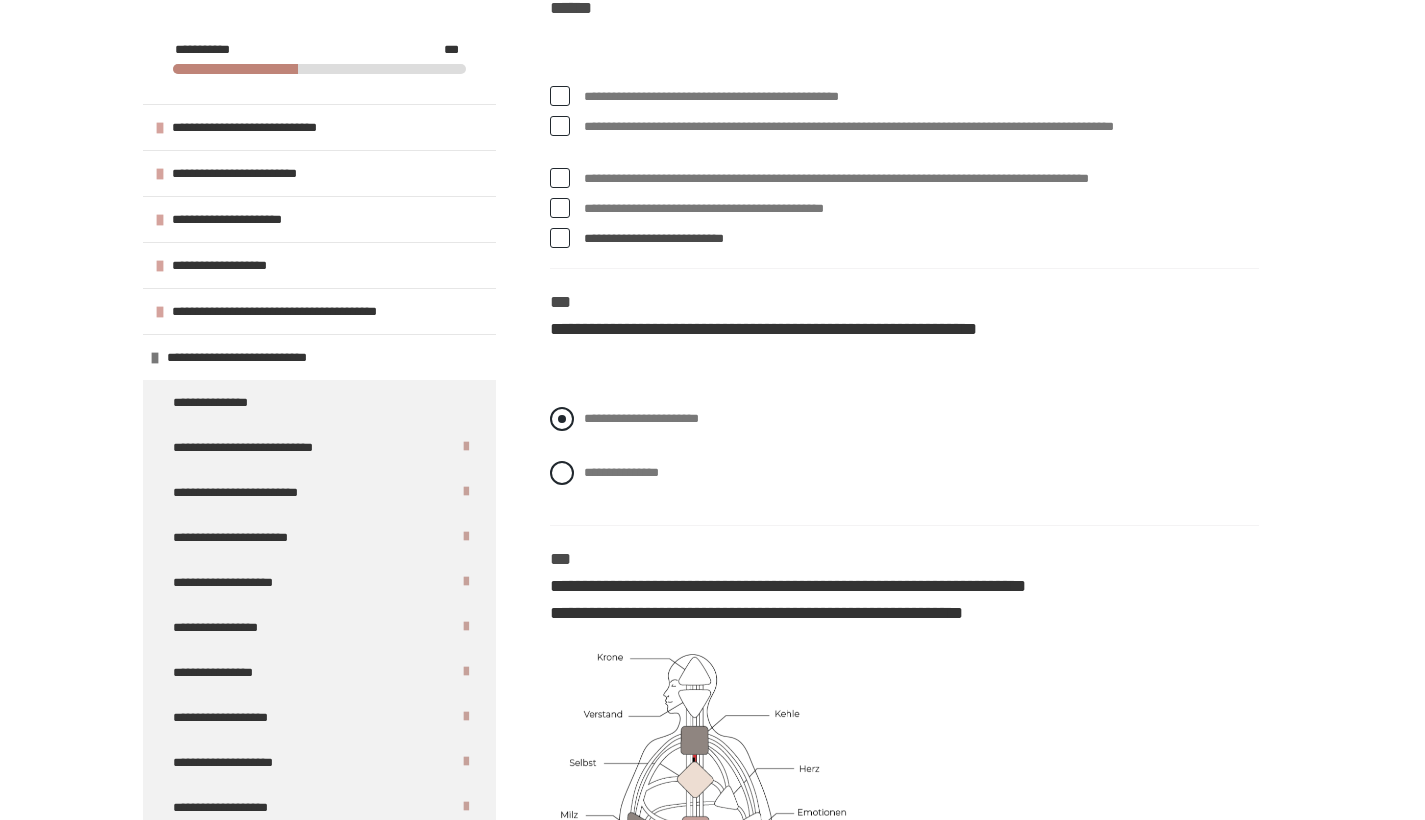 click at bounding box center [562, 419] 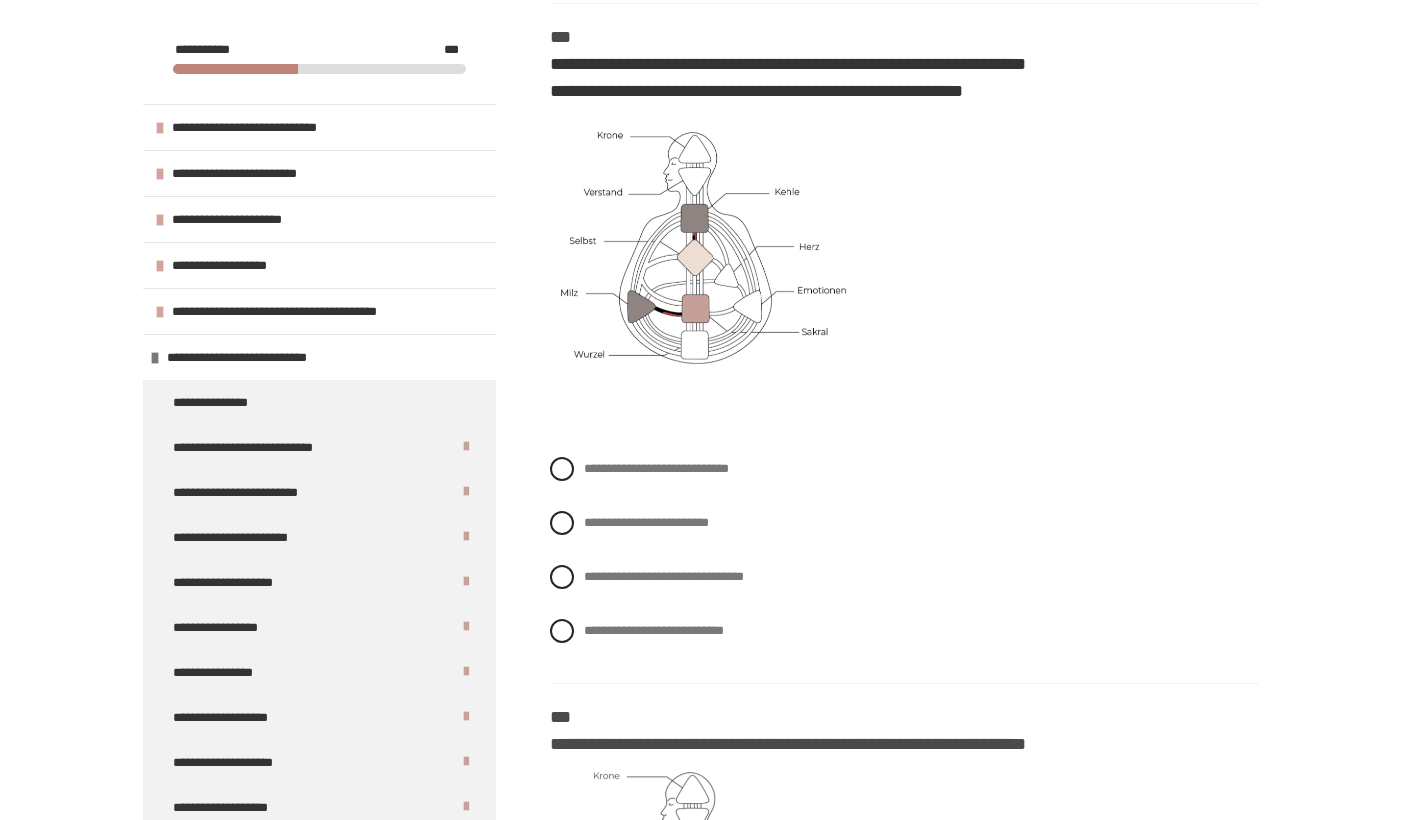 scroll, scrollTop: 3743, scrollLeft: 0, axis: vertical 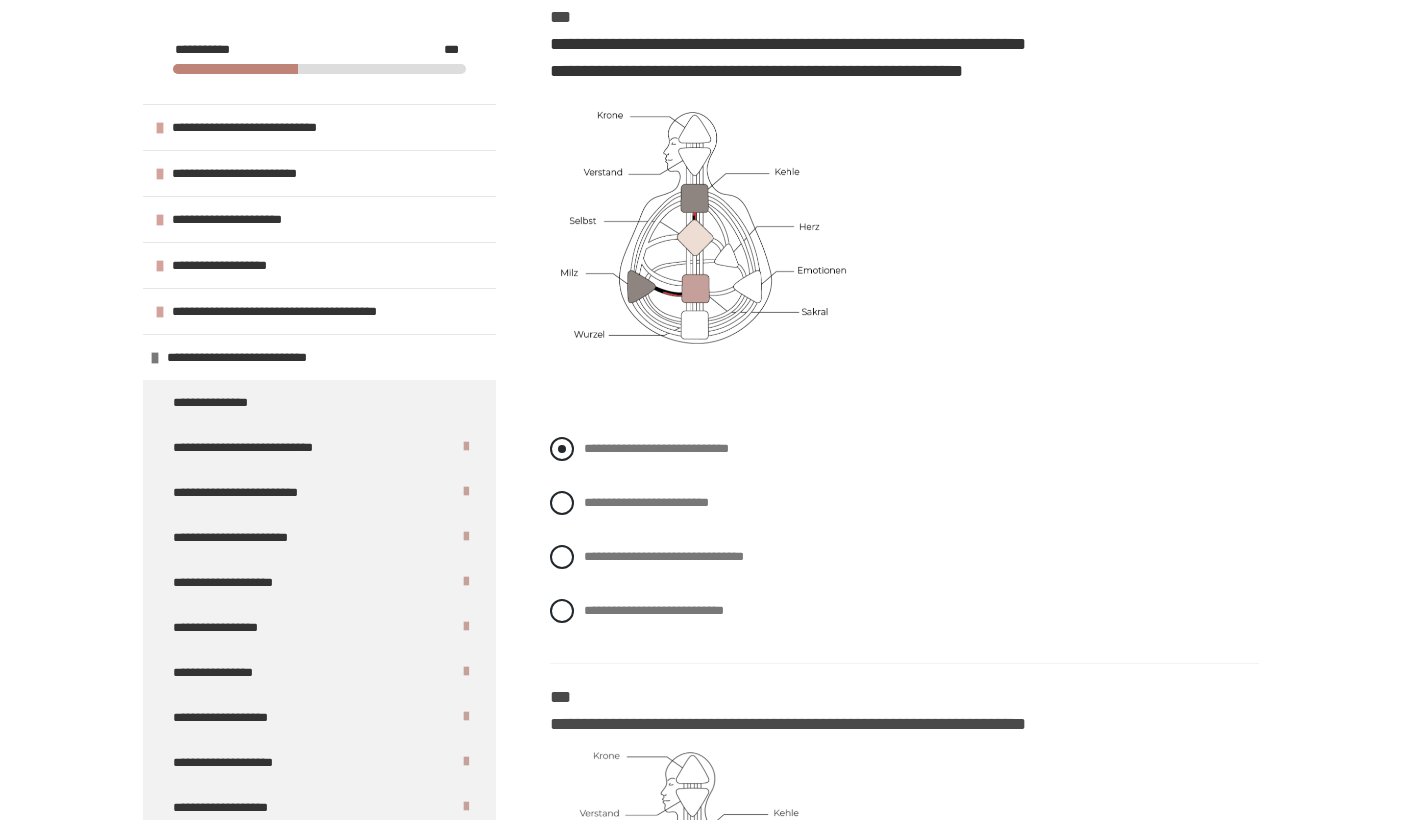 click at bounding box center [562, 449] 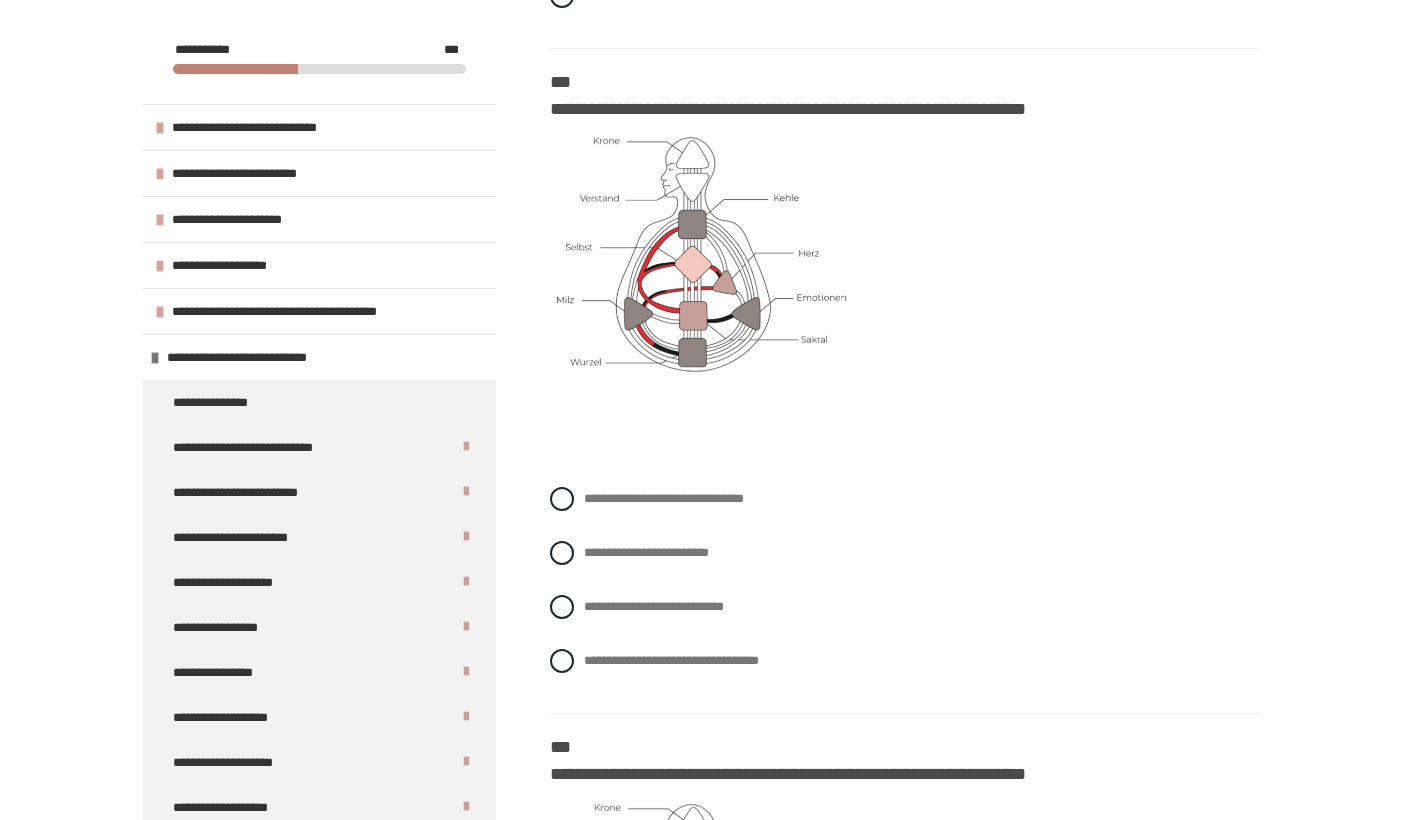 scroll, scrollTop: 4358, scrollLeft: 0, axis: vertical 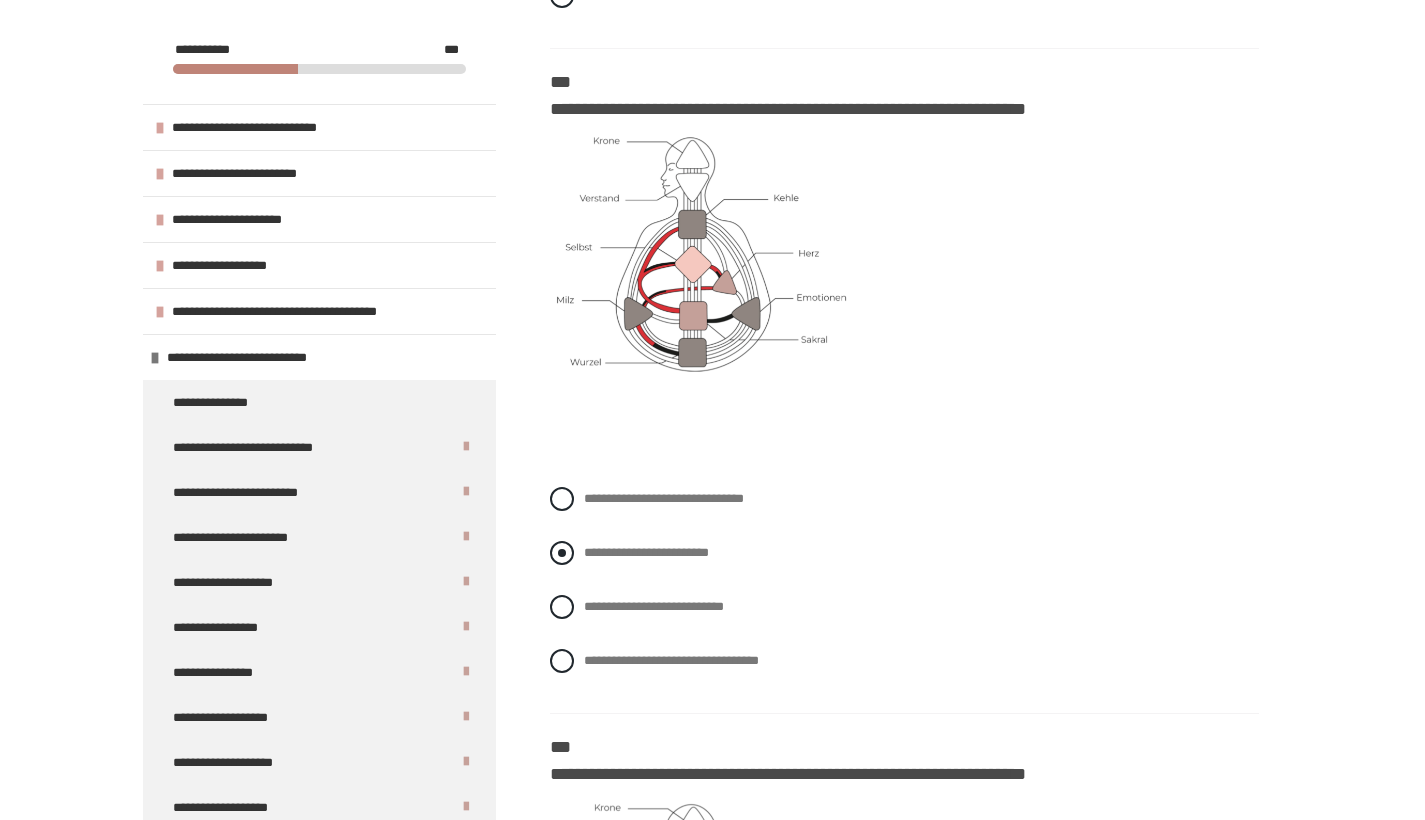 click at bounding box center [562, 553] 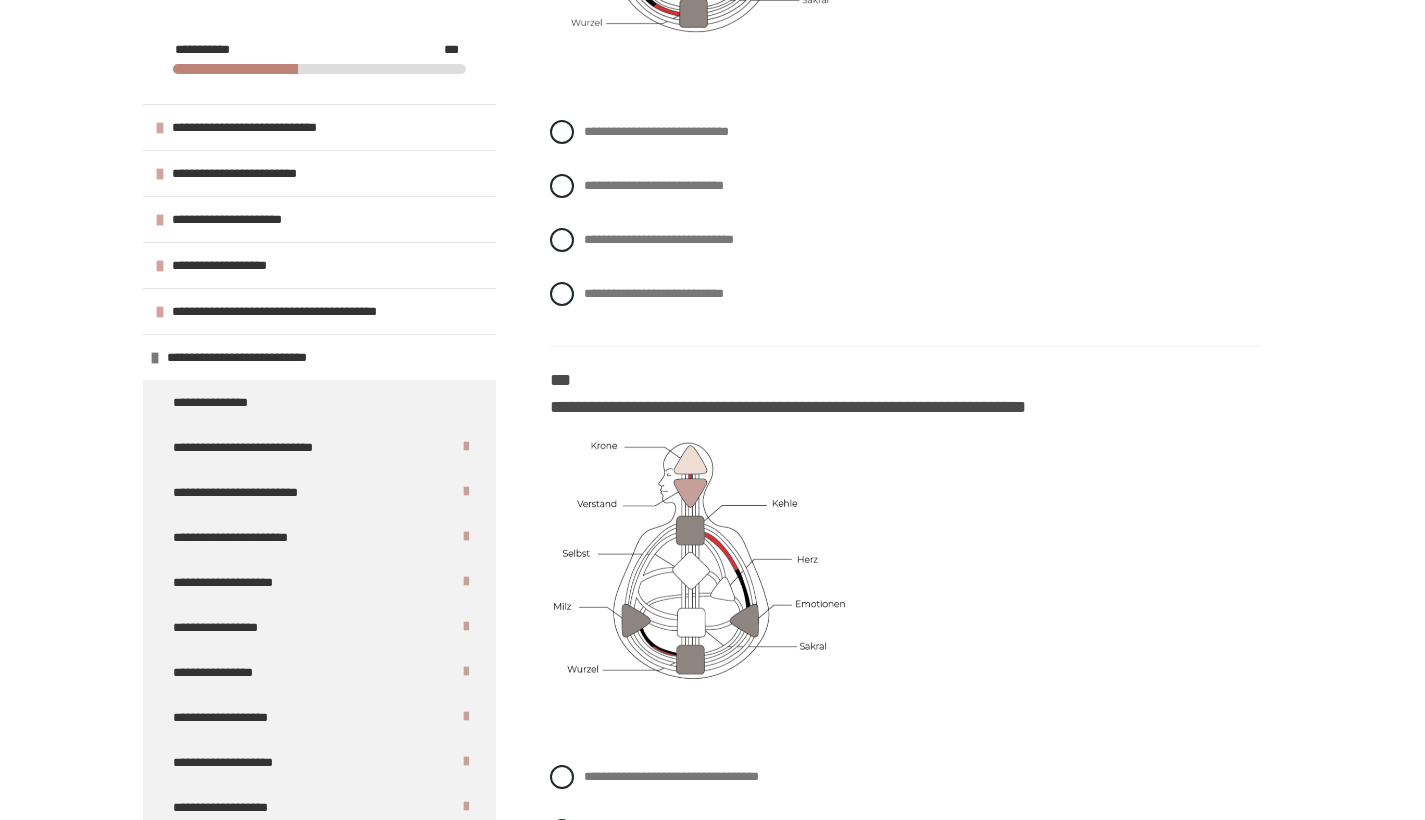 scroll, scrollTop: 5413, scrollLeft: 0, axis: vertical 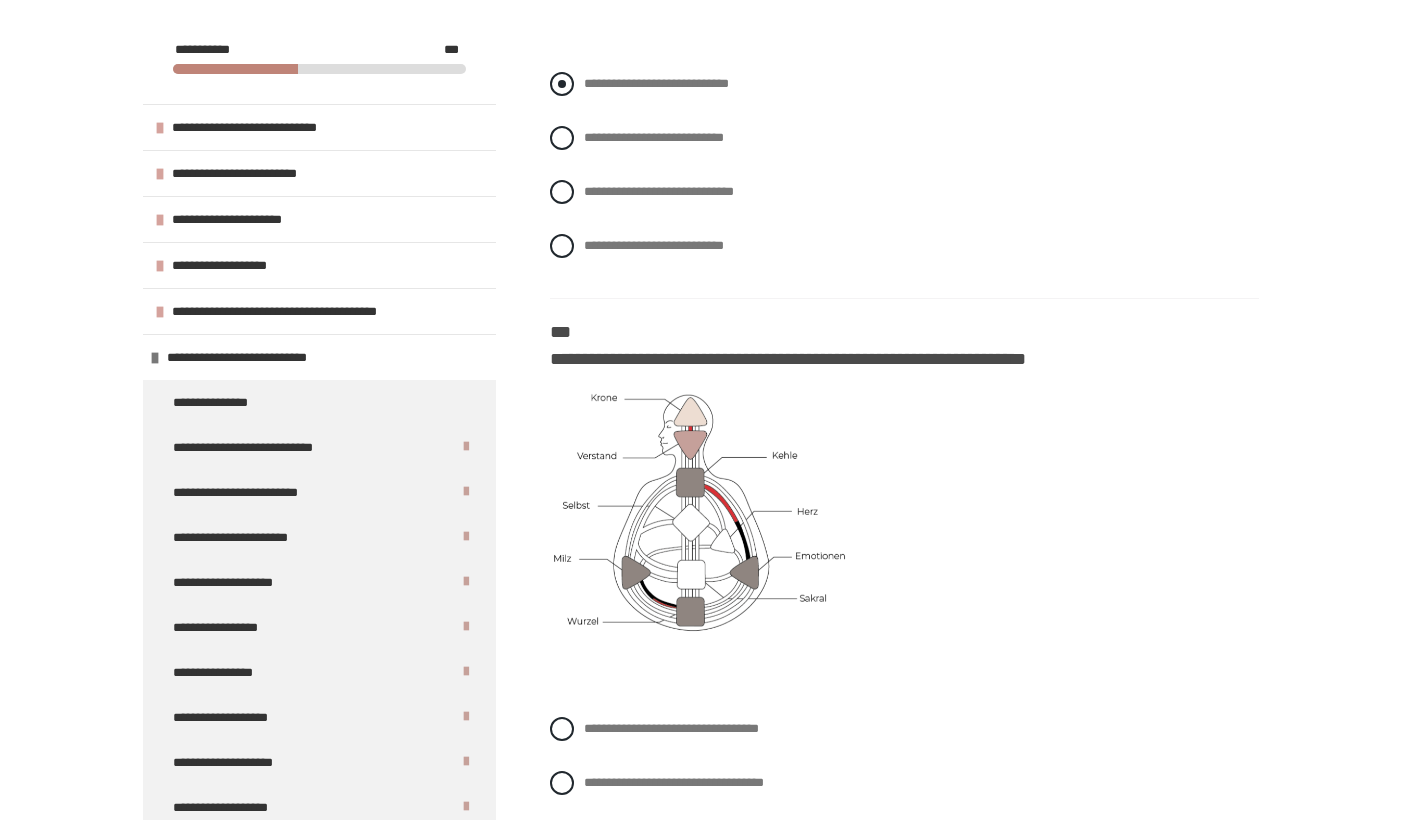 click at bounding box center (562, 84) 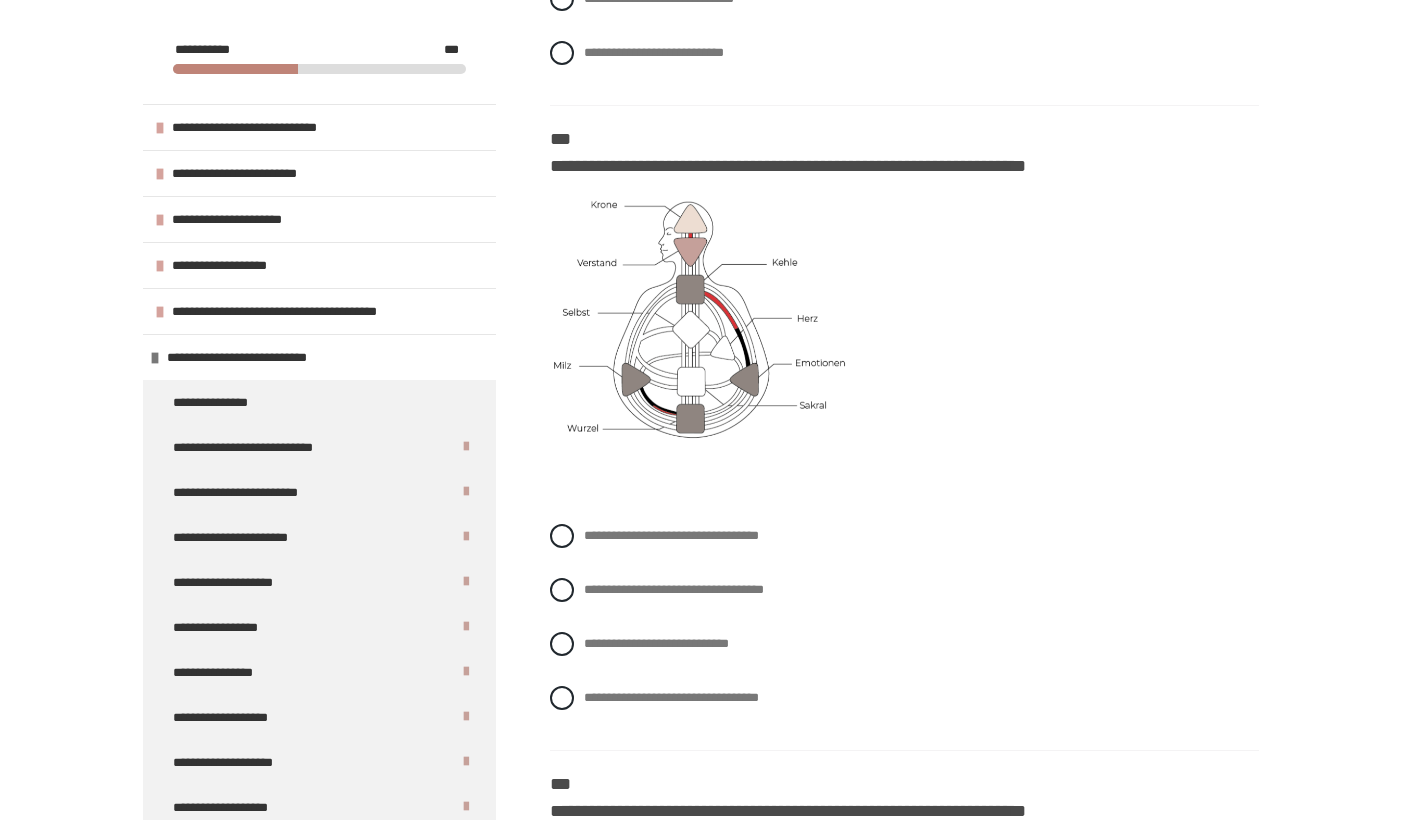 scroll, scrollTop: 5606, scrollLeft: 0, axis: vertical 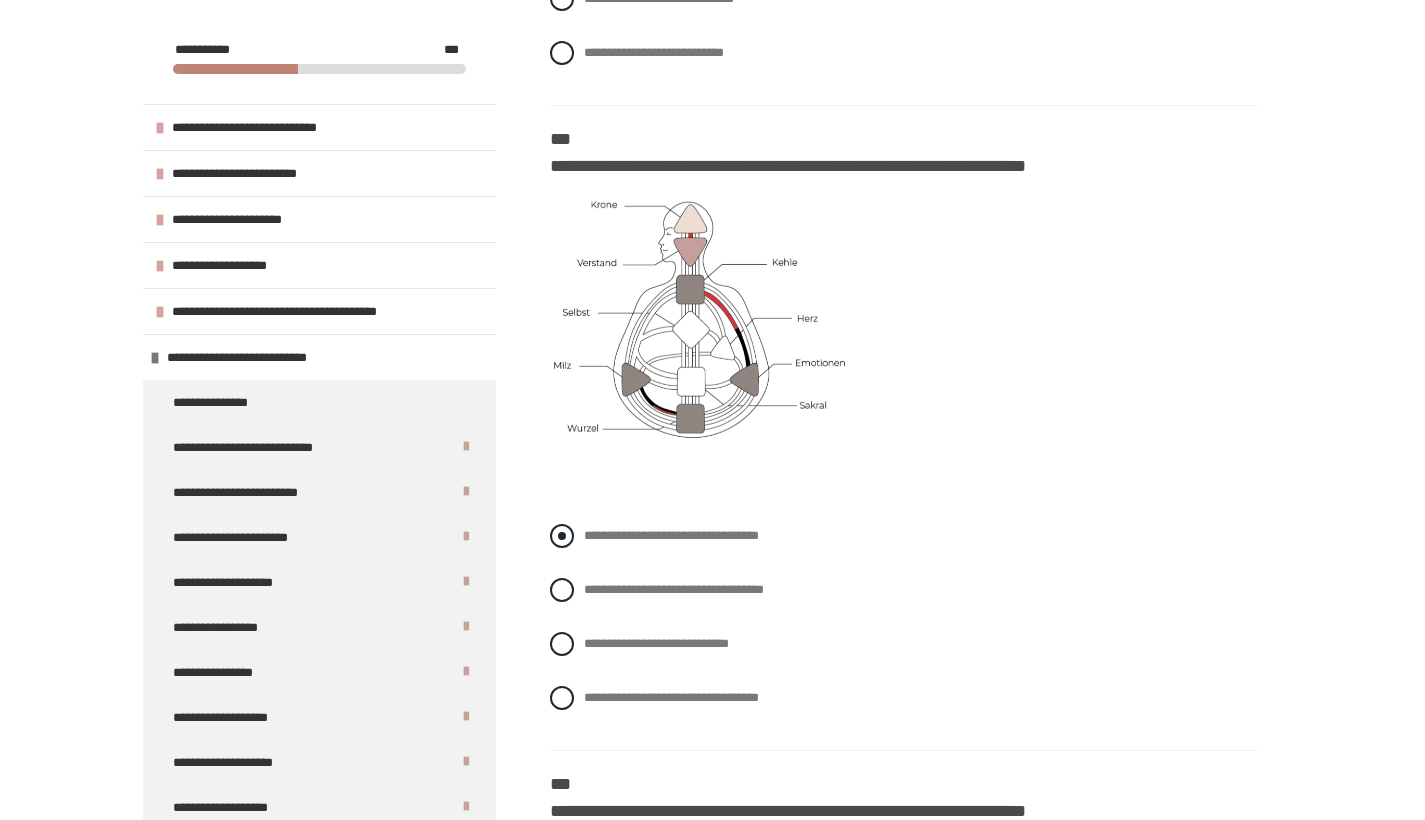 click at bounding box center (562, 536) 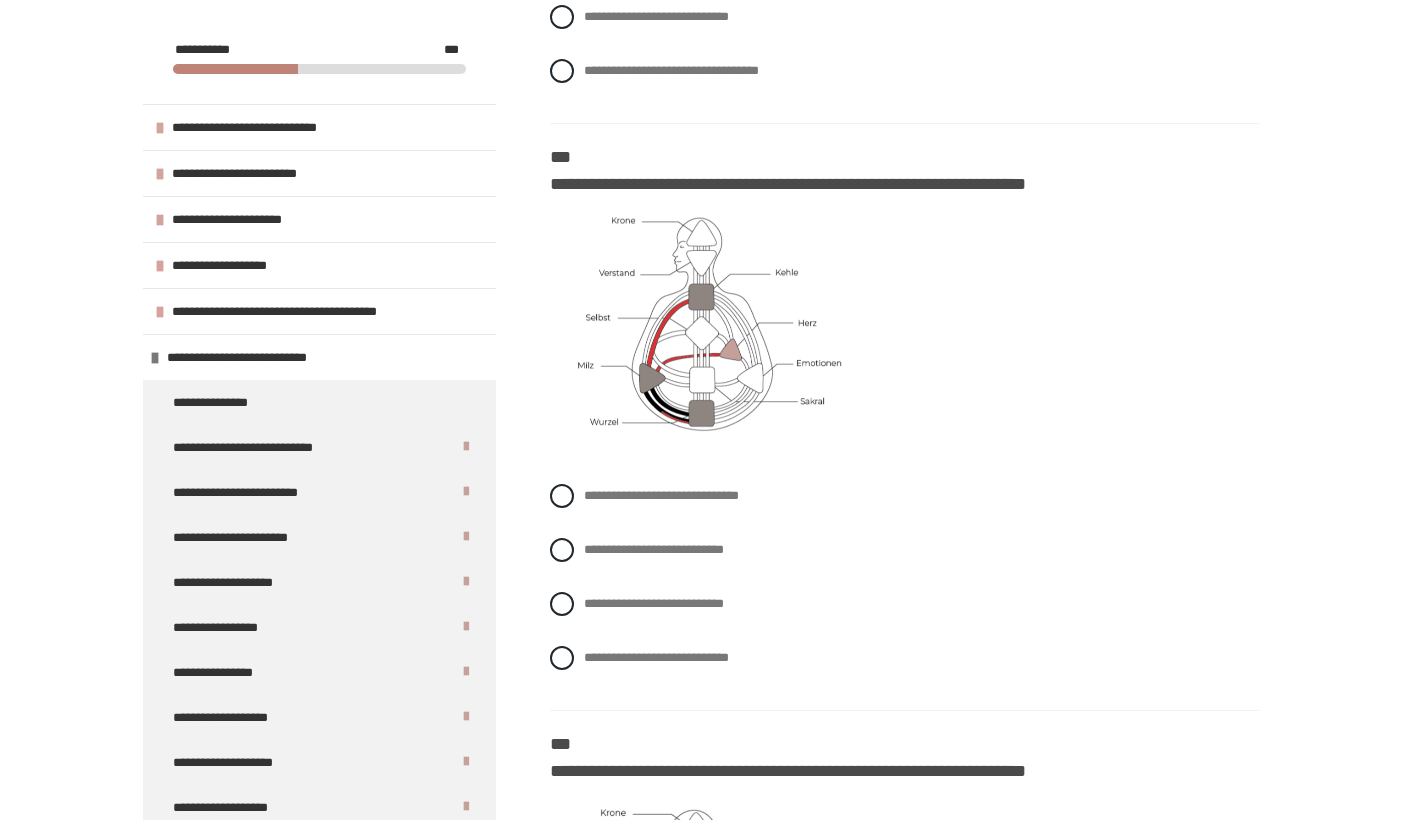 scroll, scrollTop: 6255, scrollLeft: 0, axis: vertical 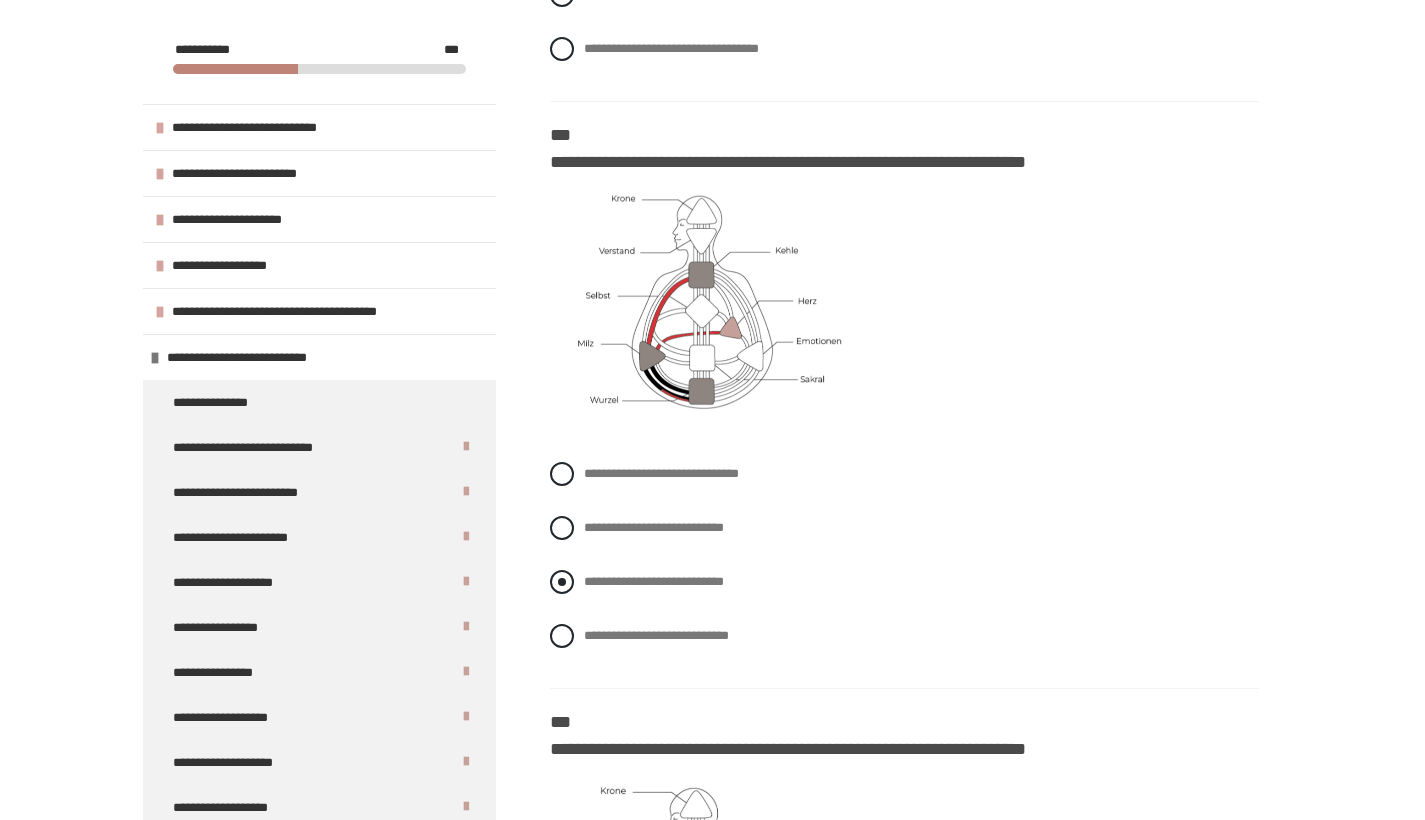 click at bounding box center (562, 582) 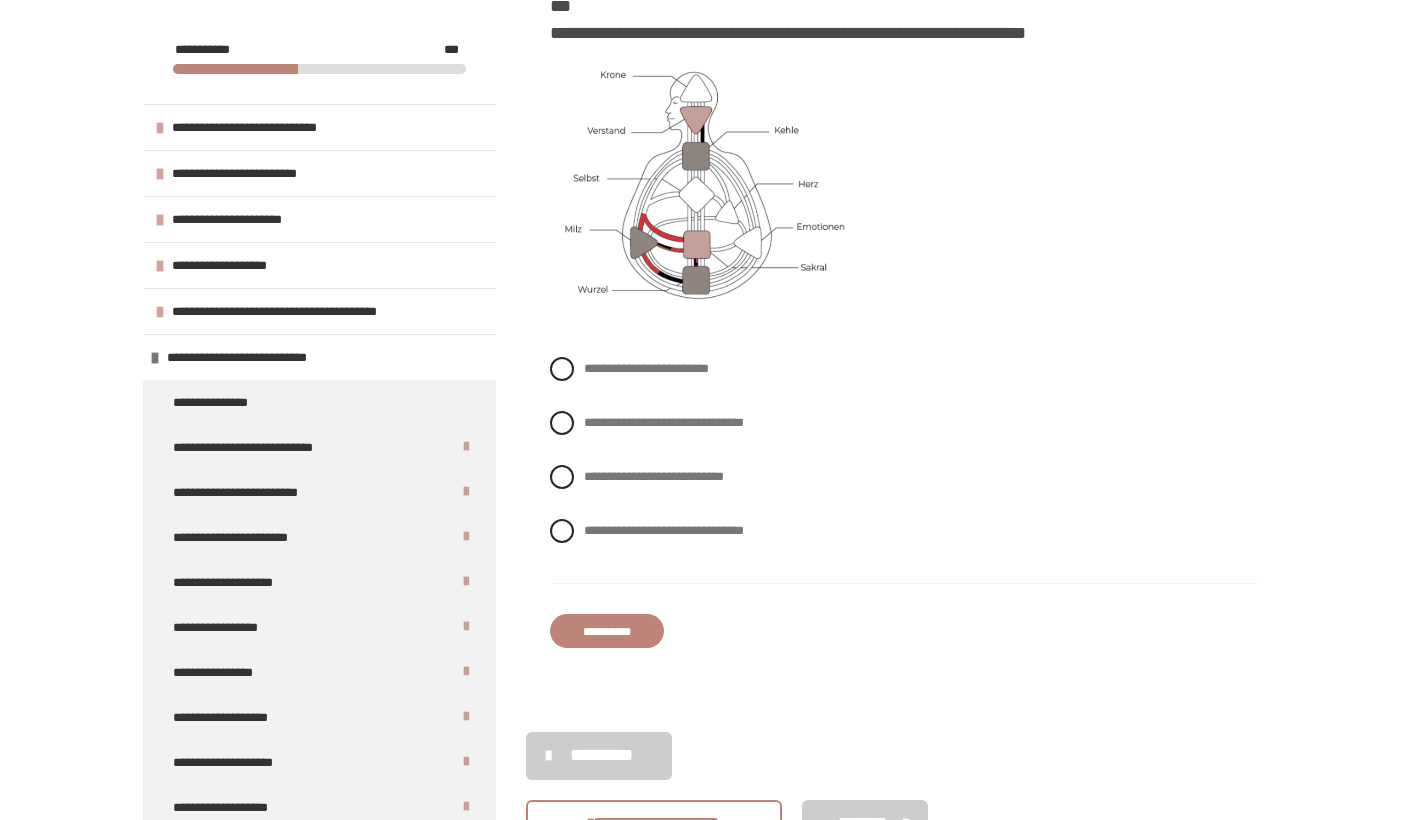 scroll, scrollTop: 6968, scrollLeft: 0, axis: vertical 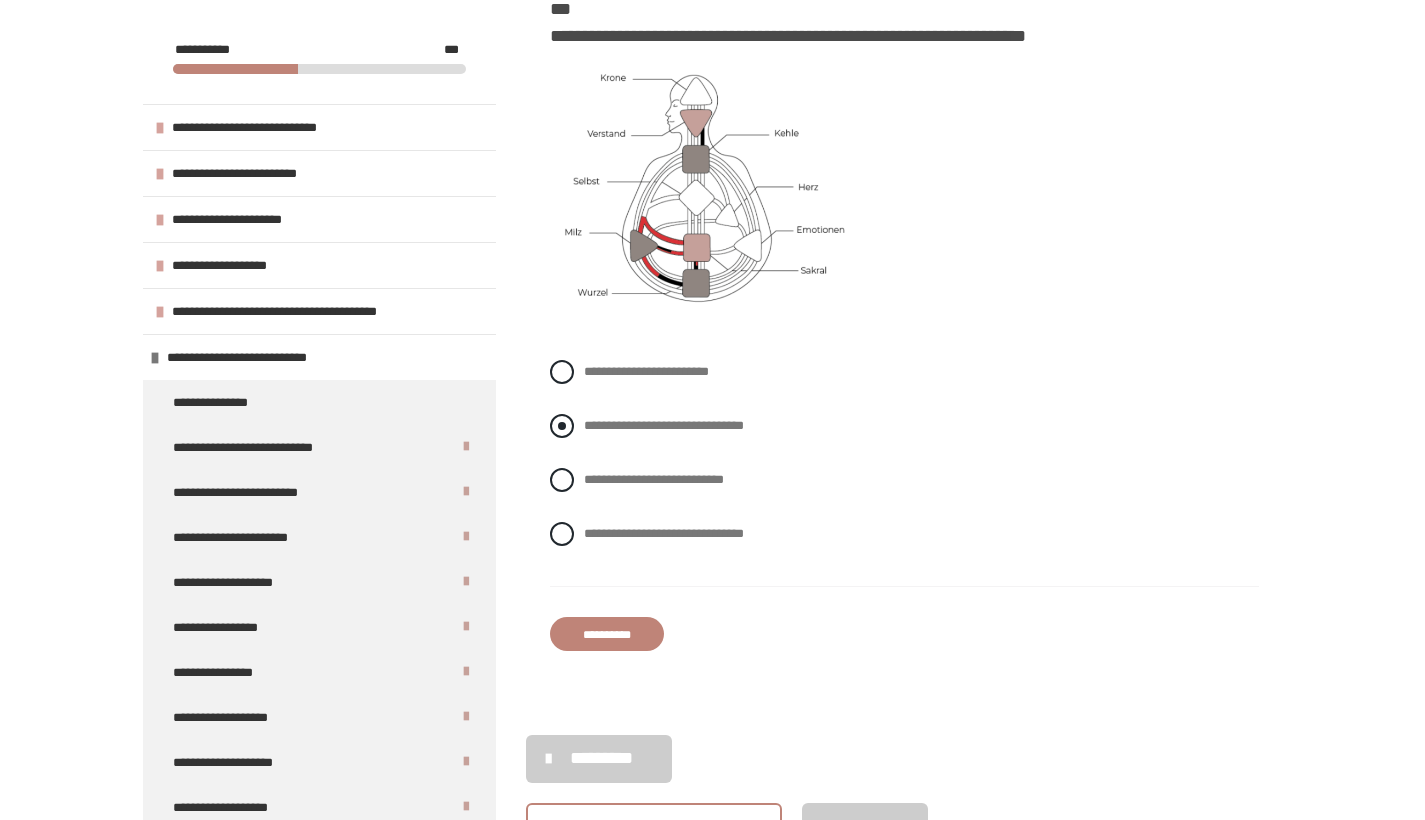 click at bounding box center [562, 426] 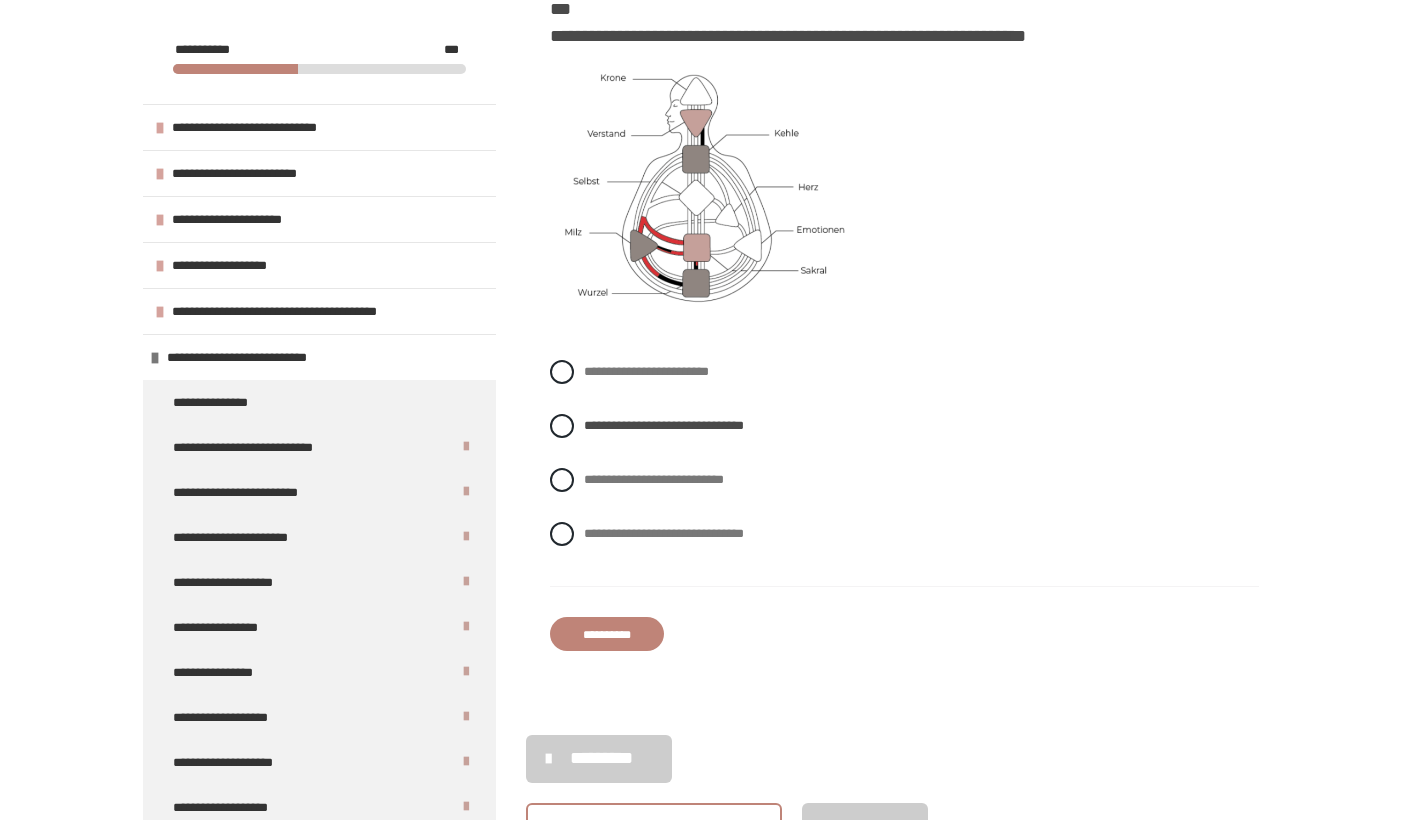 click on "**********" at bounding box center [607, 634] 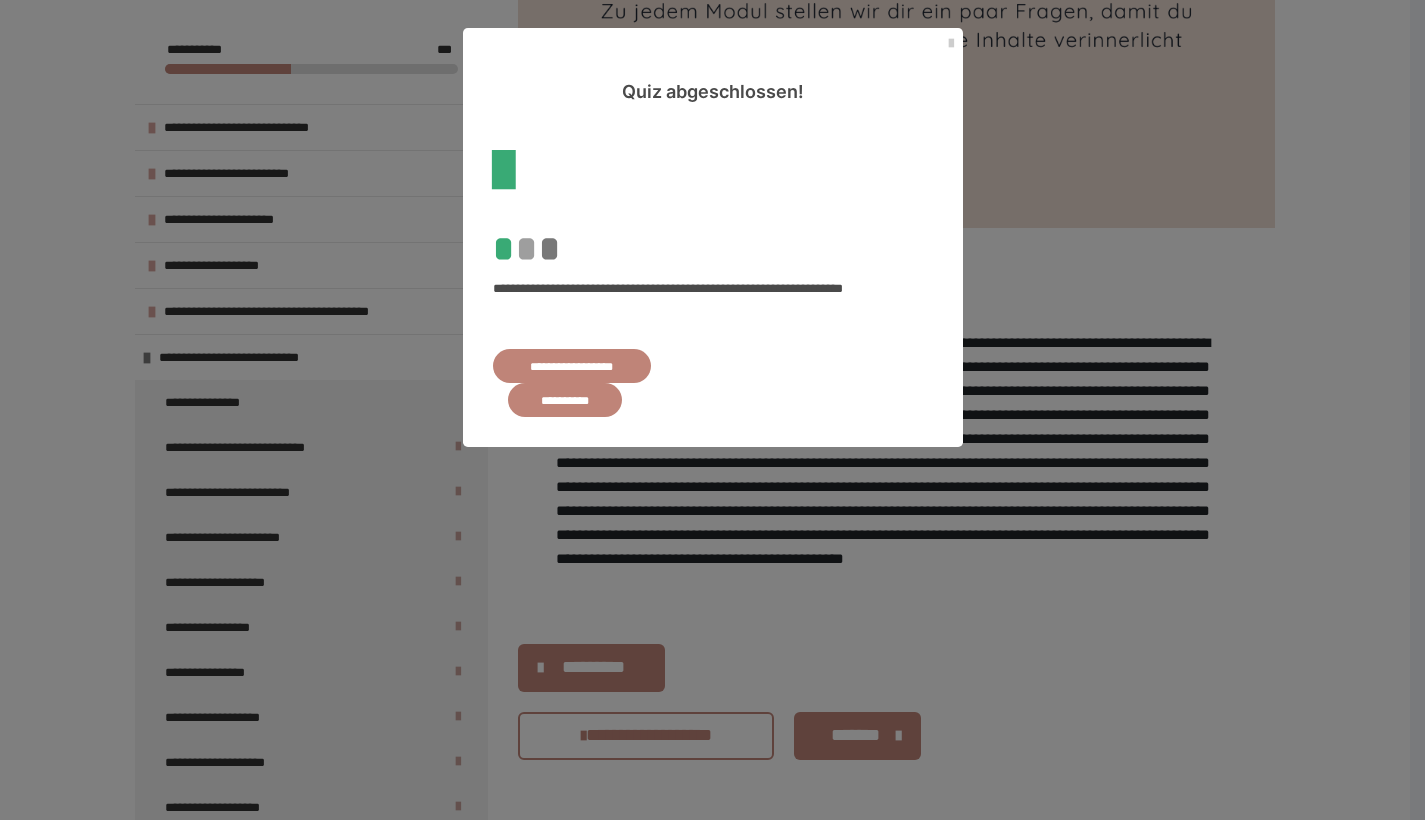 scroll, scrollTop: 1110, scrollLeft: 0, axis: vertical 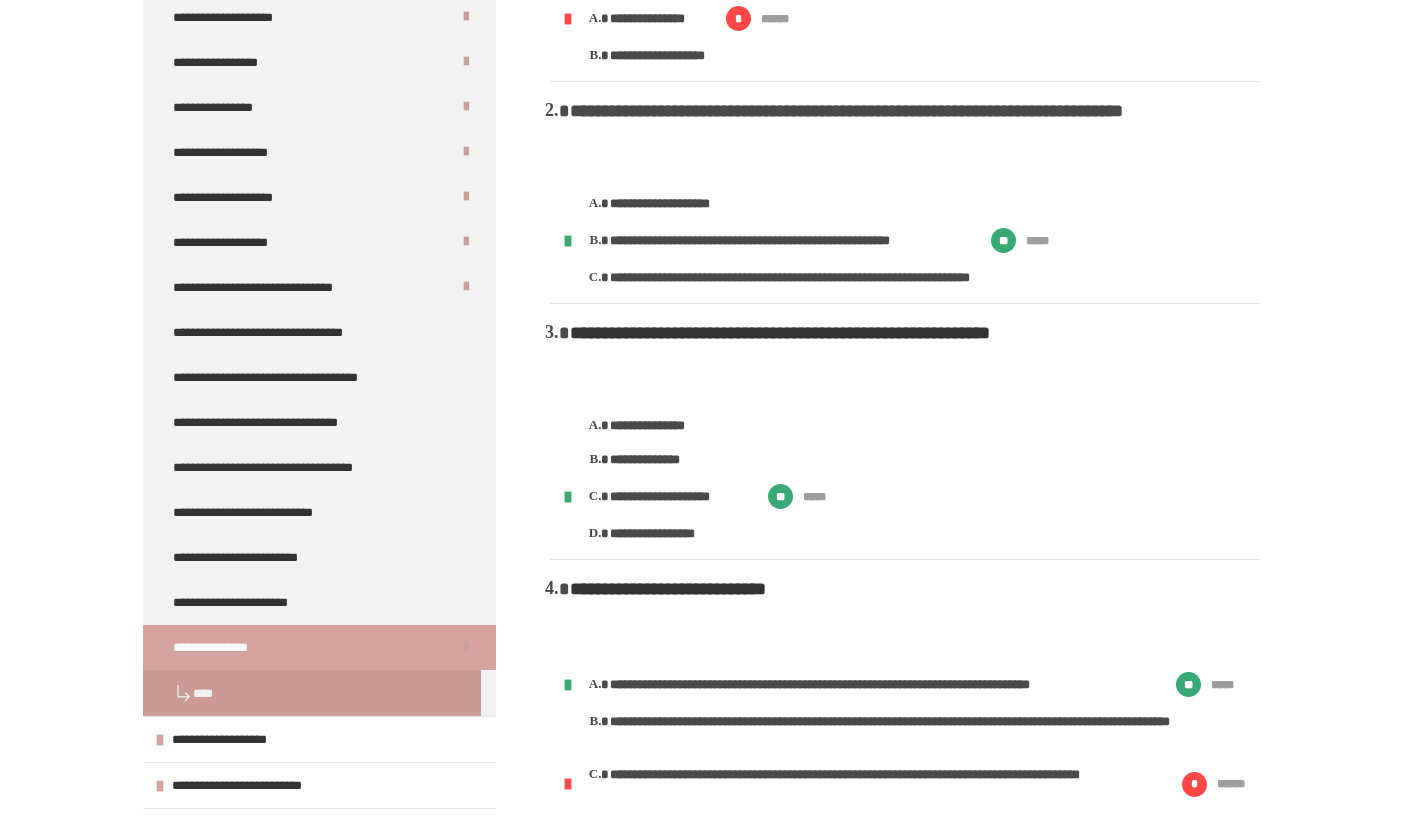 click at bounding box center (319, 265) 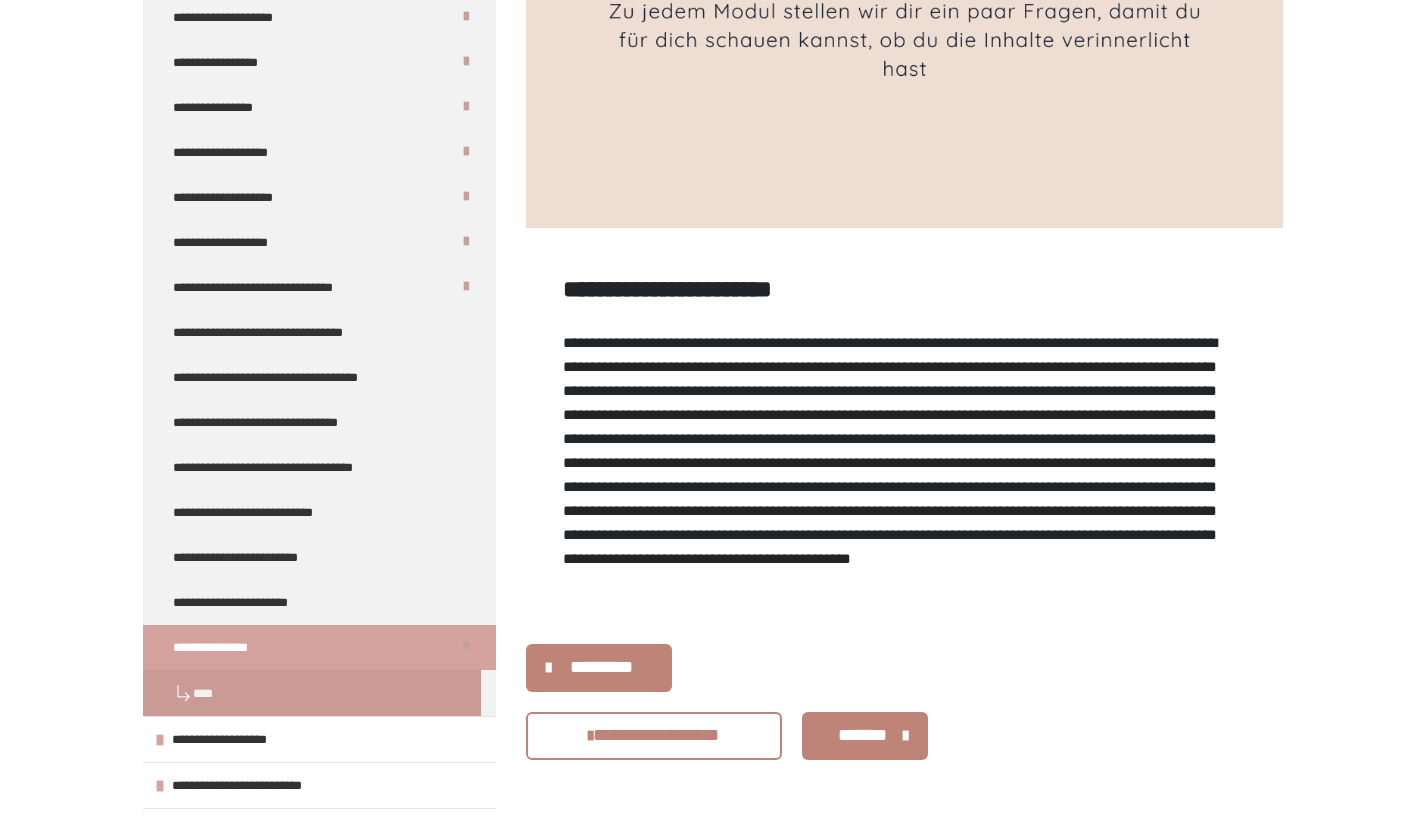 scroll, scrollTop: 1110, scrollLeft: 0, axis: vertical 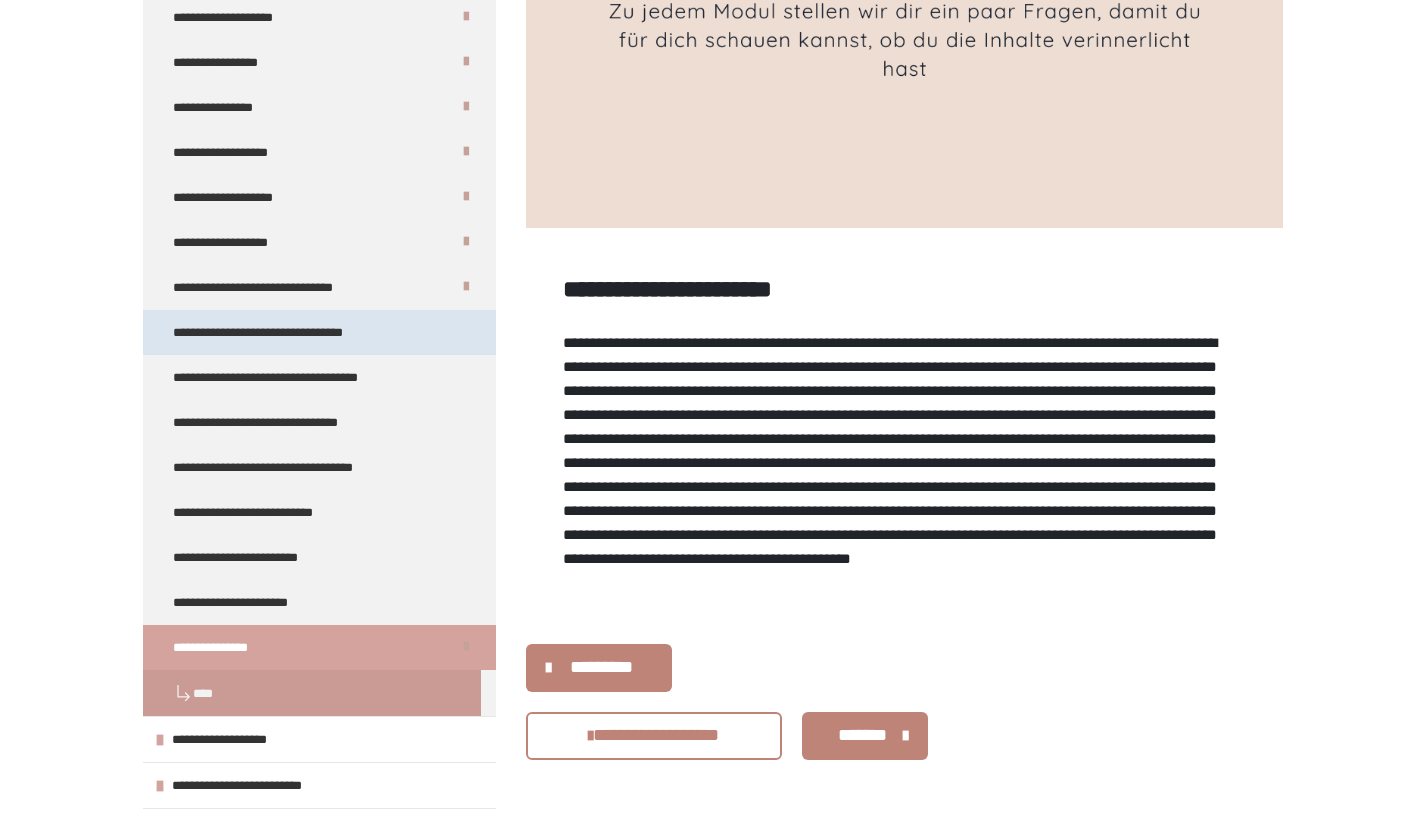 click on "**********" at bounding box center (279, 332) 